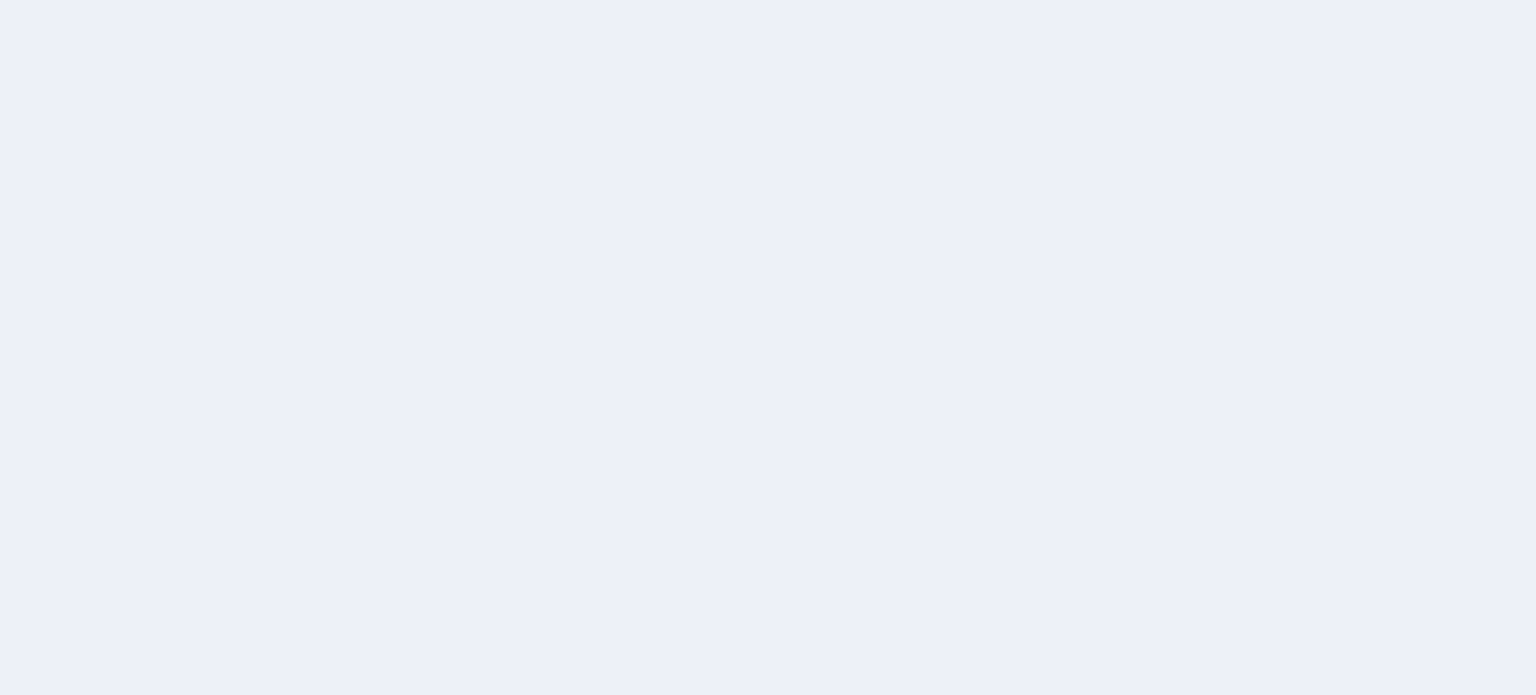 scroll, scrollTop: 0, scrollLeft: 0, axis: both 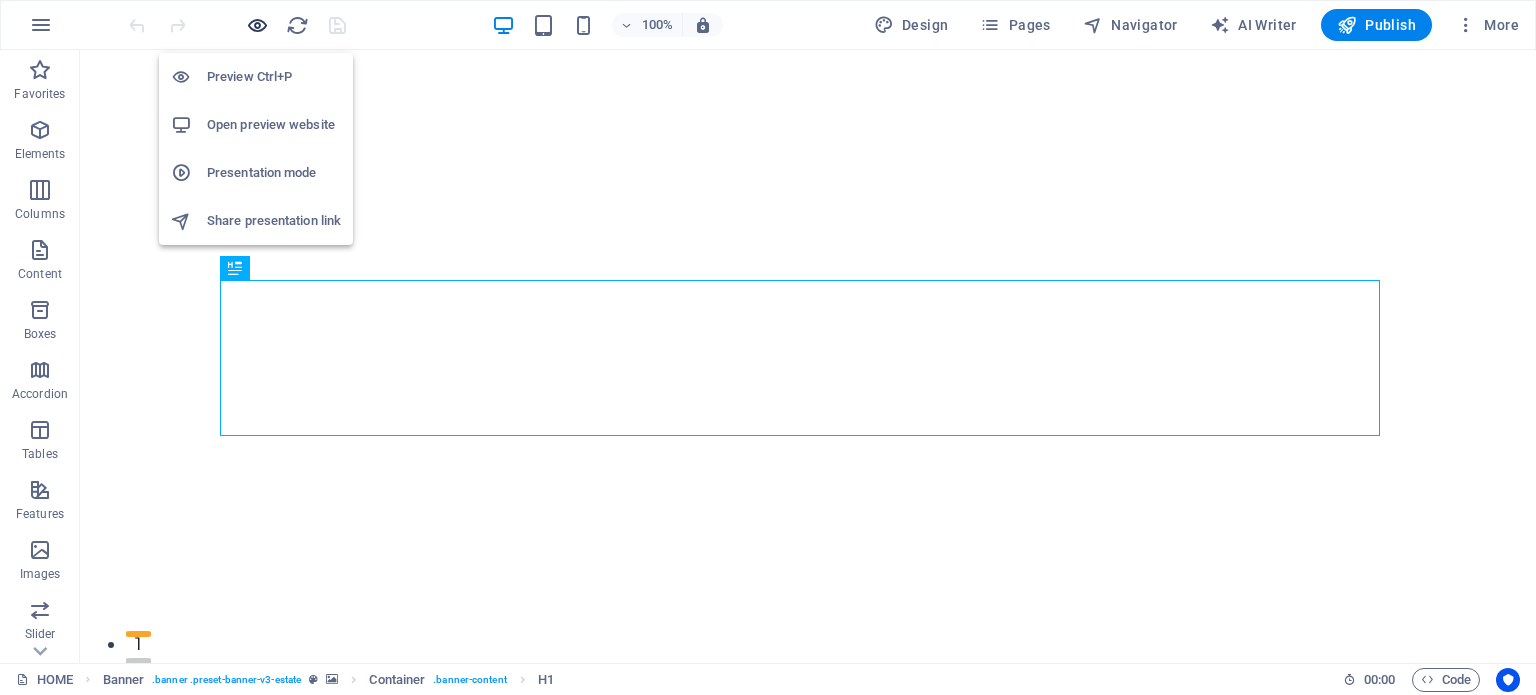 click at bounding box center (257, 25) 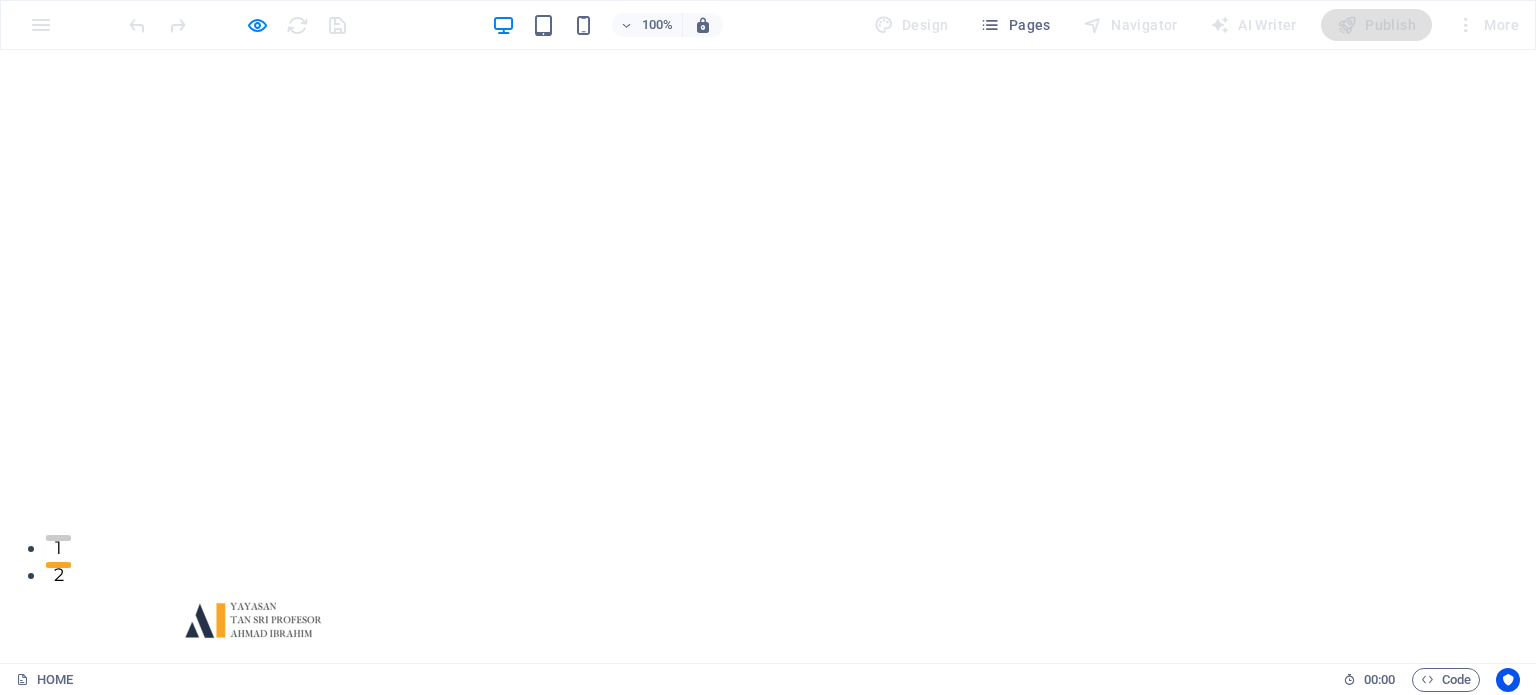 scroll, scrollTop: 0, scrollLeft: 0, axis: both 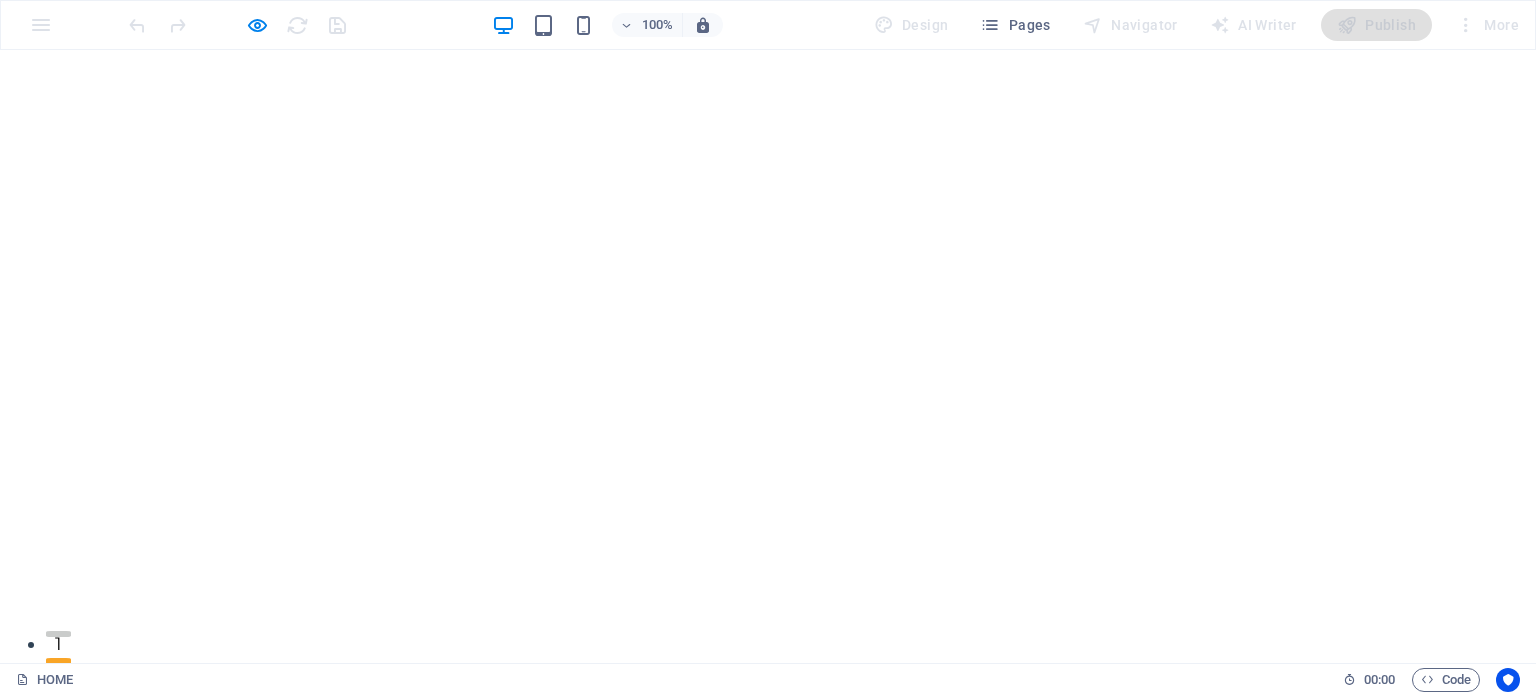 click on "ABOUT" at bounding box center (616, 775) 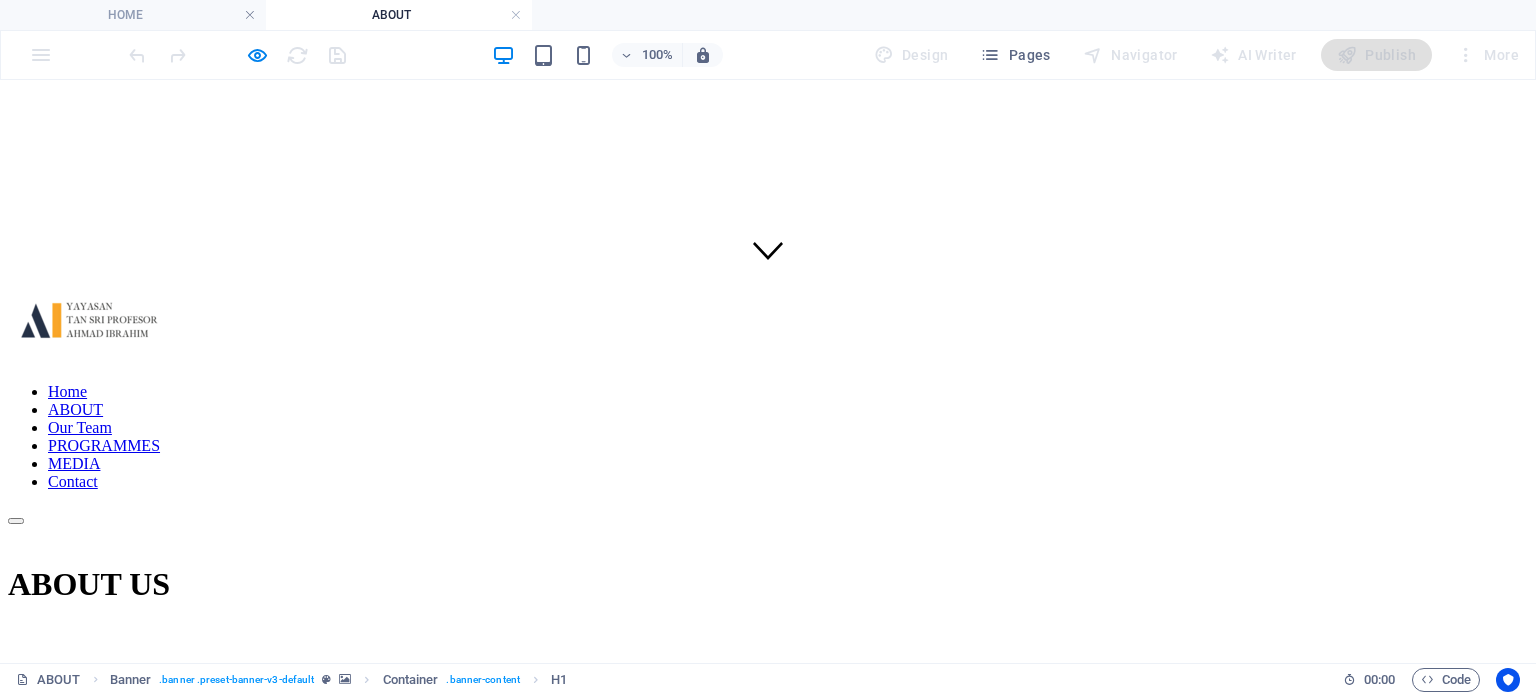 scroll, scrollTop: 379, scrollLeft: 0, axis: vertical 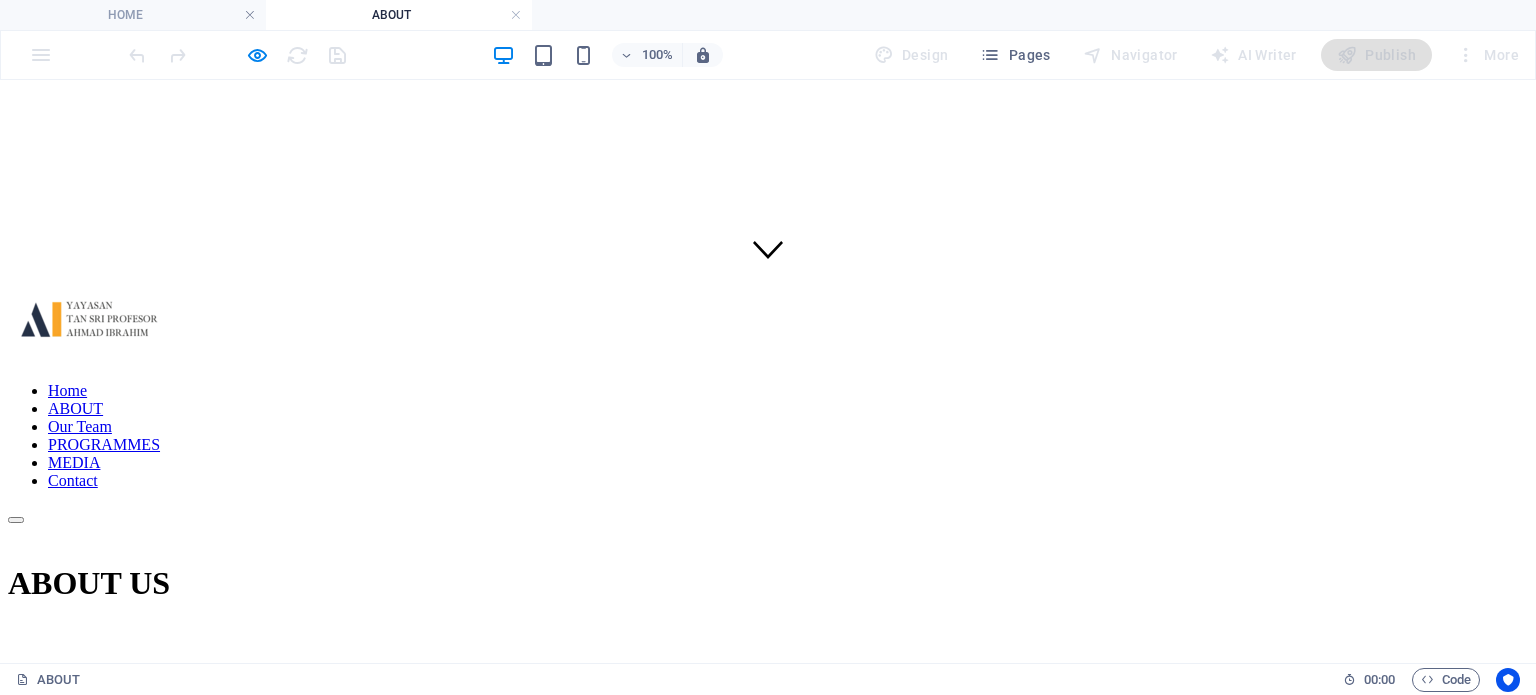 click on "ABOUT TAN SRI PROFESOR AHMAD IBRAHIM" at bounding box center (768, 974) 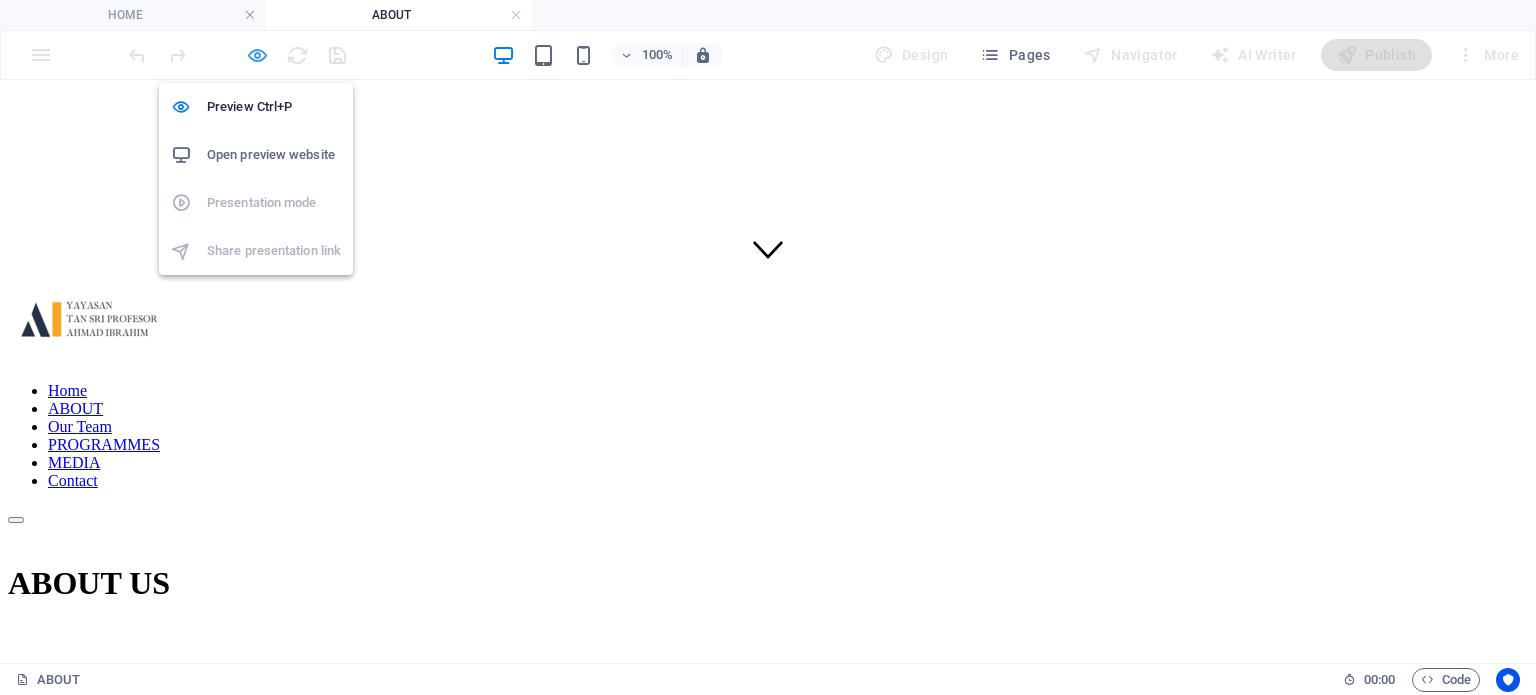 click at bounding box center [257, 55] 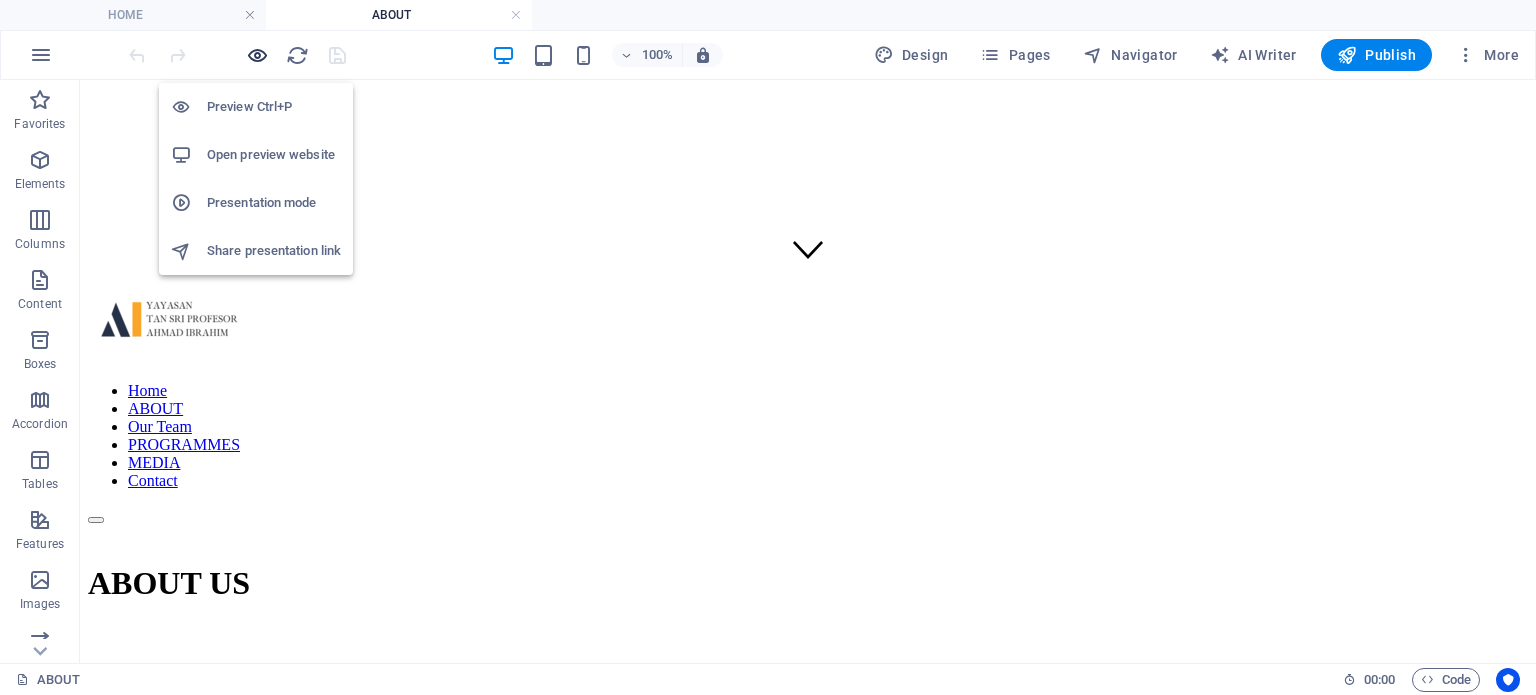 click at bounding box center (257, 55) 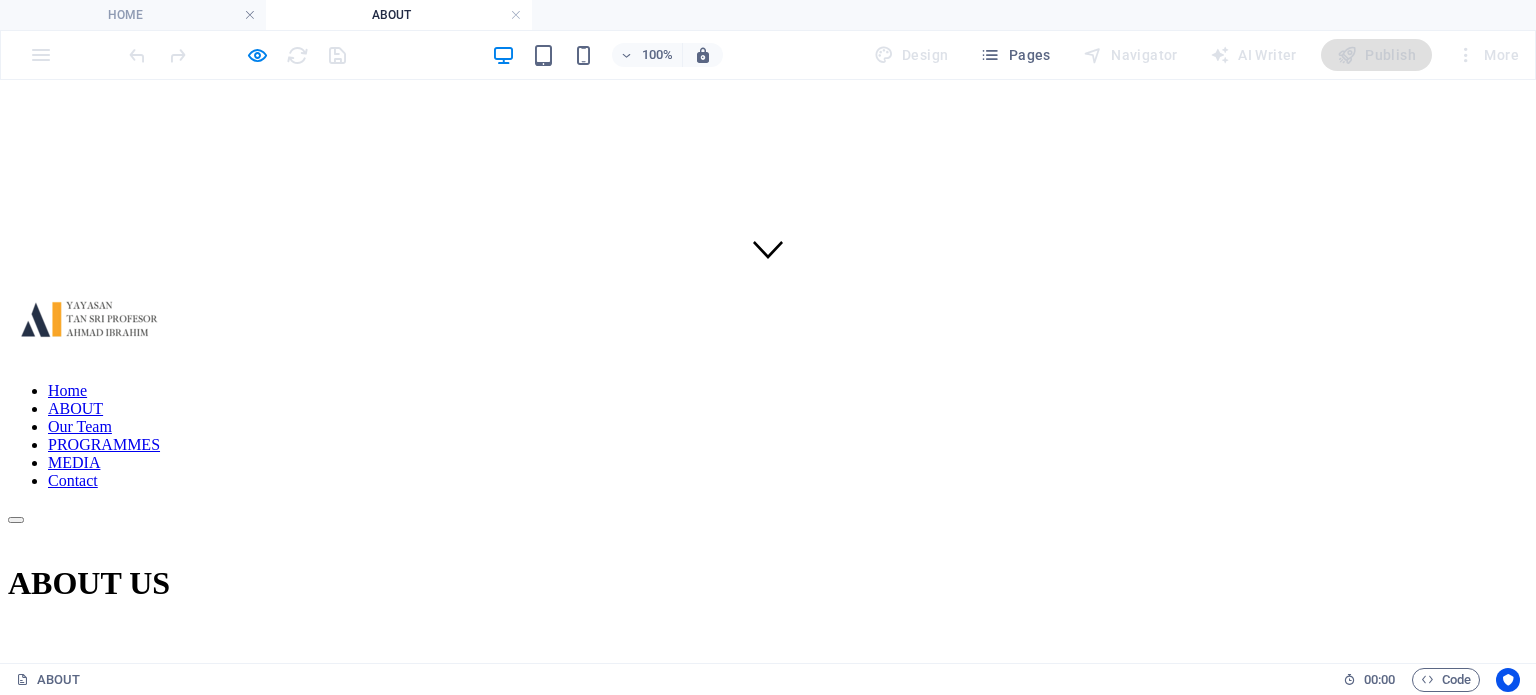 click on "ABOUT TAN SRI PROFESOR AHMAD IBRAHIM" at bounding box center (156, 973) 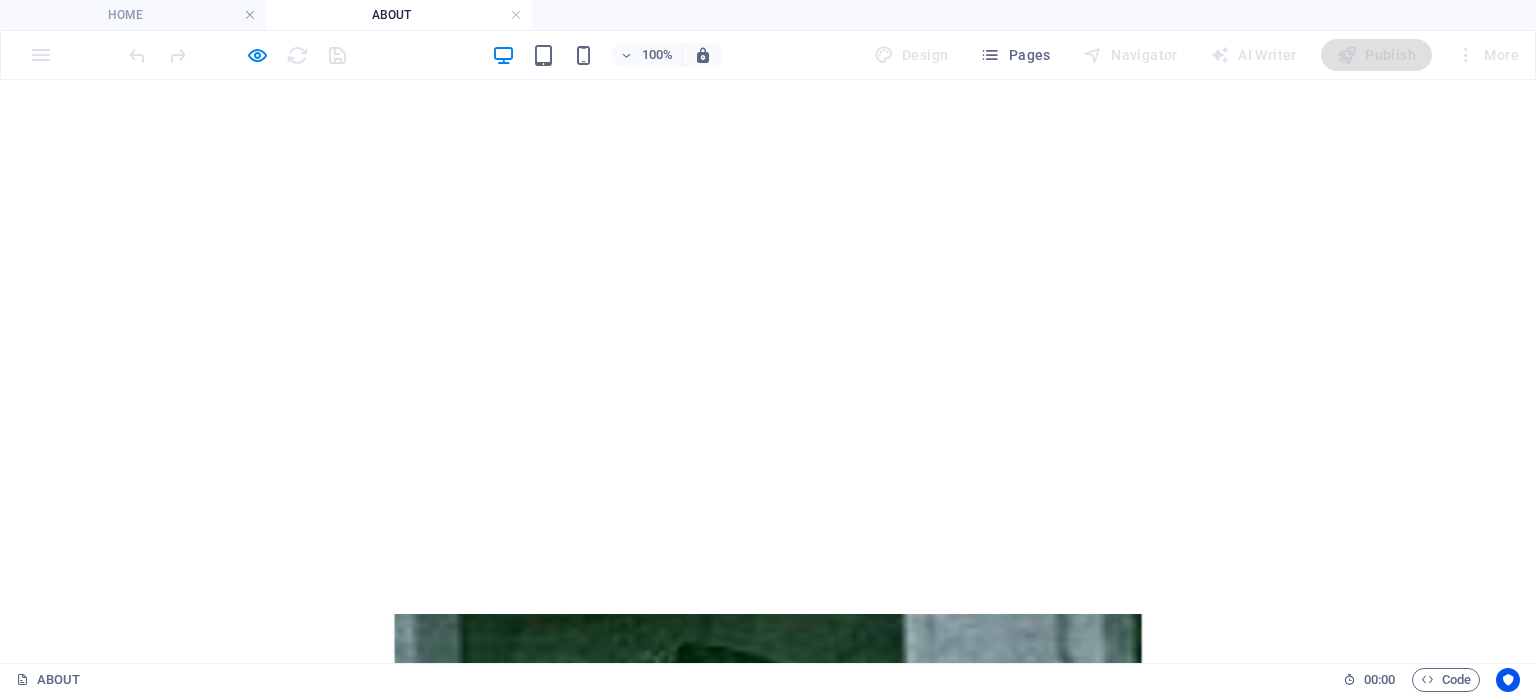 scroll, scrollTop: 1344, scrollLeft: 0, axis: vertical 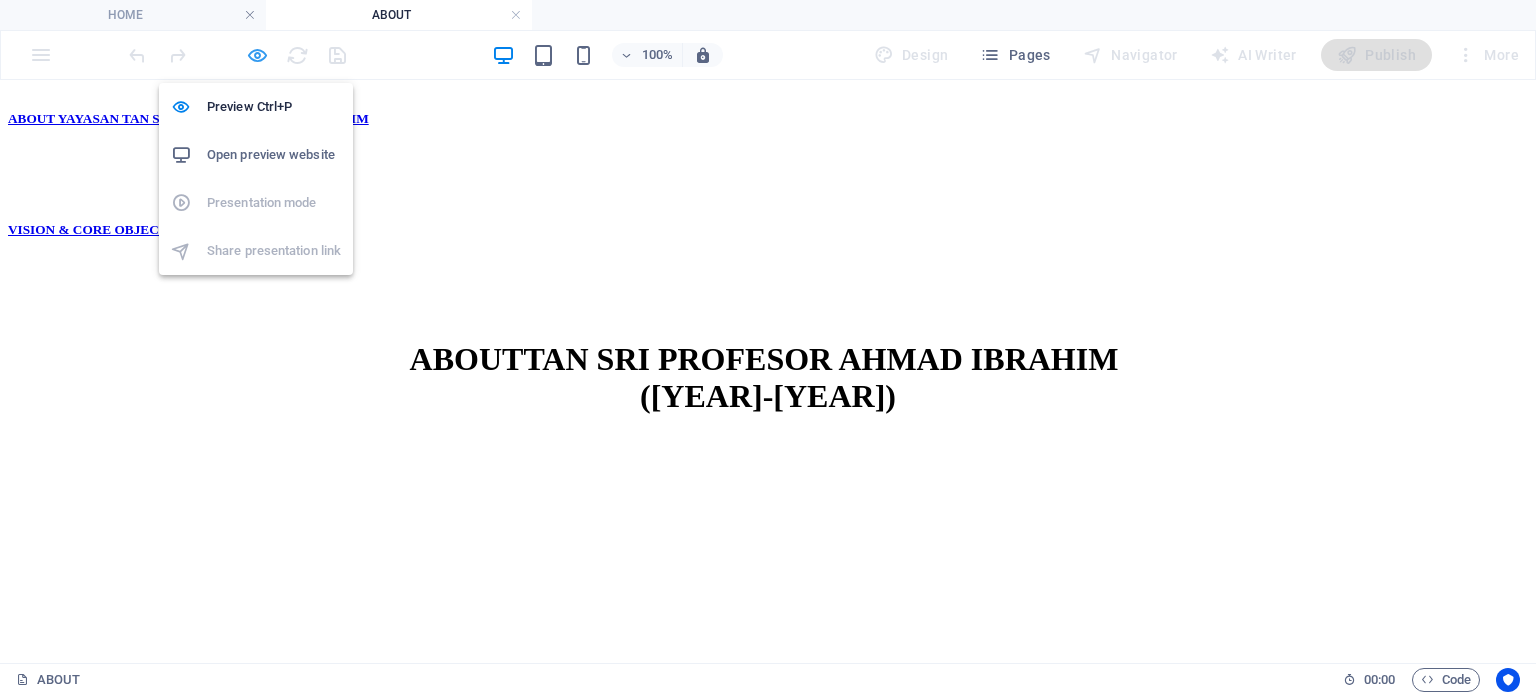 click at bounding box center (257, 55) 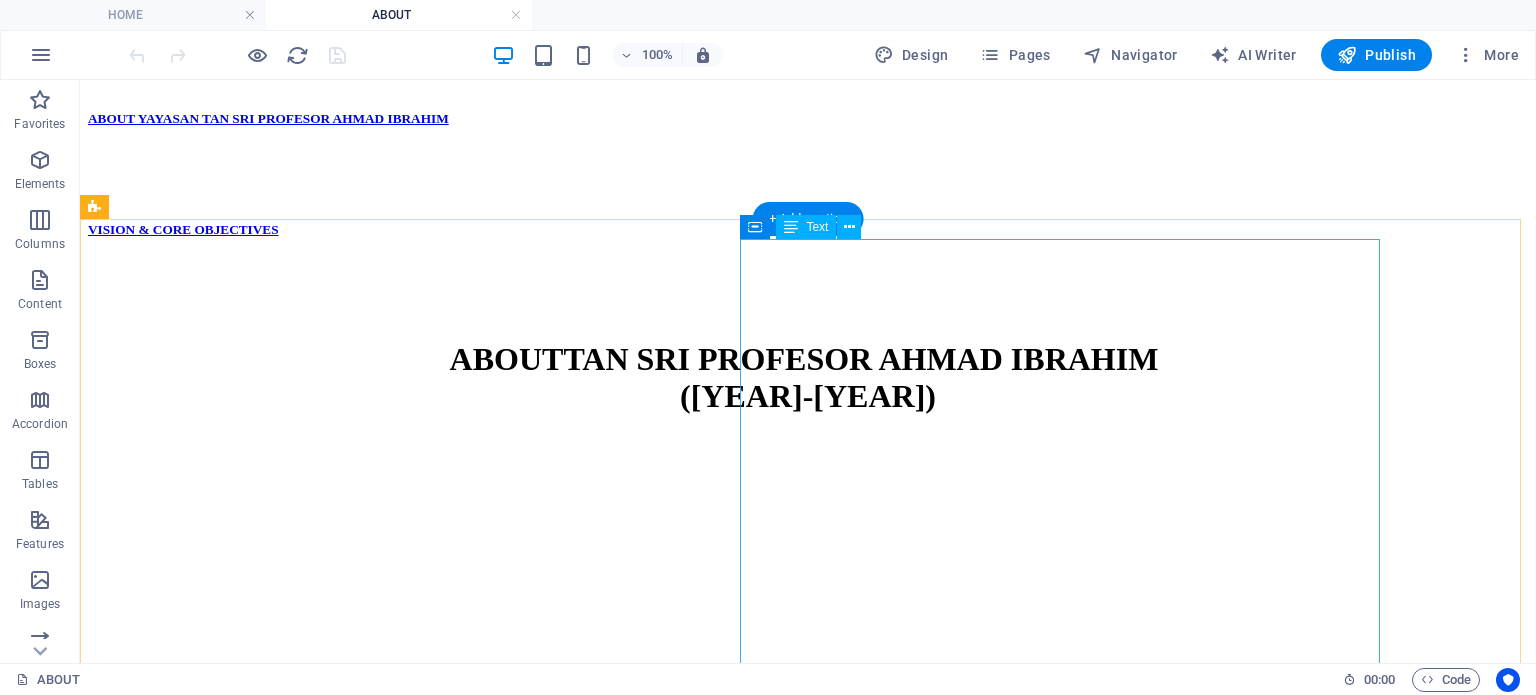 click on "The year [YEAR] heralded a mementous achievement as [TITLE] [TITLE] [LAST] spearheaded the establishment of Malaysia's inaugural Faculty of Law at Universiti Malaya. This Thus sets the precedent for legal education in the country. He served as the faculty's first Dean until [YEAR], and was subsequently granted the title of '[TITLE]' by the university. In [YEAR], [TITLE] [TITLE] [LAST] led the establishment of the Kulliyyah of Laws (Nnow known as '[TITLE]' or '[TITLE]') at International Islamic University Malaysia. His visionary leadership birthed a curriculum which amalgamated civil and syariah laws, a groundbreaking precedent in legal education. Throughout his illustrious lifetime, he crafted over 100 scholarly works which traversed diverse legal domains. These include constitutional law, administrative law, family law, syariah law, and tax law." at bounding box center (808, 3403) 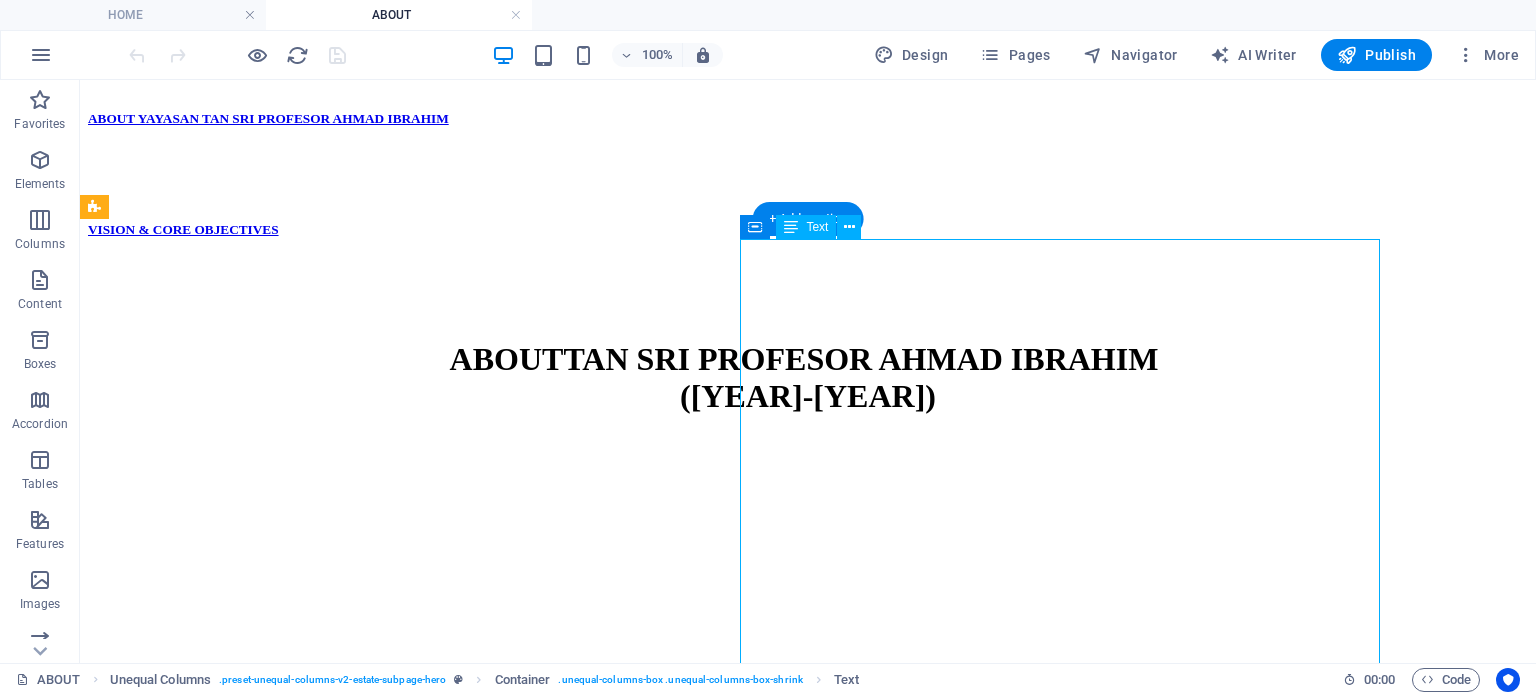 click on "The year [YEAR] heralded a mementous achievement as [TITLE] [TITLE] [LAST] spearheaded the establishment of Malaysia's inaugural Faculty of Law at Universiti Malaya. This Thus sets the precedent for legal education in the country. He served as the faculty's first Dean until [YEAR], and was subsequently granted the title of '[TITLE]' by the university. In [YEAR], [TITLE] [TITLE] [LAST] led the establishment of the Kulliyyah of Laws (Nnow known as '[TITLE]' or '[TITLE]') at International Islamic University Malaysia. His visionary leadership birthed a curriculum which amalgamated civil and syariah laws, a groundbreaking precedent in legal education. Throughout his illustrious lifetime, he crafted over 100 scholarly works which traversed diverse legal domains. These include constitutional law, administrative law, family law, syariah law, and tax law." at bounding box center [808, 3403] 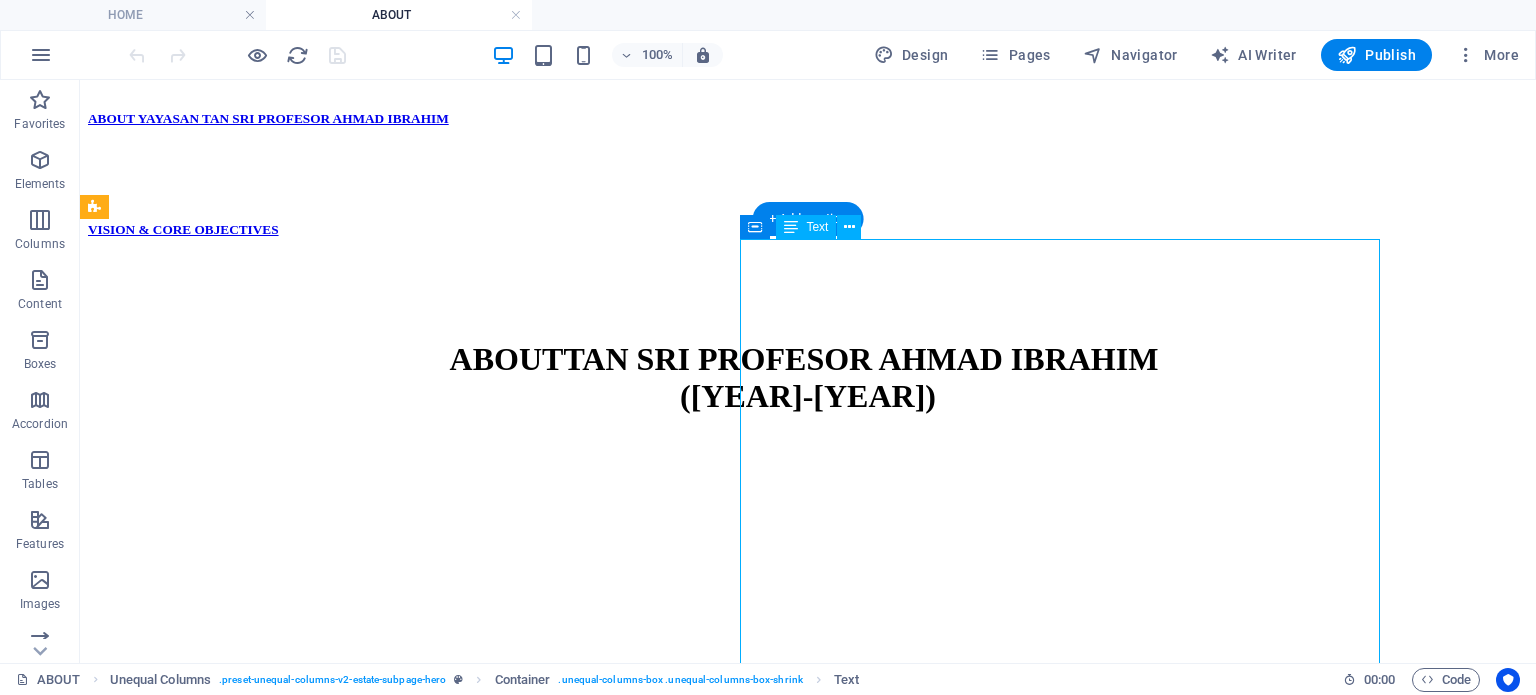 click on "The year [YEAR] heralded a mementous achievement as [TITLE] [TITLE] [LAST] spearheaded the establishment of Malaysia's inaugural Faculty of Law at Universiti Malaya. This Thus sets the precedent for legal education in the country. He served as the faculty's first Dean until [YEAR], and was subsequently granted the title of '[TITLE]' by the university. In [YEAR], [TITLE] [TITLE] [LAST] led the establishment of the Kulliyyah of Laws (Nnow known as '[TITLE]' or '[TITLE]') at International Islamic University Malaysia. His visionary leadership birthed a curriculum which amalgamated civil and syariah laws, a groundbreaking precedent in legal education. Throughout his illustrious lifetime, he crafted over 100 scholarly works which traversed diverse legal domains. These include constitutional law, administrative law, family law, syariah law, and tax law." at bounding box center [808, 3403] 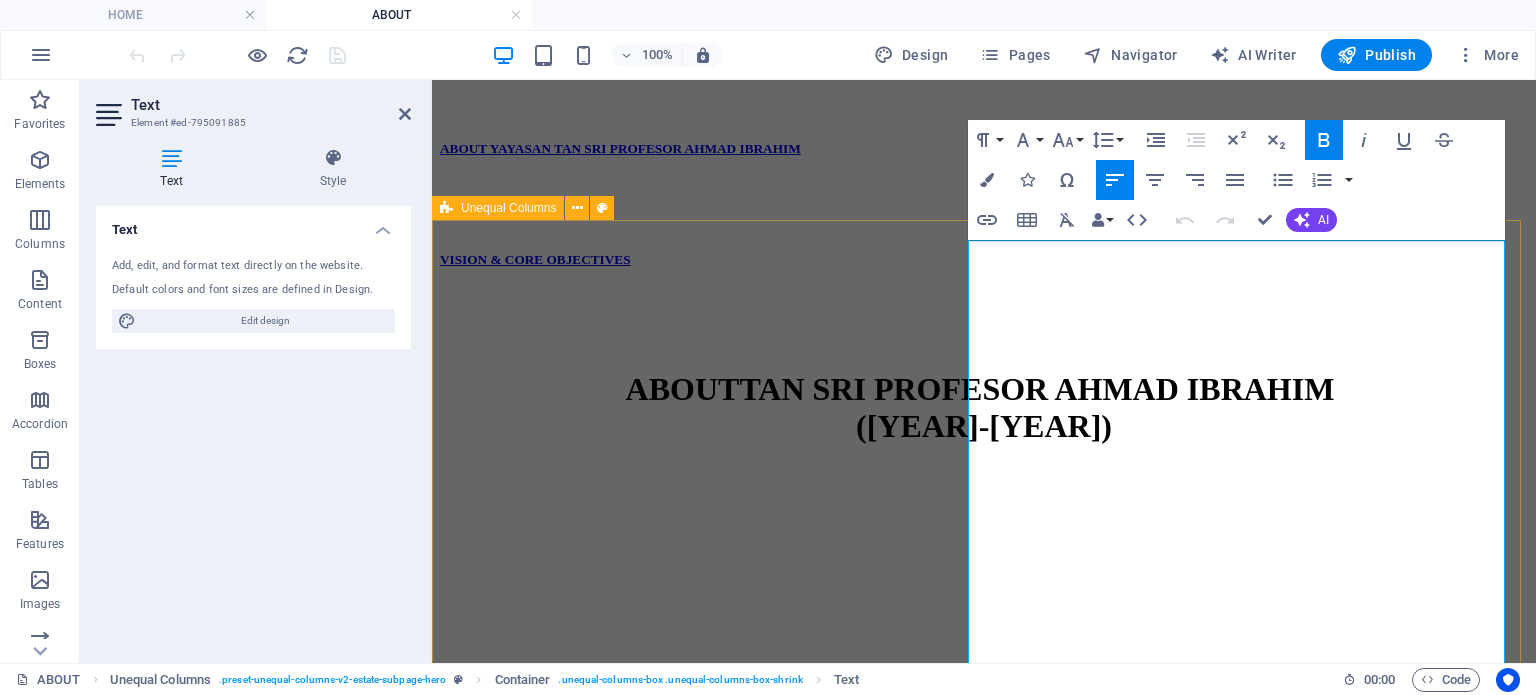 scroll, scrollTop: 1373, scrollLeft: 0, axis: vertical 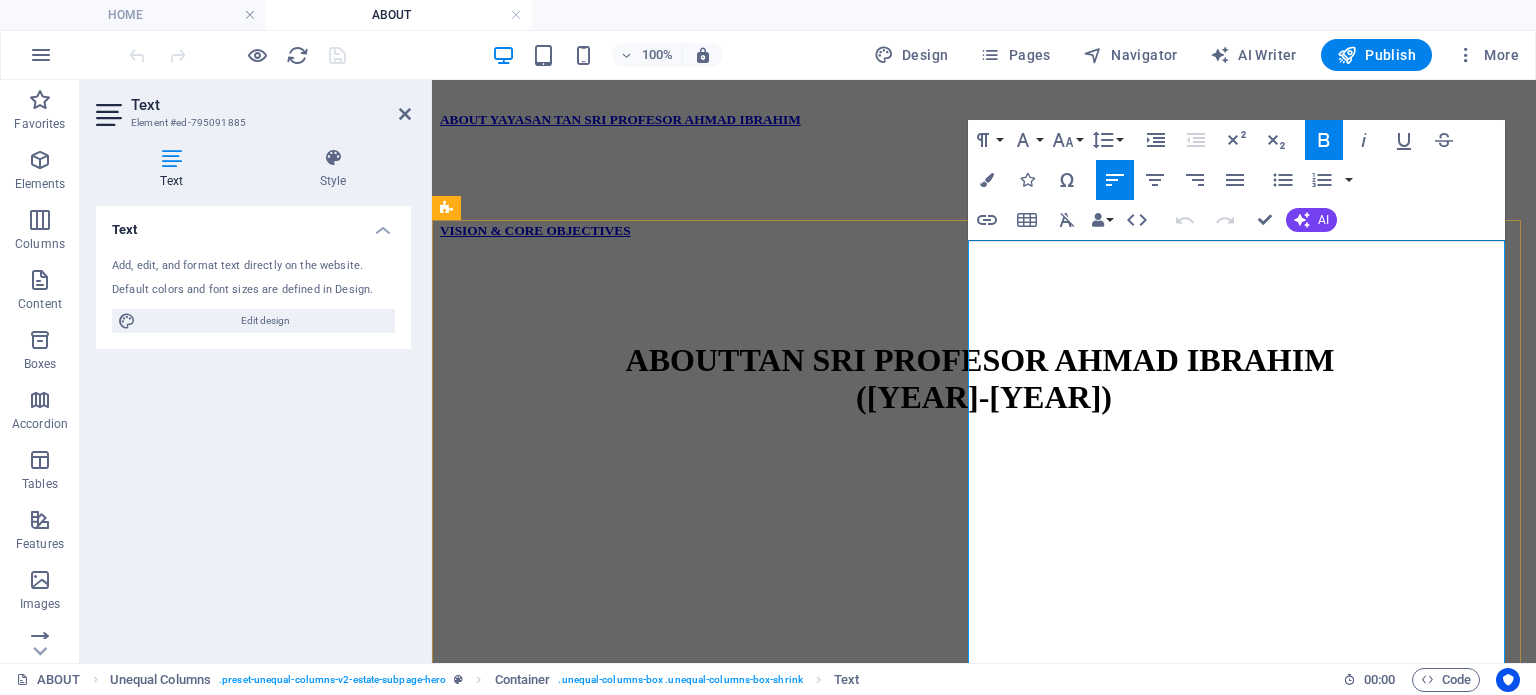 click on "The year [YEAR] heralded a mementous achievement as [TITLE] [TITLE] [LAST] spearheaded the establishment of Malaysia's inaugural Faculty of Law at Universiti Malaya. This Thus sets the precedent for legal education in the country. He served as the faculty's first Dean until [YEAR], and was subsequently granted the title of '[TITLE]' by the university." at bounding box center [967, 3136] 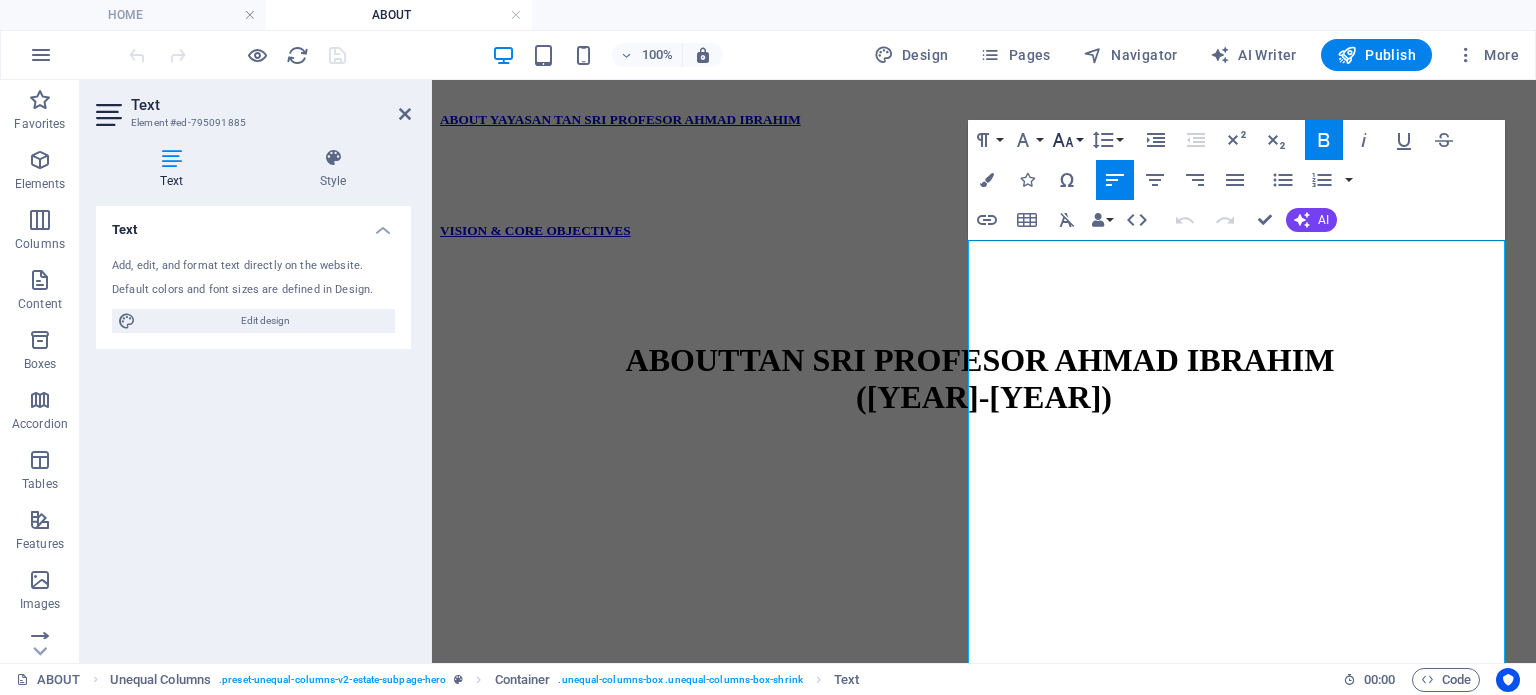 click 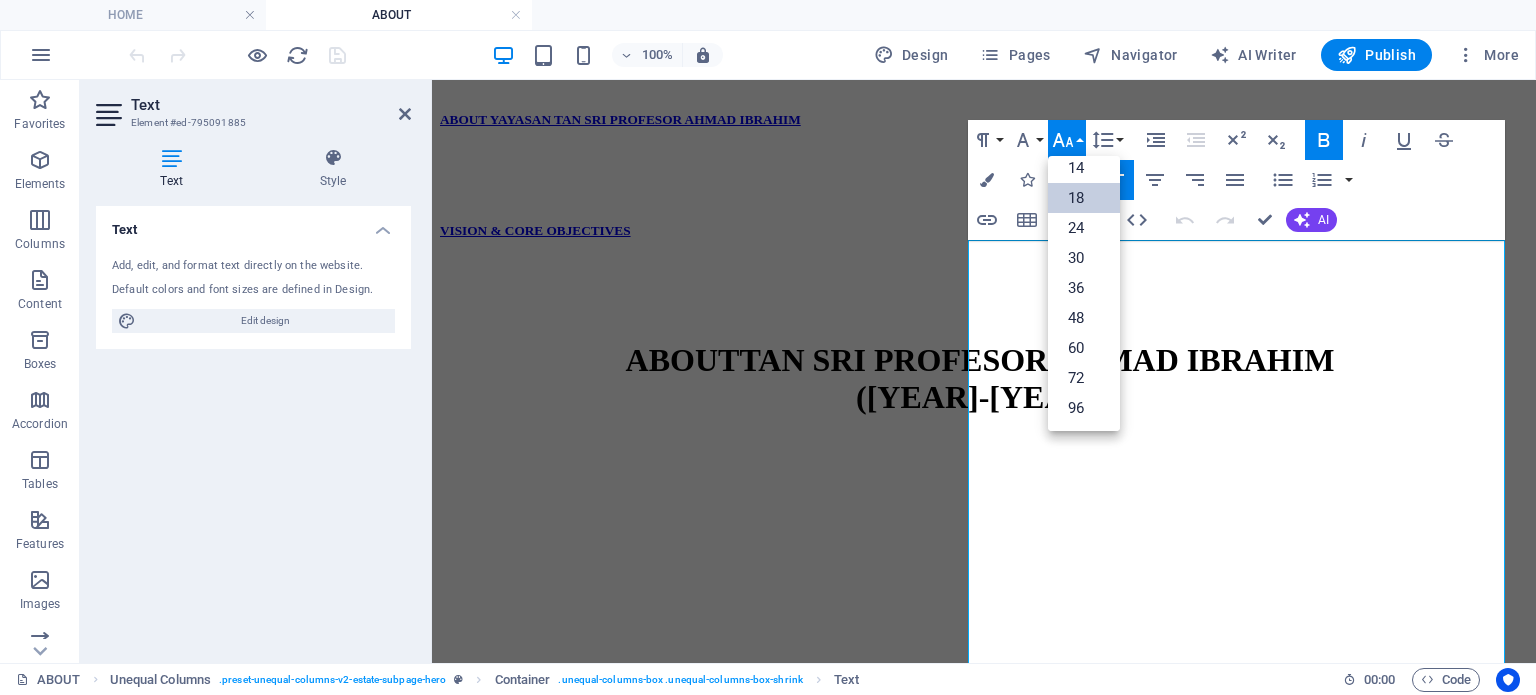 scroll, scrollTop: 160, scrollLeft: 0, axis: vertical 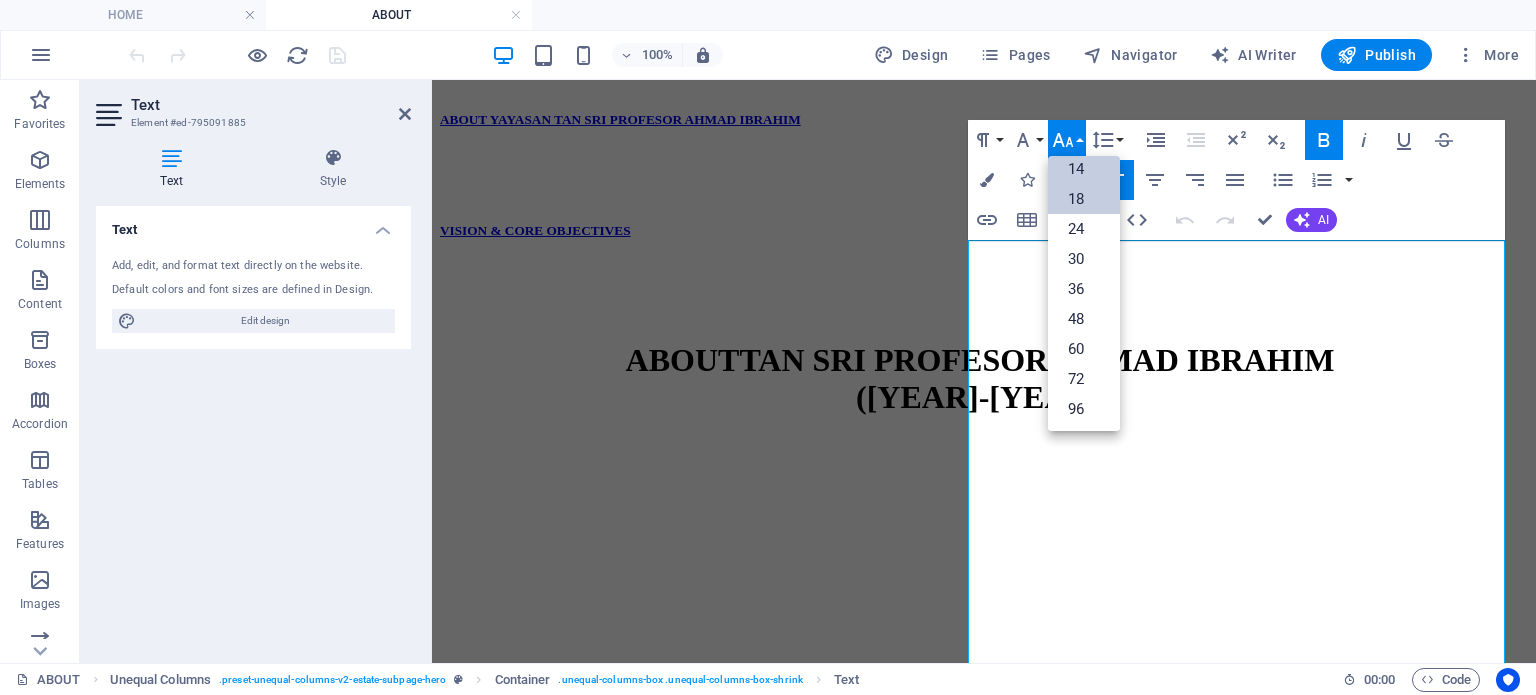 click on "14" at bounding box center (1084, 169) 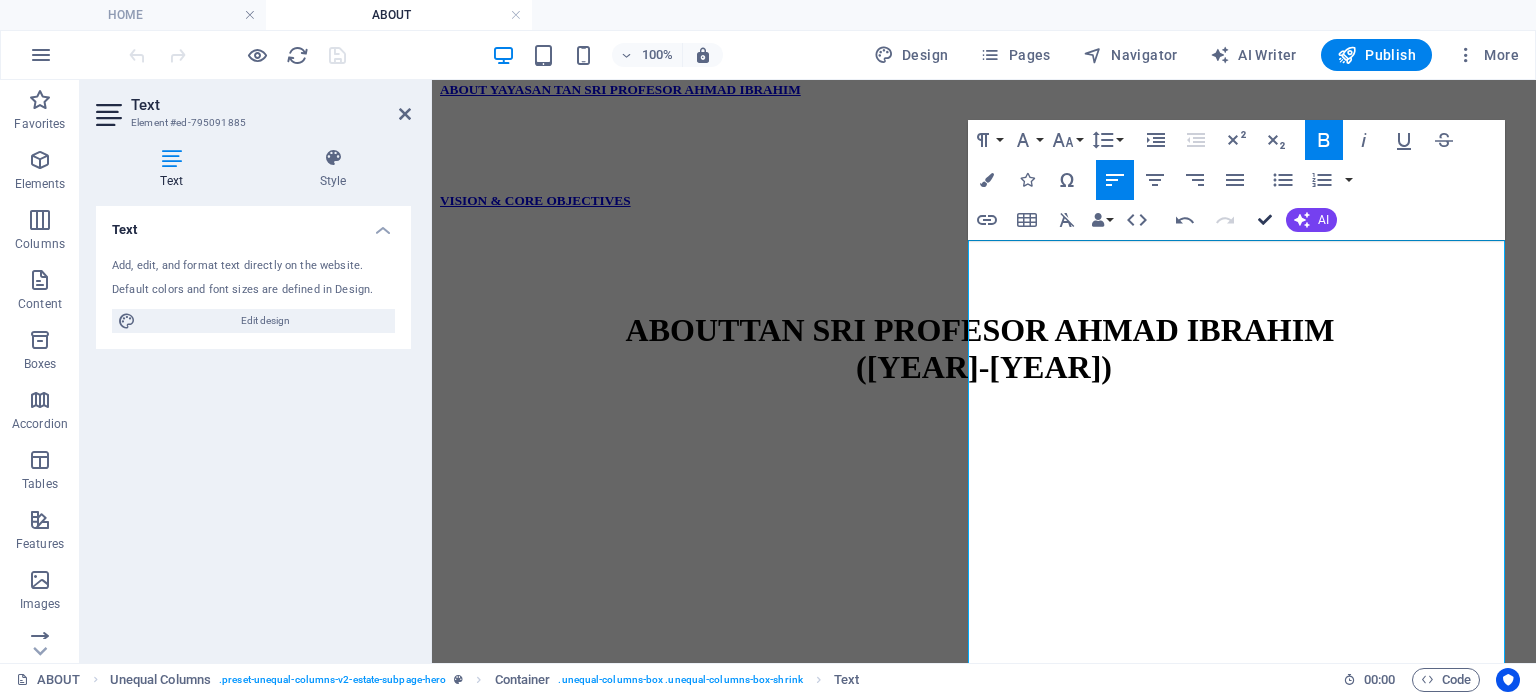 scroll, scrollTop: 1354, scrollLeft: 0, axis: vertical 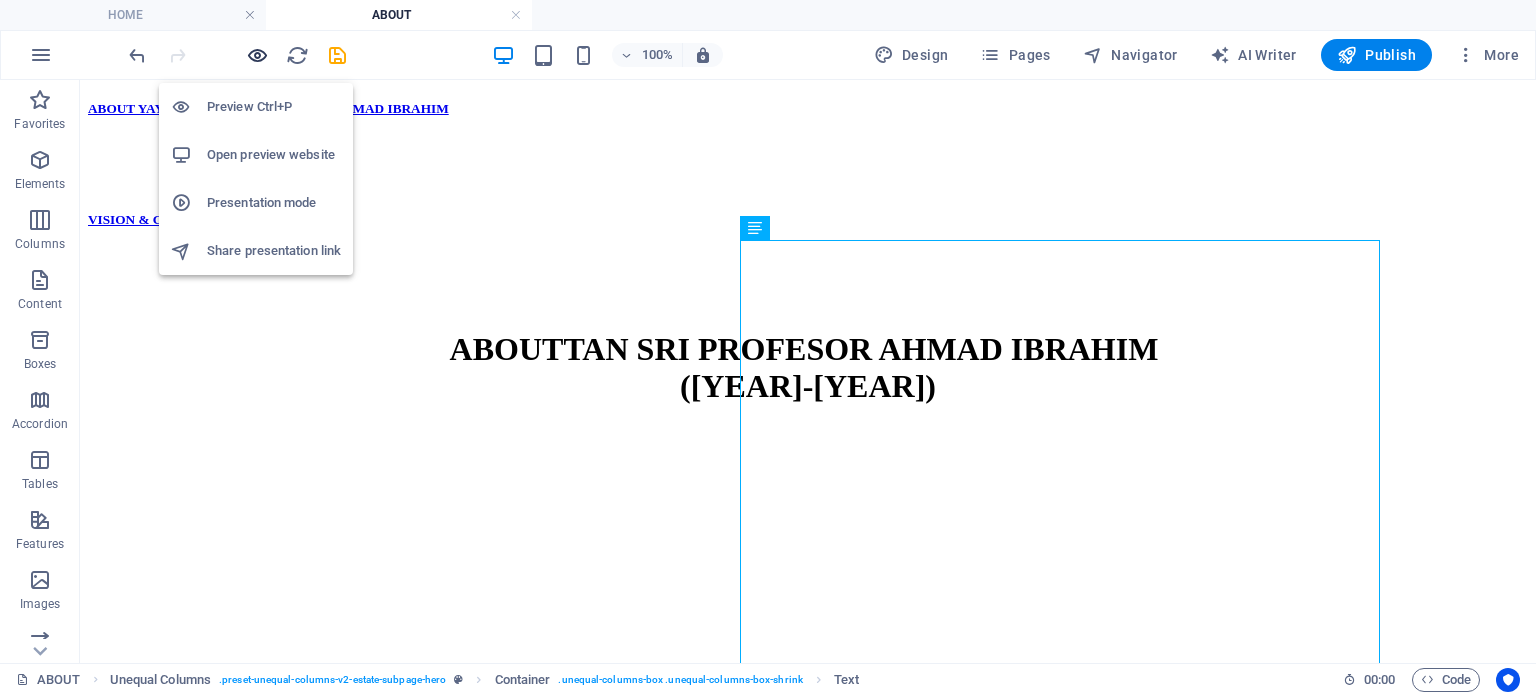 click at bounding box center [257, 55] 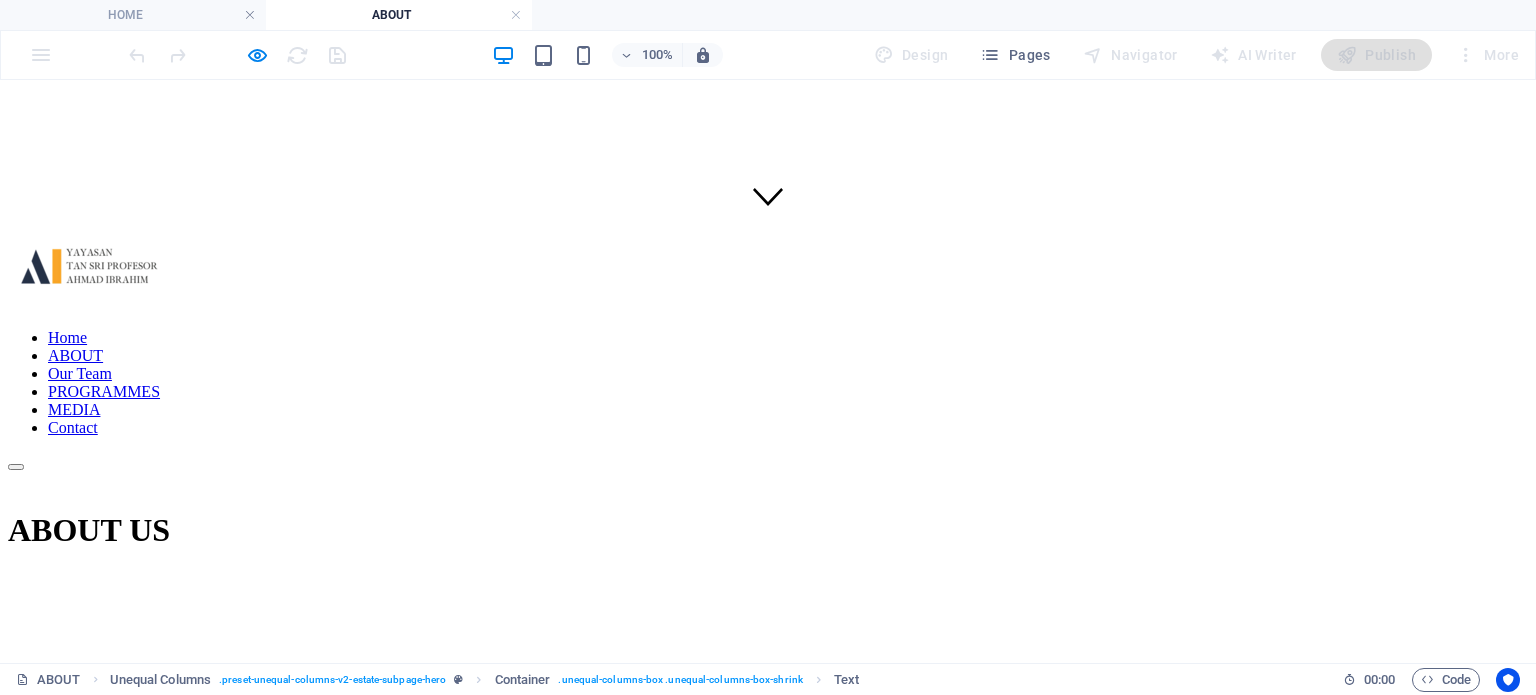 scroll, scrollTop: 436, scrollLeft: 0, axis: vertical 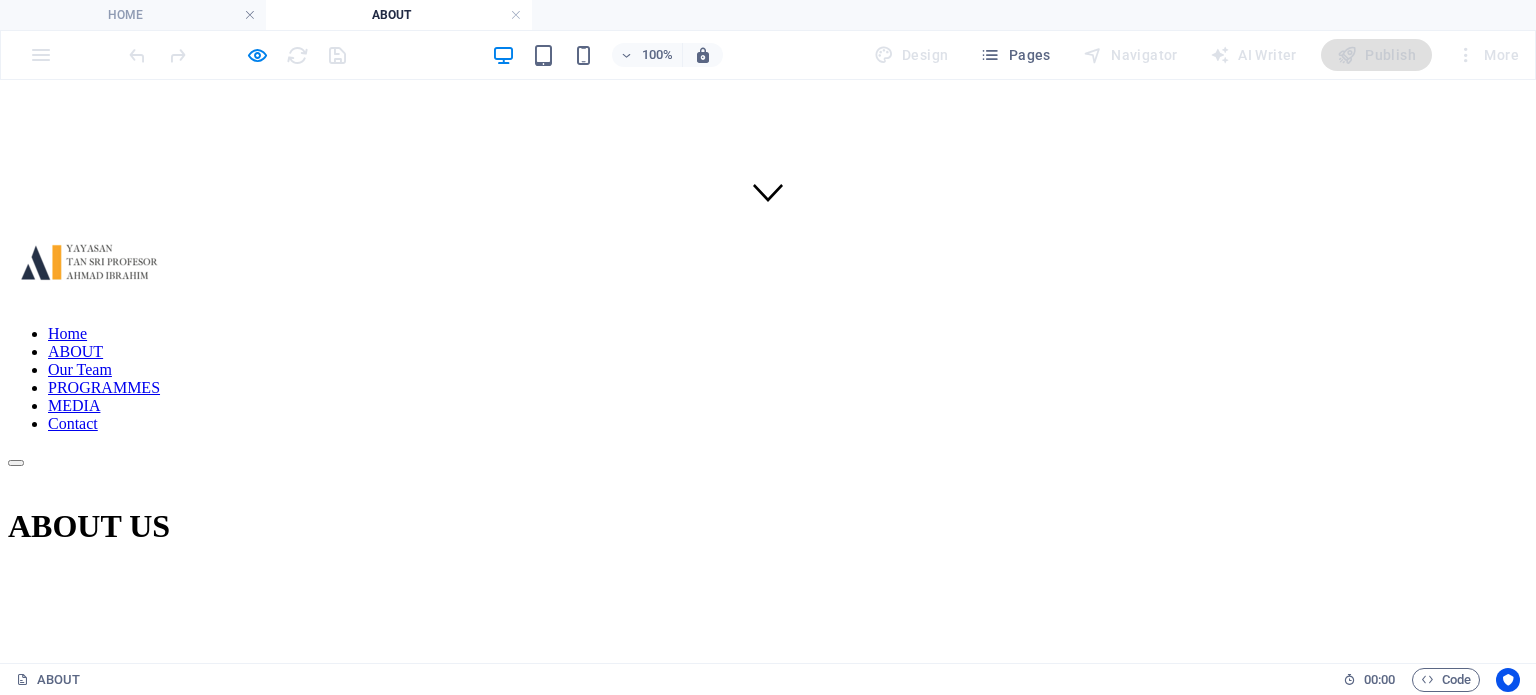 click on "ABOUT YAYASAN TAN SRI PROFESOR AHMAD IBRAHIM" at bounding box center (188, 1026) 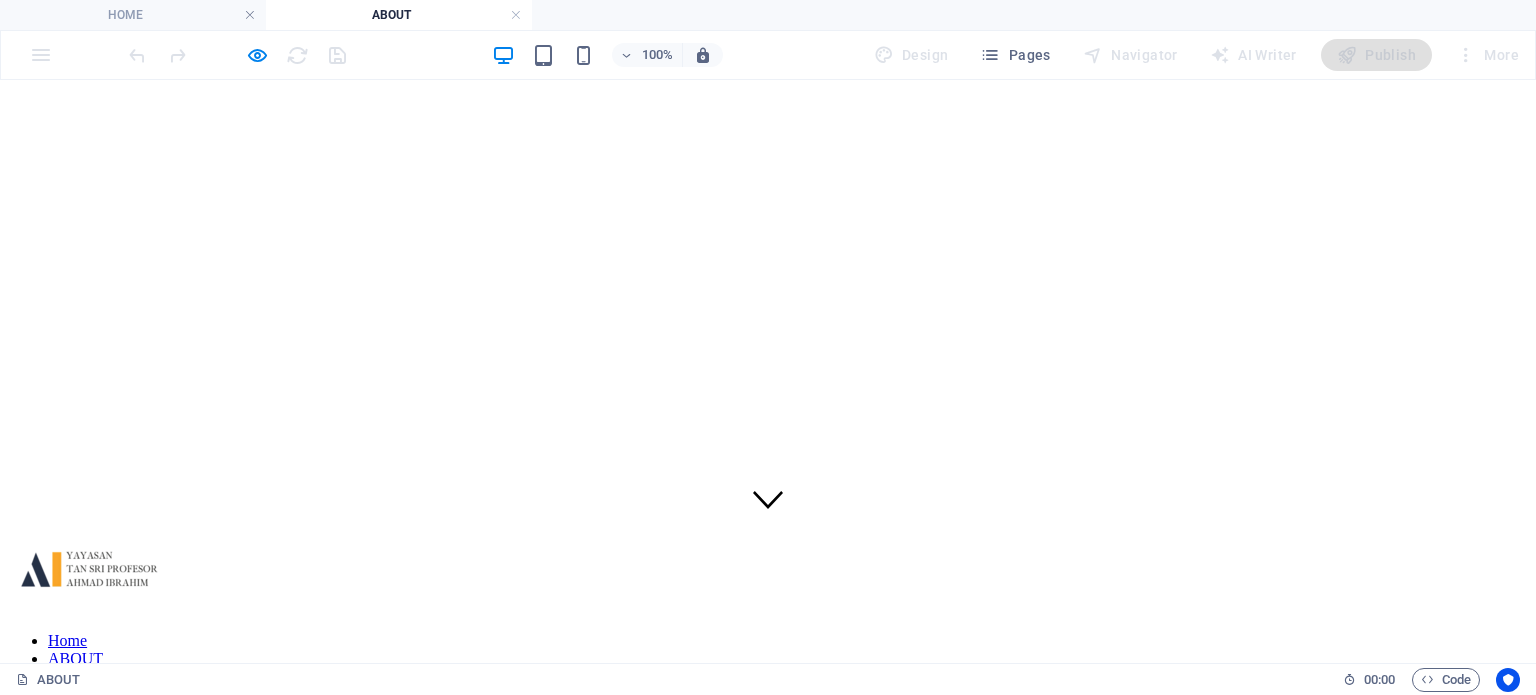 scroll, scrollTop: 0, scrollLeft: 0, axis: both 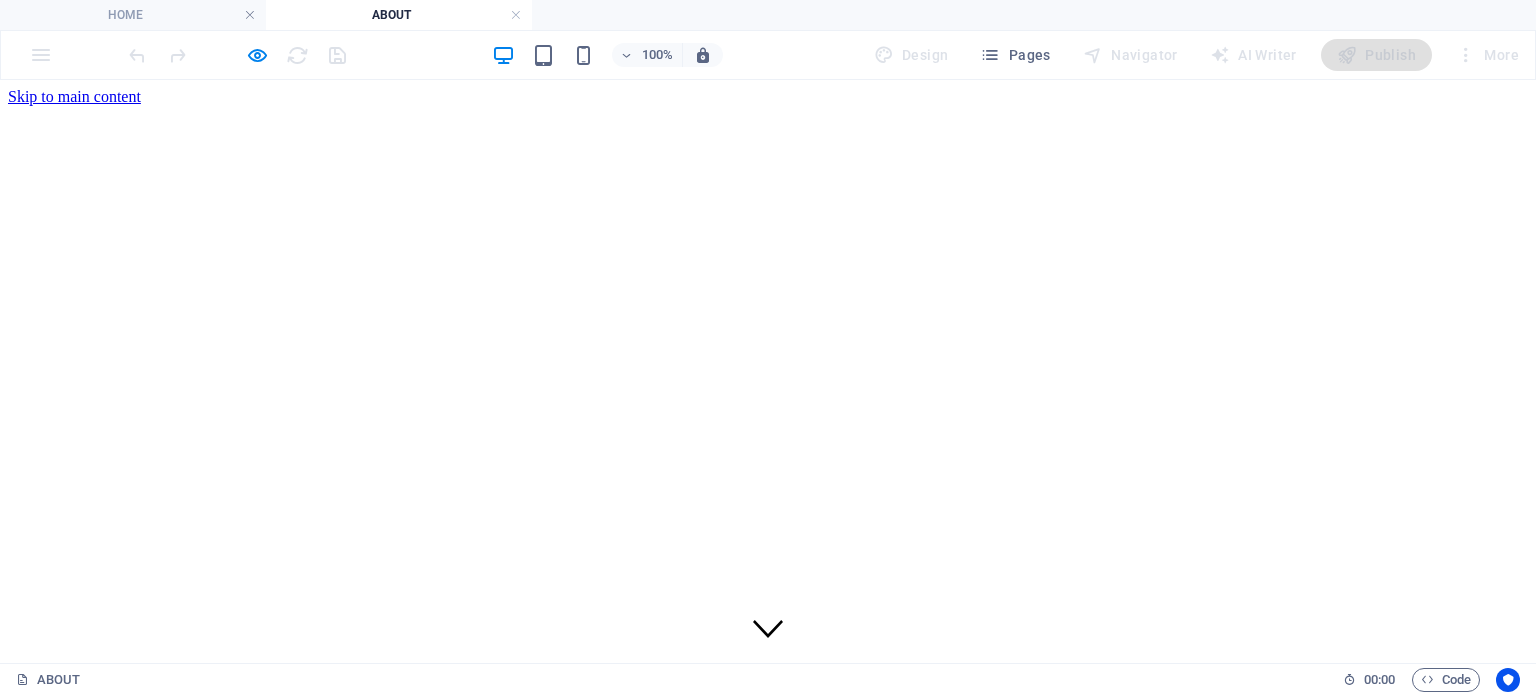 click on "Our Team" at bounding box center (80, 805) 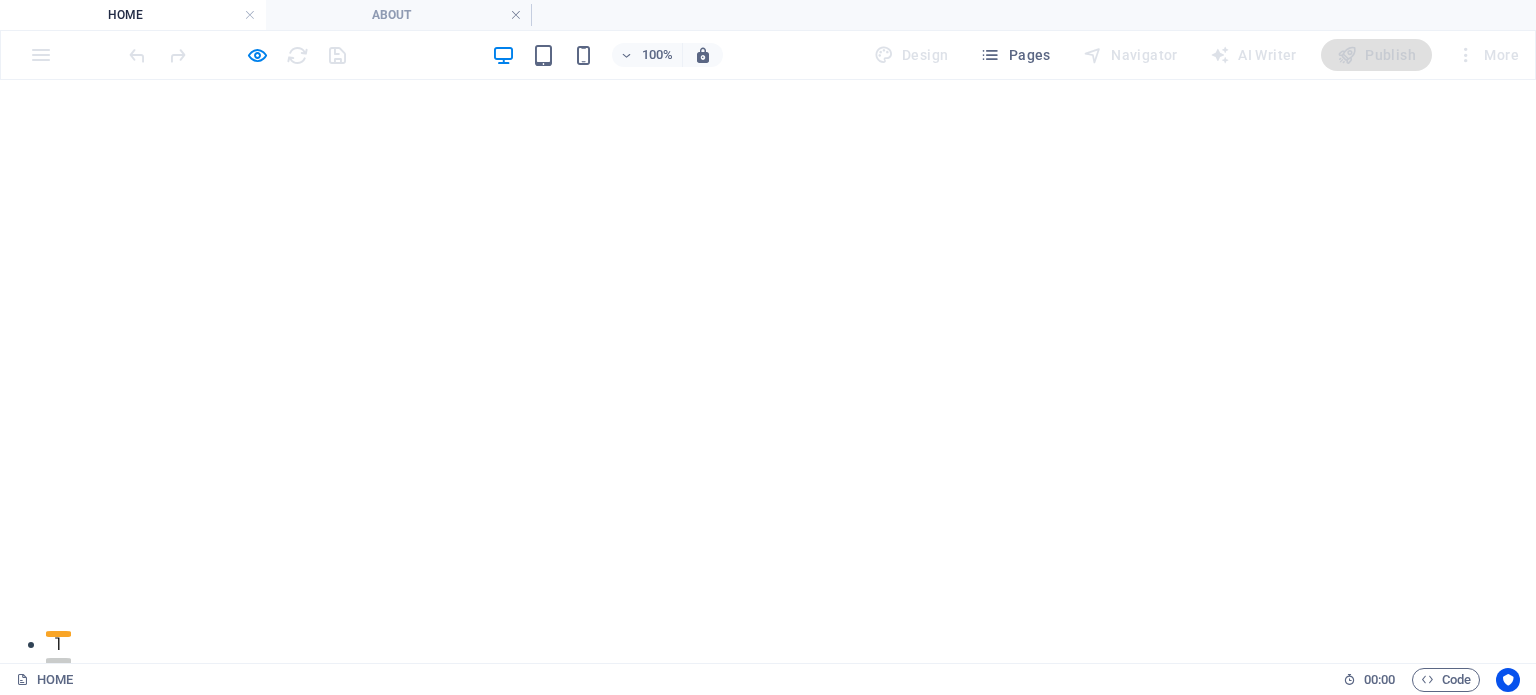 click on "Our Team" at bounding box center [779, 805] 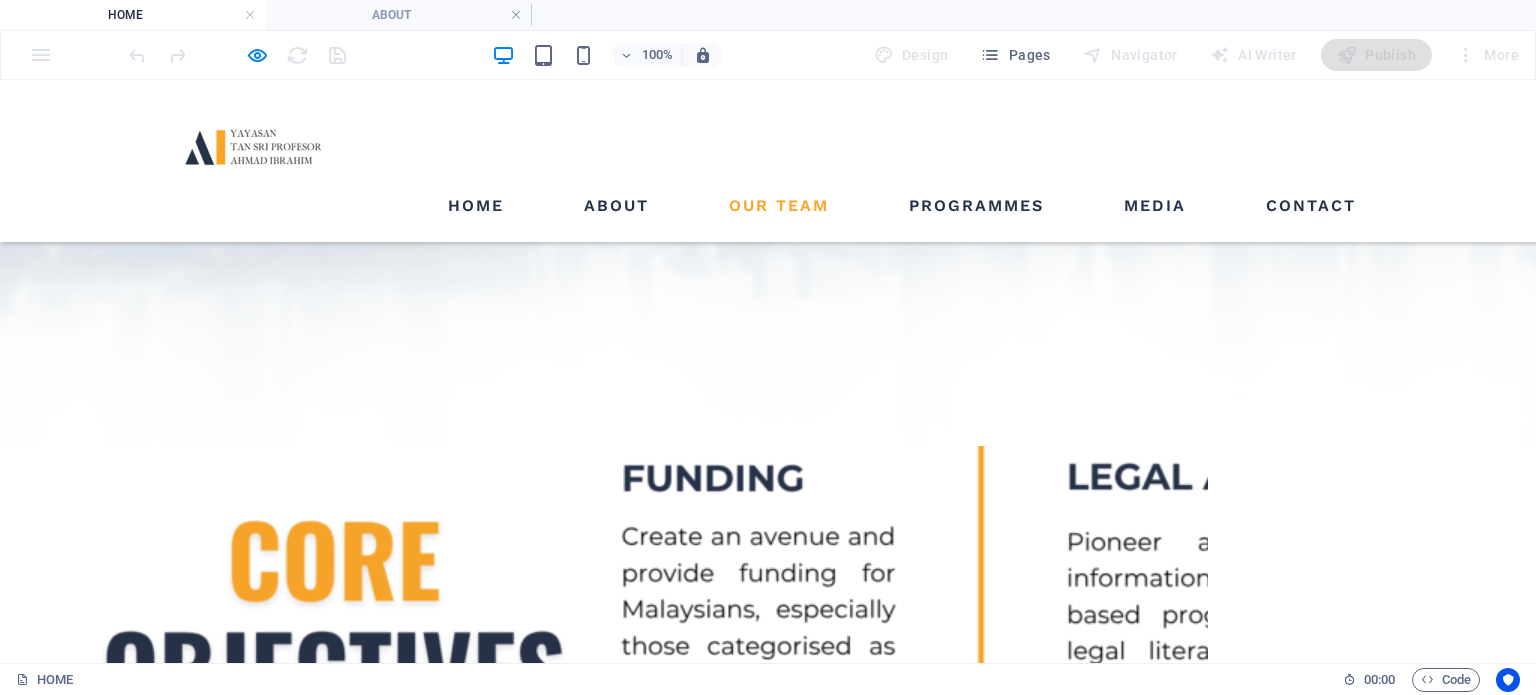 scroll, scrollTop: 1534, scrollLeft: 0, axis: vertical 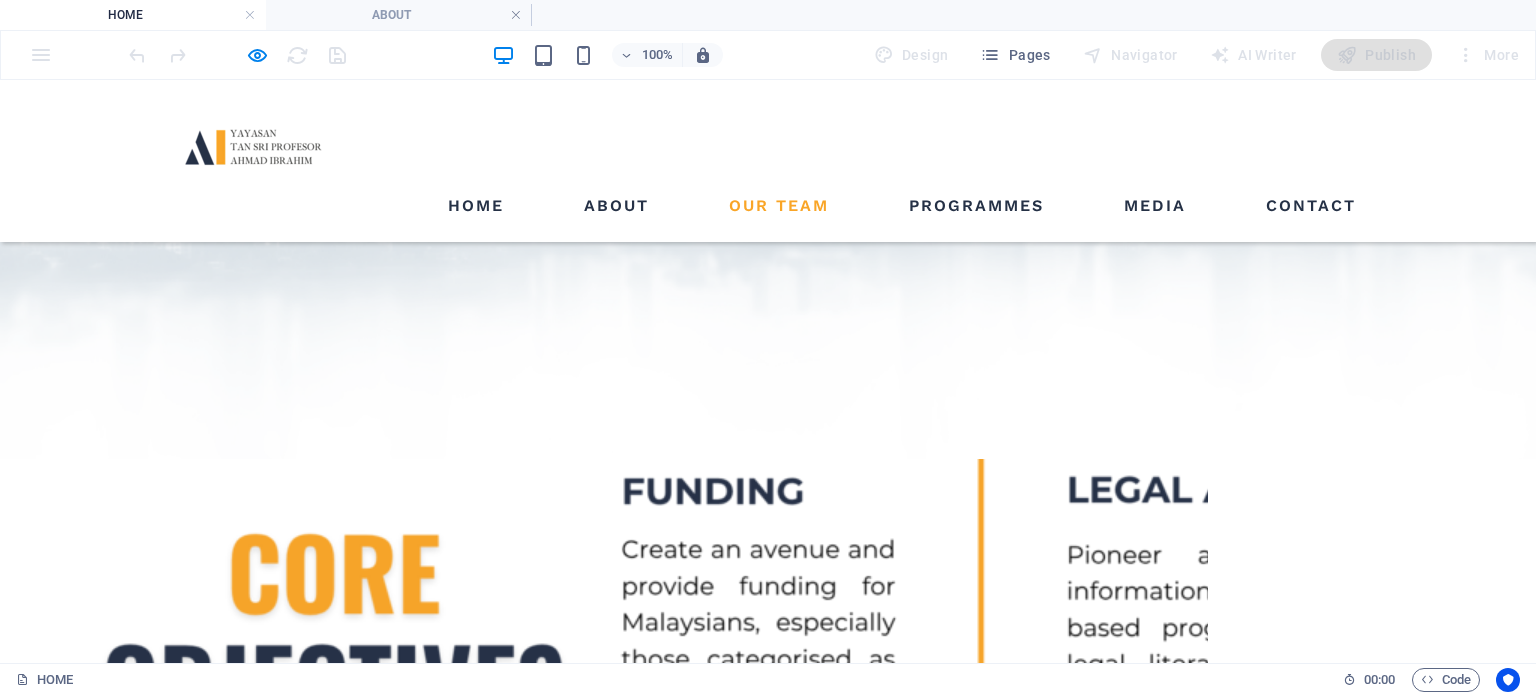 click on "VIEW OUR TEAM" at bounding box center (484, 2875) 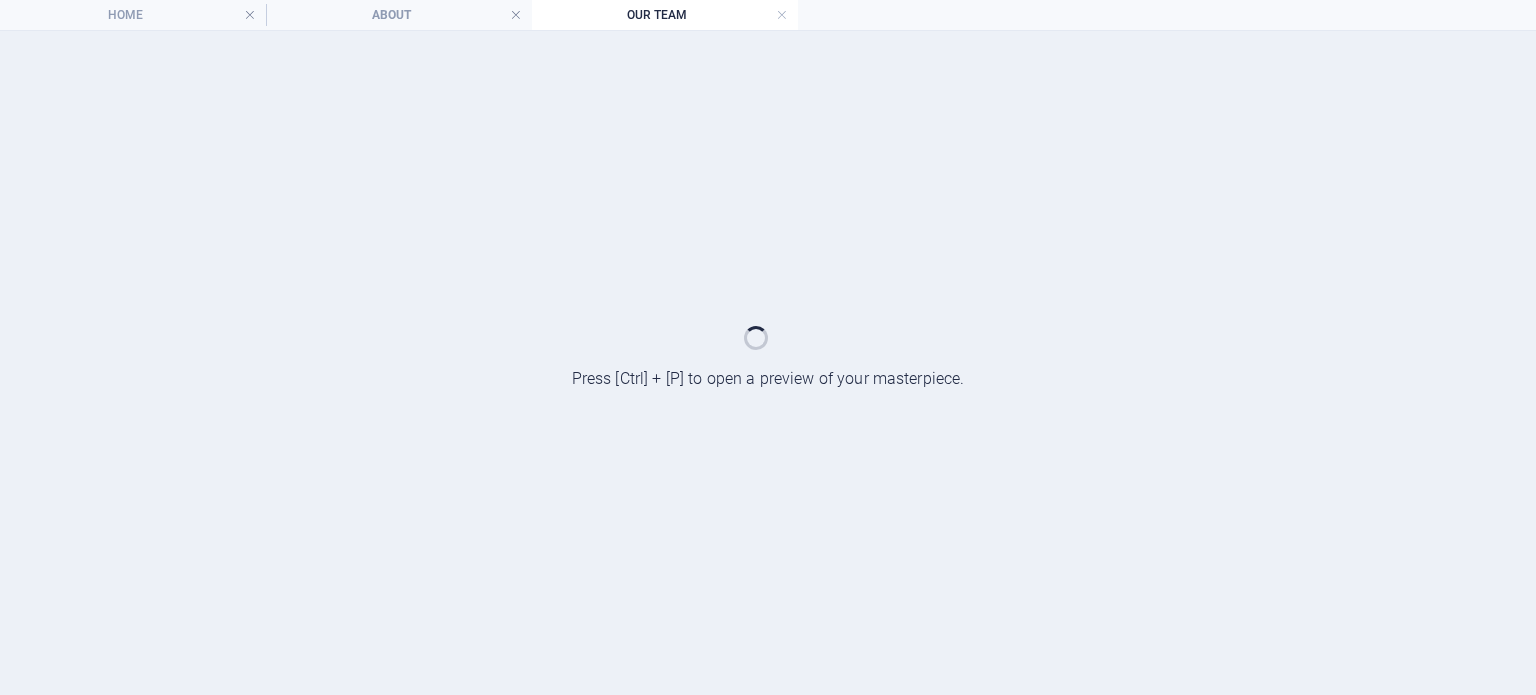 scroll, scrollTop: 0, scrollLeft: 0, axis: both 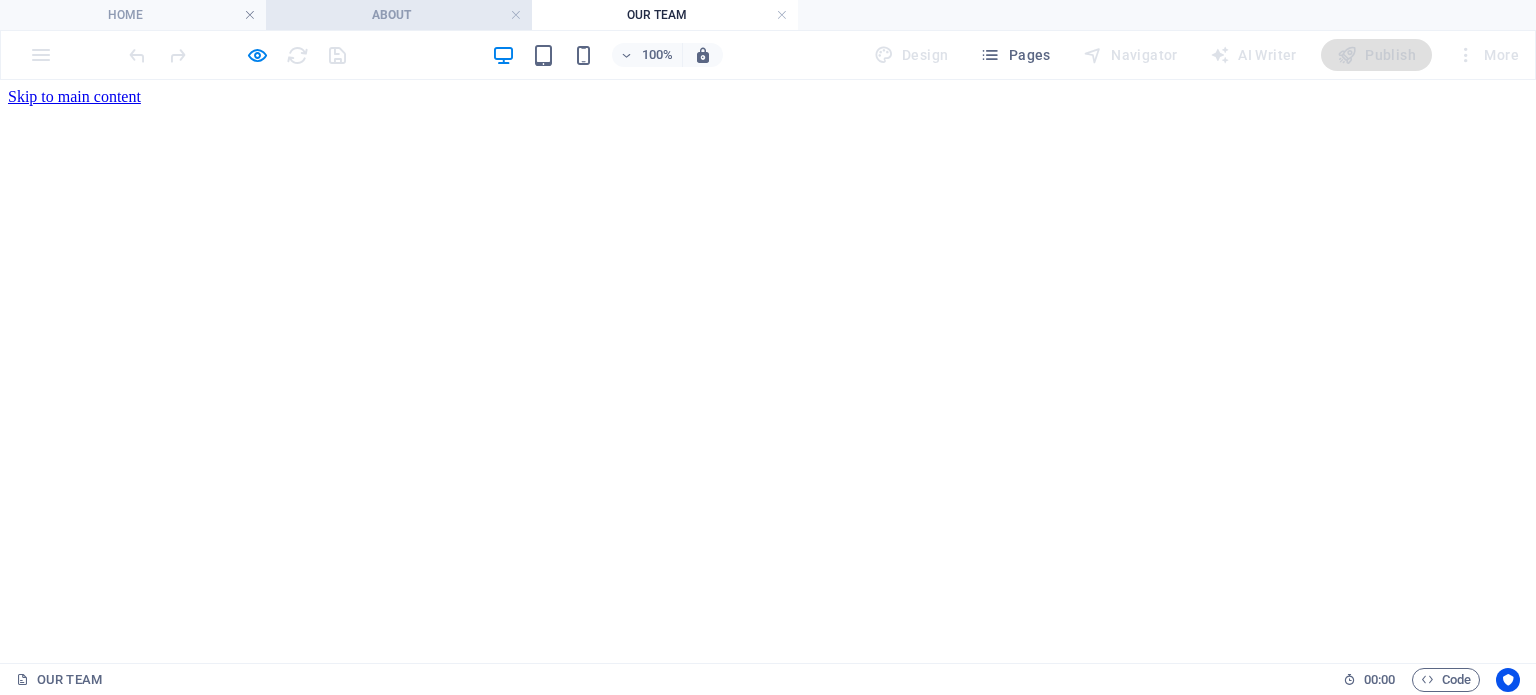 click on "ABOUT" at bounding box center [399, 15] 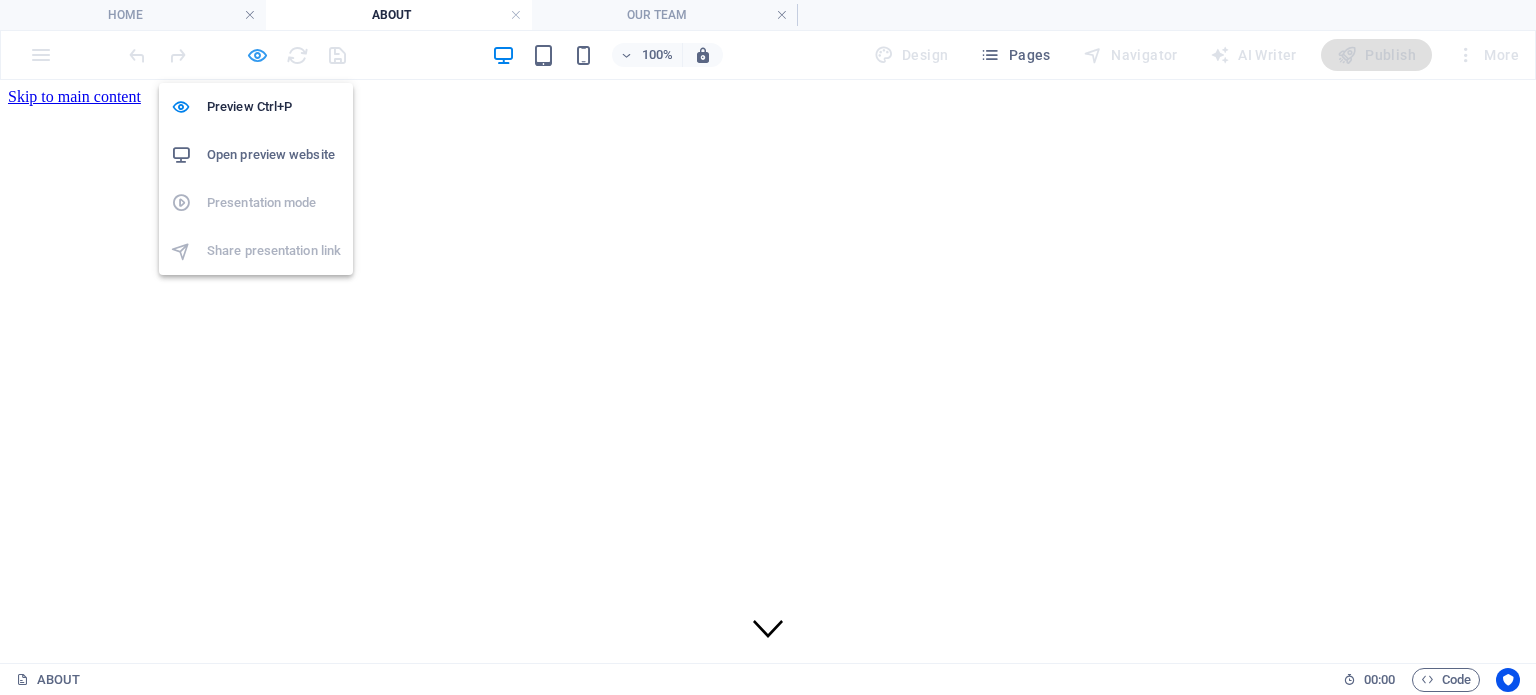 click at bounding box center (257, 55) 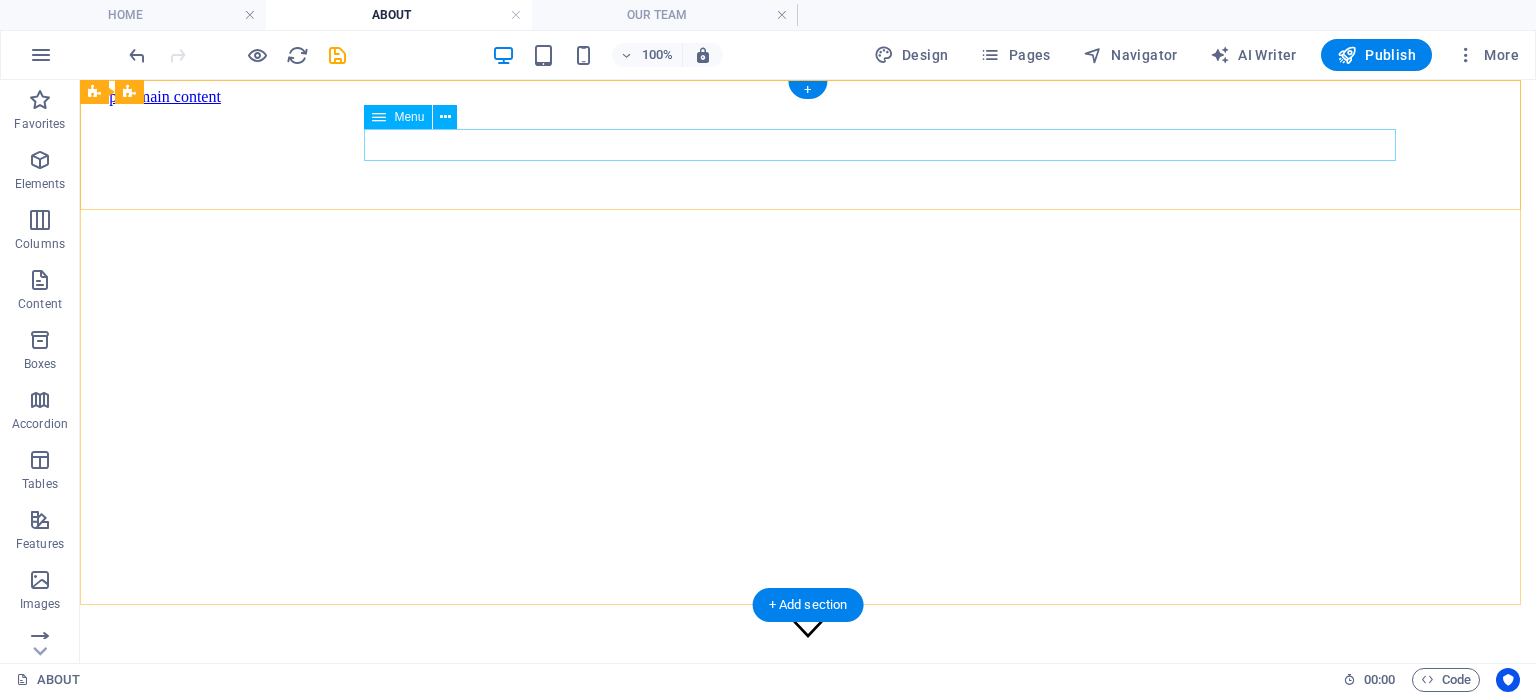 click on "Home ABOUT Our Team PROGRAMMES MEDIA Contact" at bounding box center (808, 815) 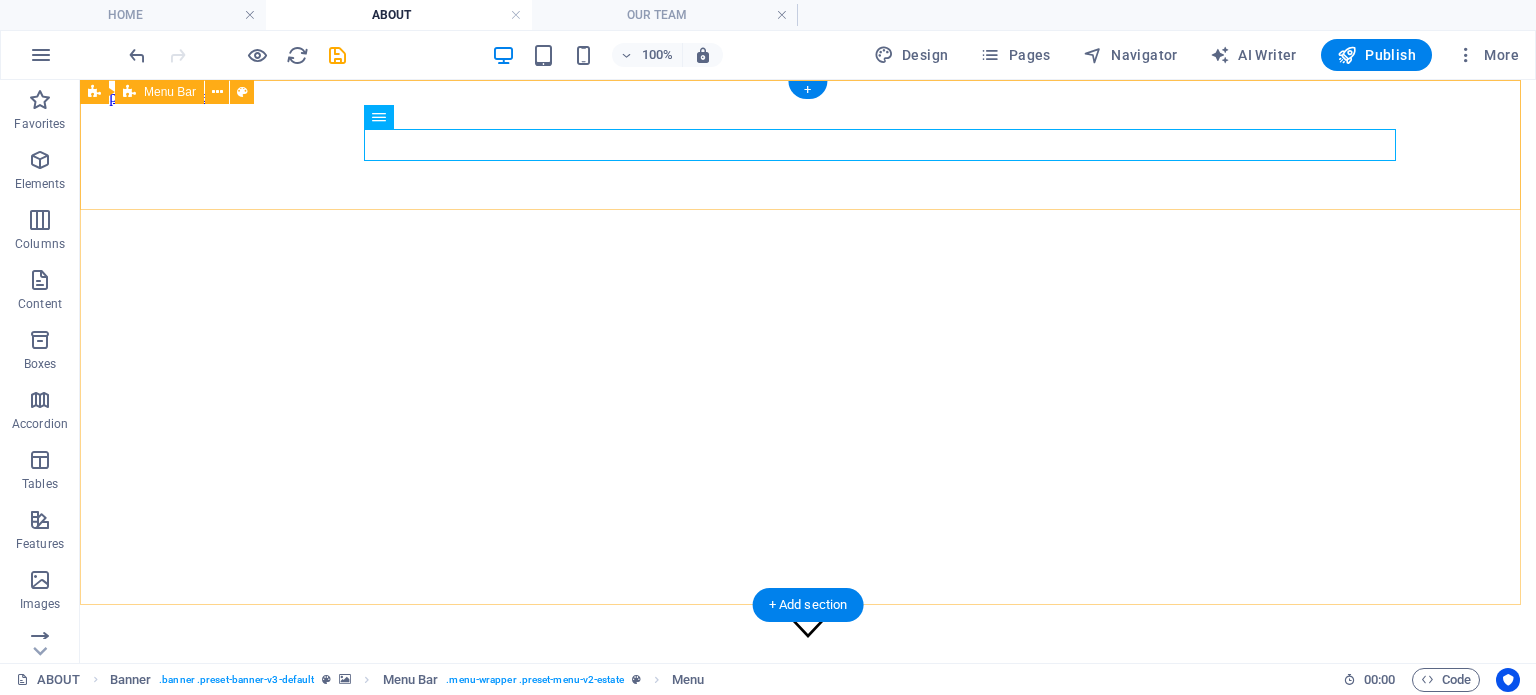 click on "Home ABOUT Our Team PROGRAMMES MEDIA Contact" at bounding box center (808, 777) 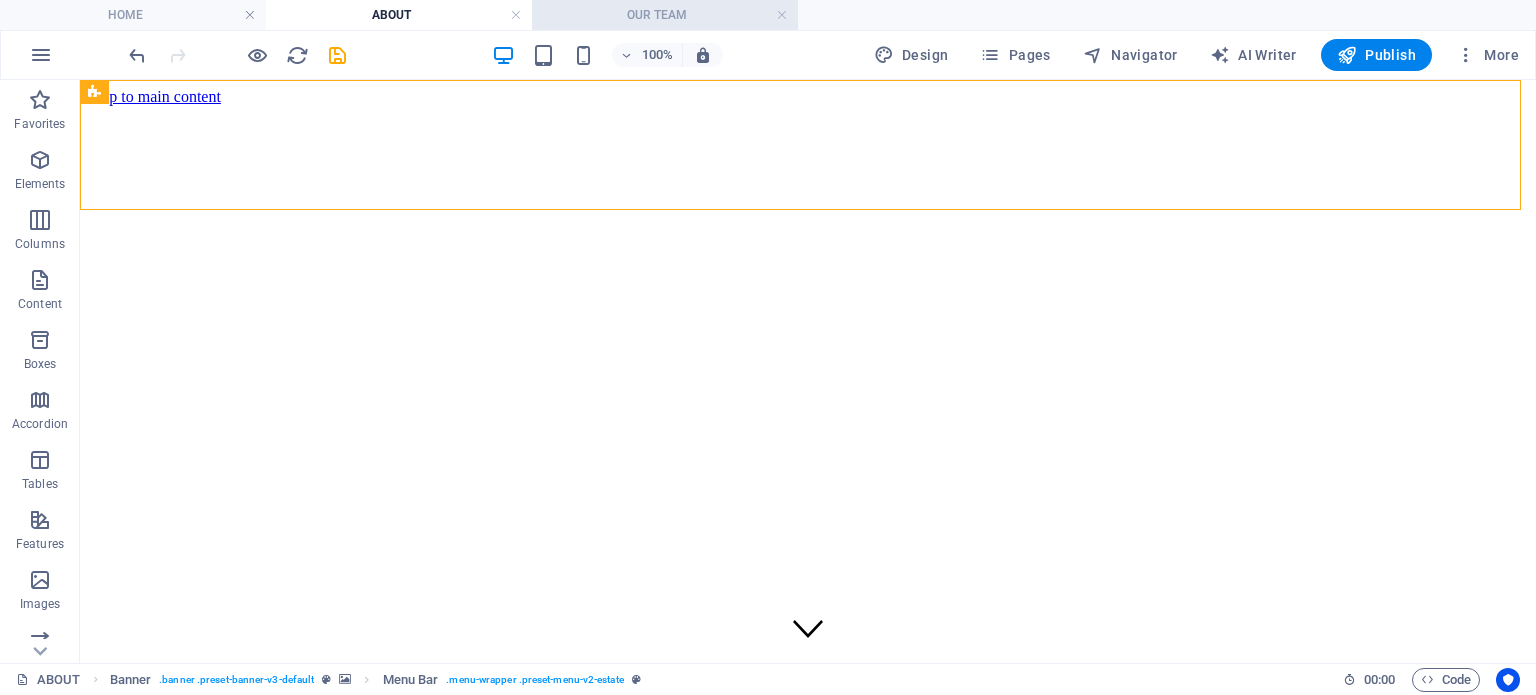 click on "OUR TEAM" at bounding box center [665, 15] 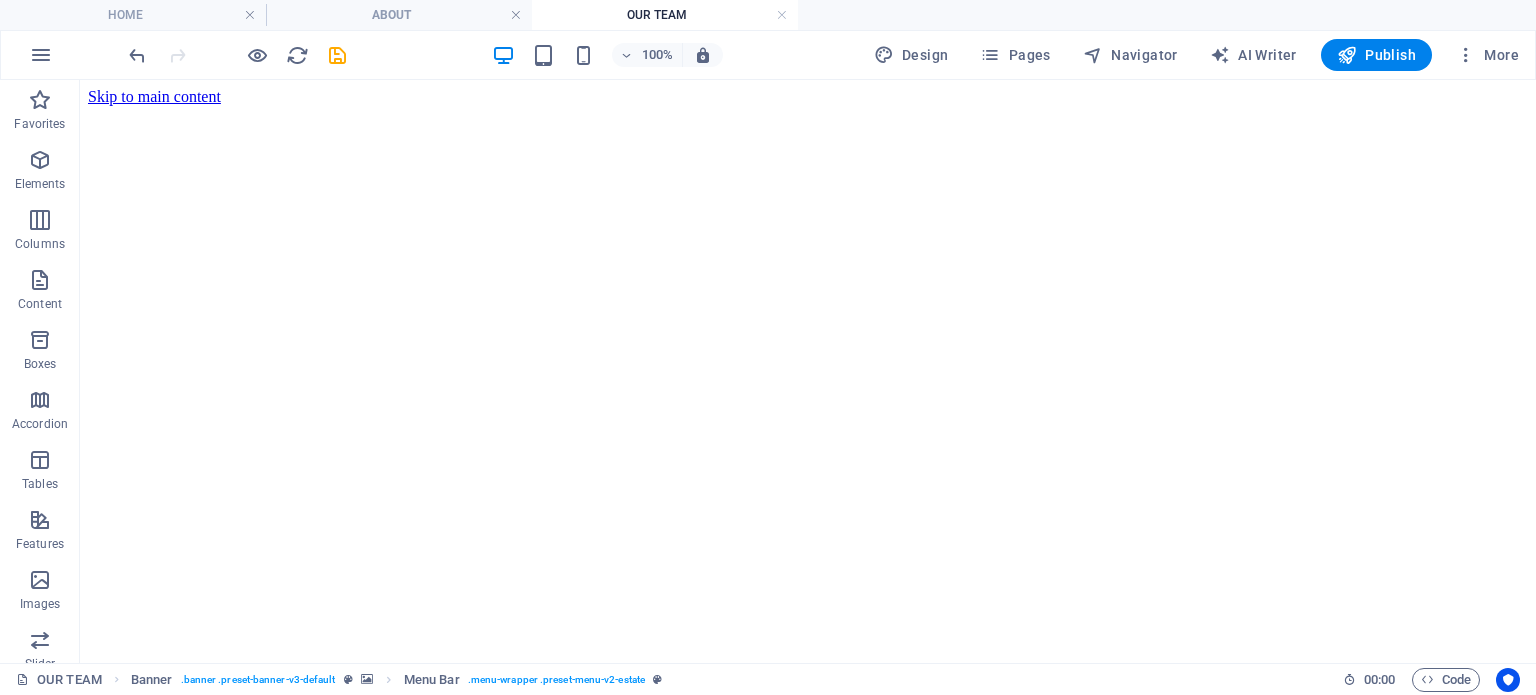 click at bounding box center (808, 106) 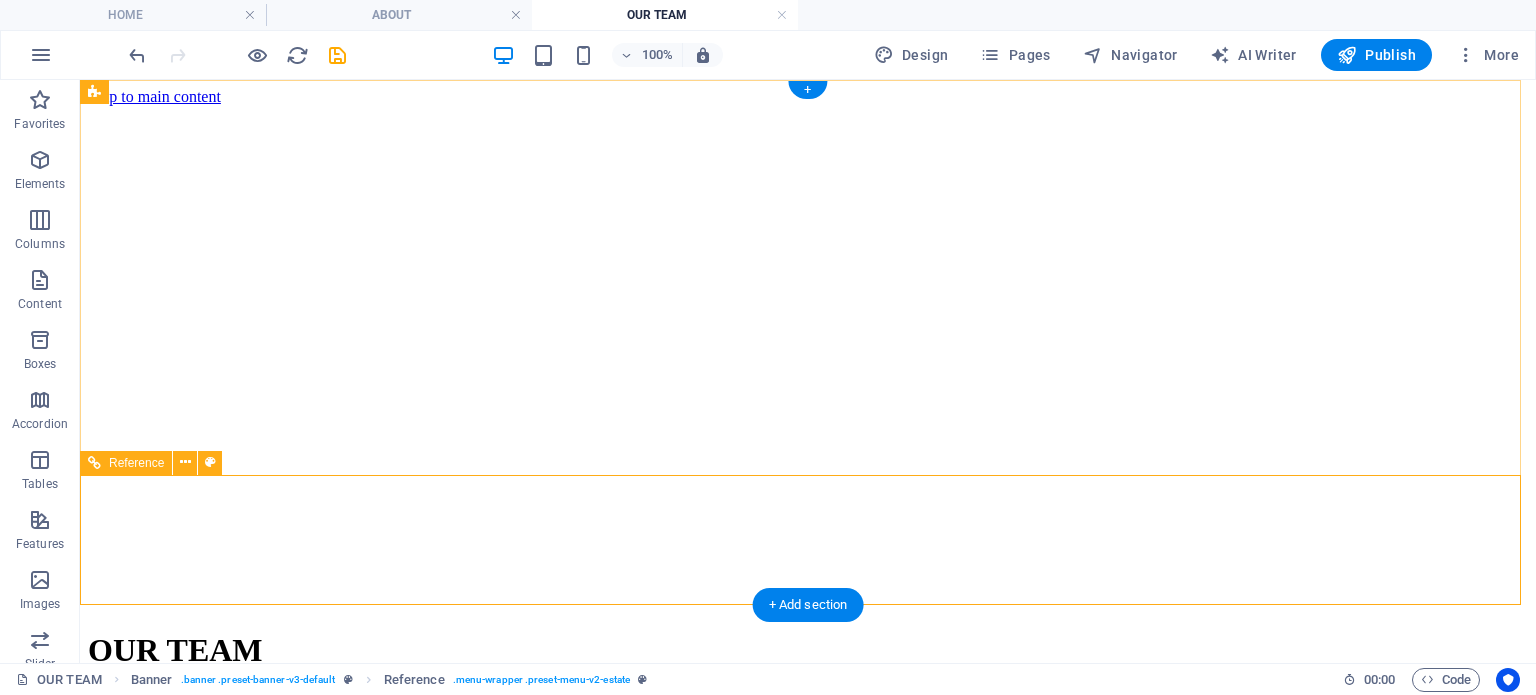 click on "Home ABOUT Our Team PROGRAMMES MEDIA Contact" at bounding box center [808, 837] 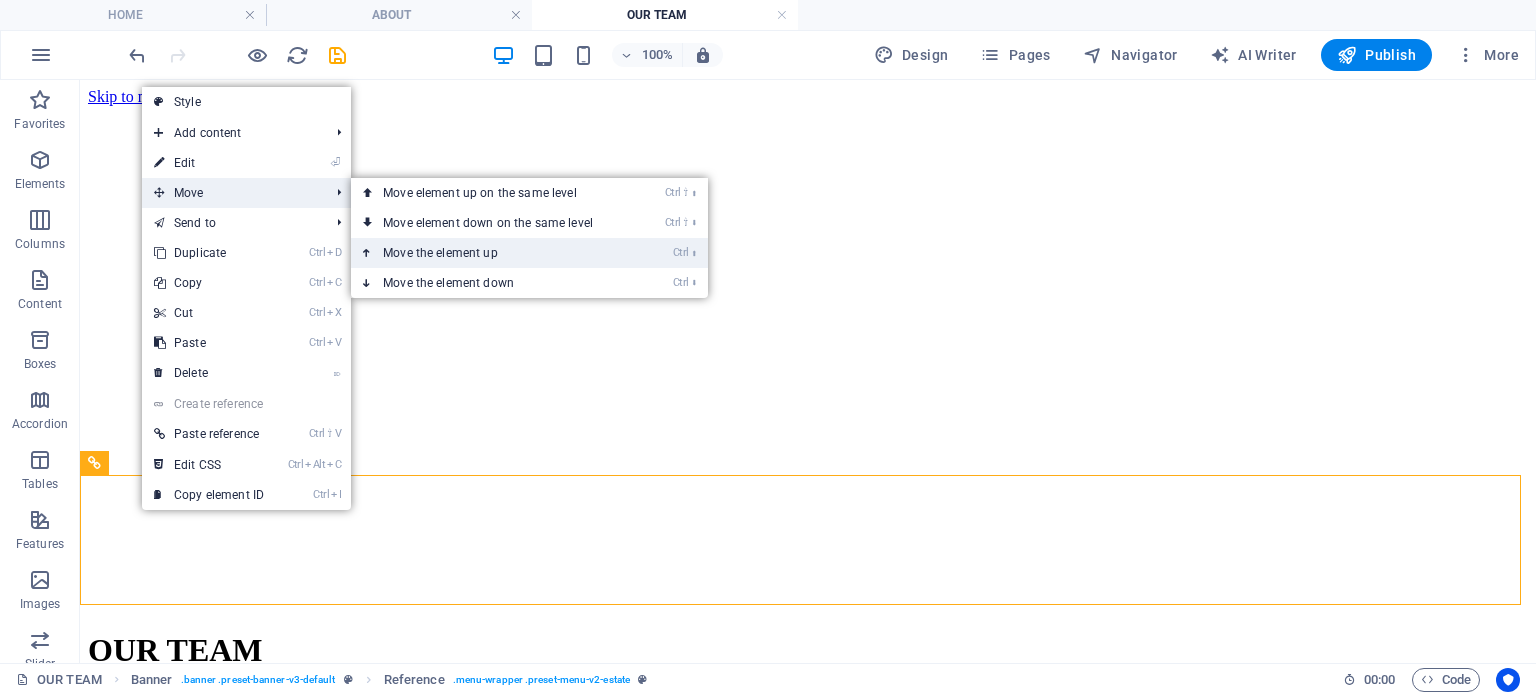 click on "Ctrl ⬆  Move the element up" at bounding box center (492, 253) 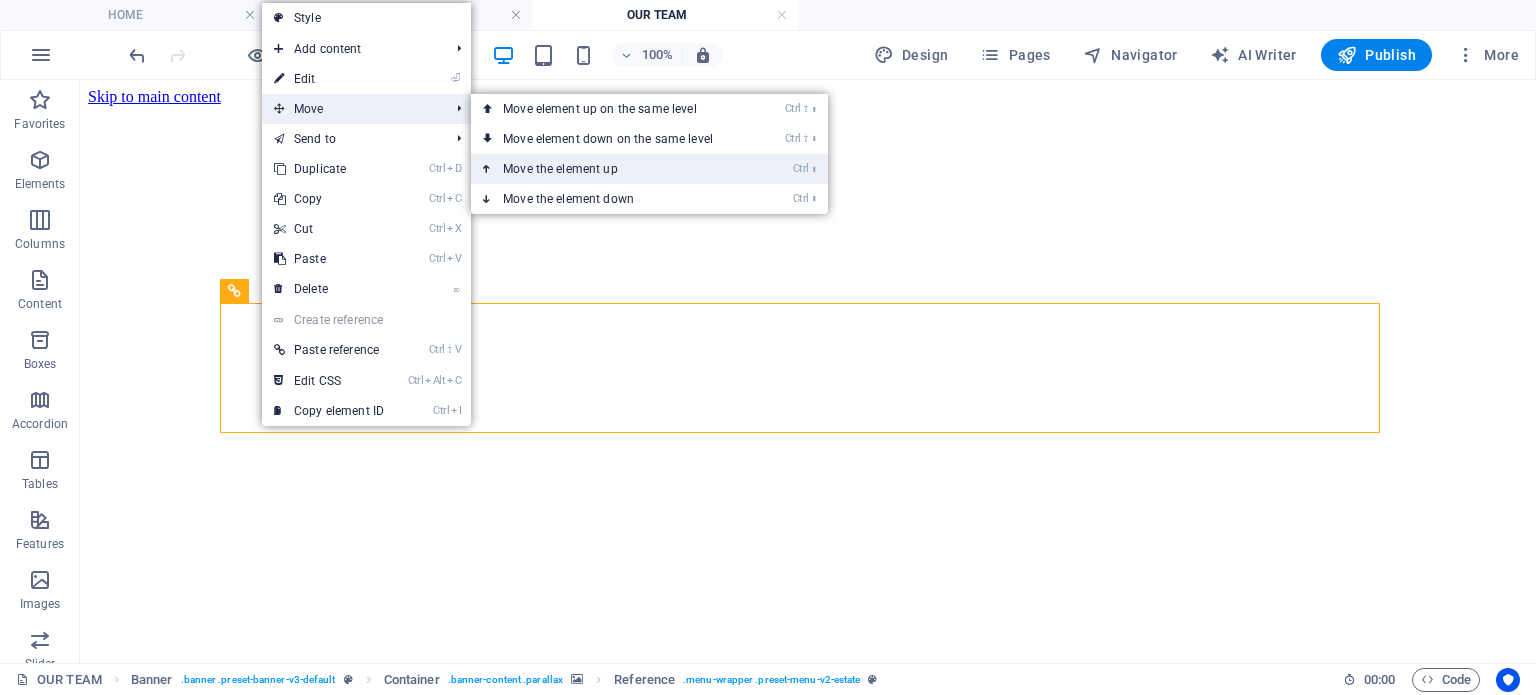 click on "Ctrl ⬆  Move the element up" at bounding box center [612, 169] 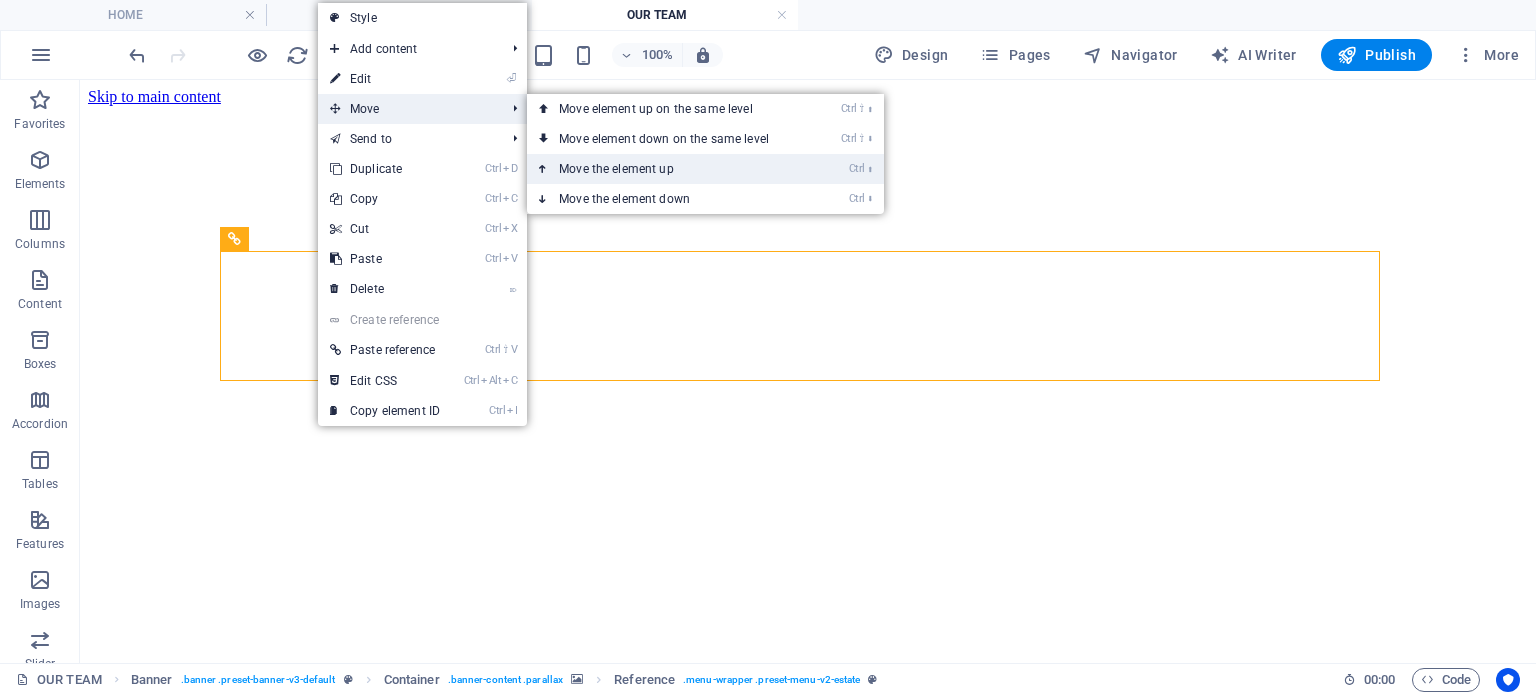 click on "Ctrl ⬆  Move the element up" at bounding box center (668, 169) 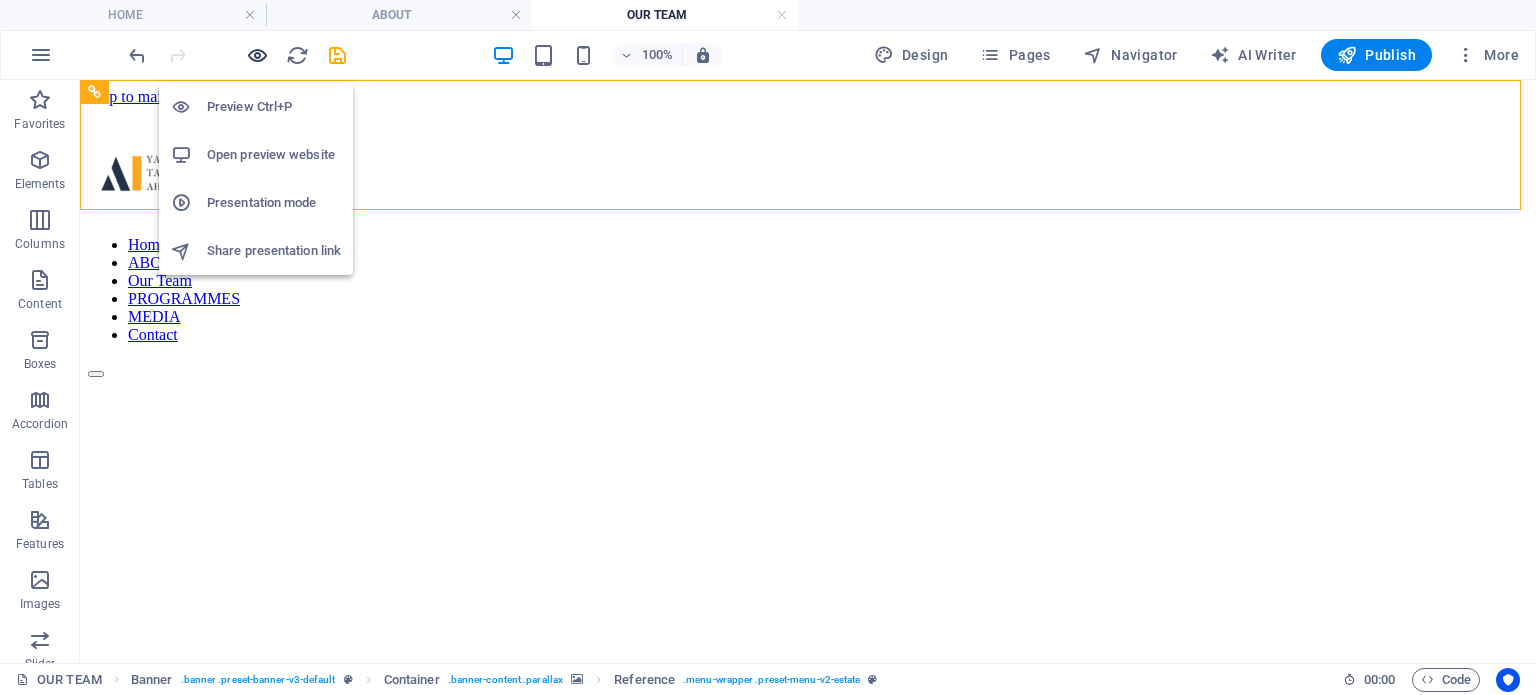 click at bounding box center (257, 55) 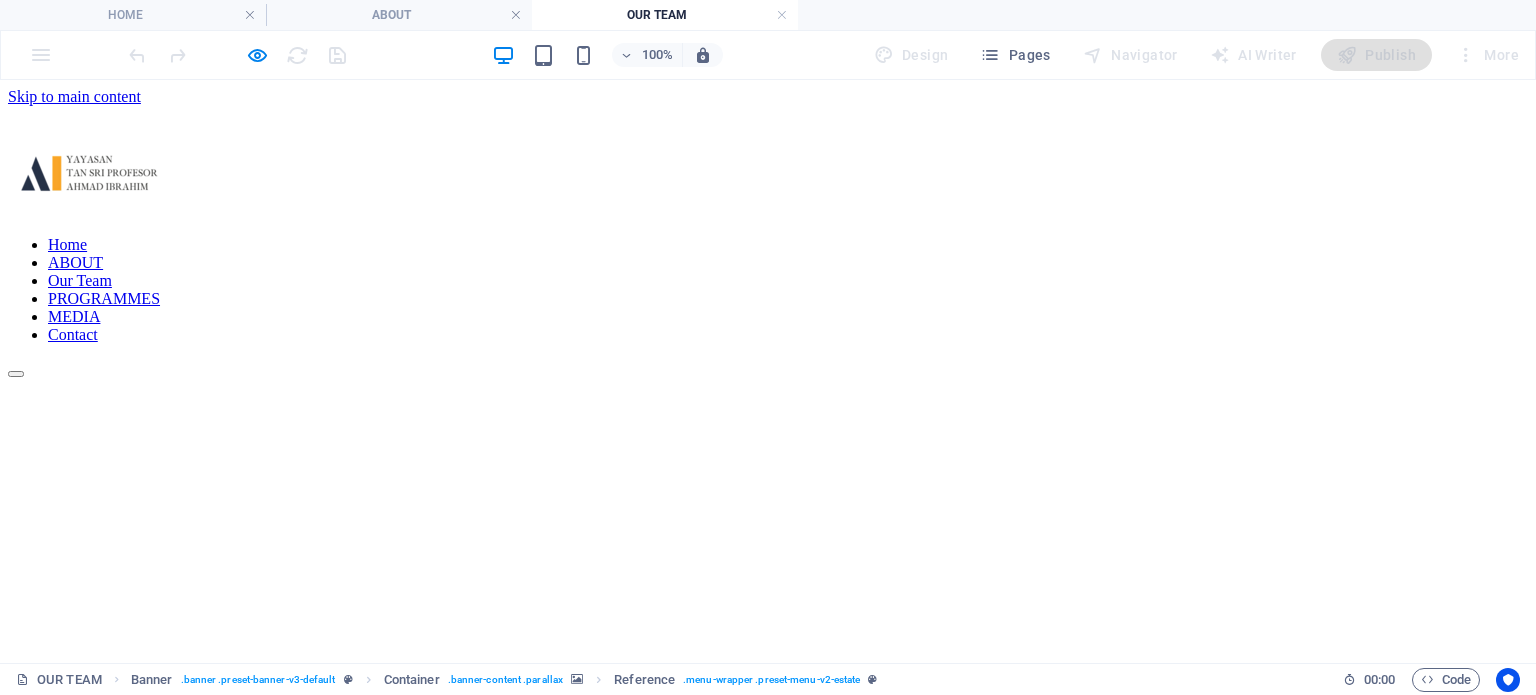 click on "PROGRAMMES" at bounding box center [104, 298] 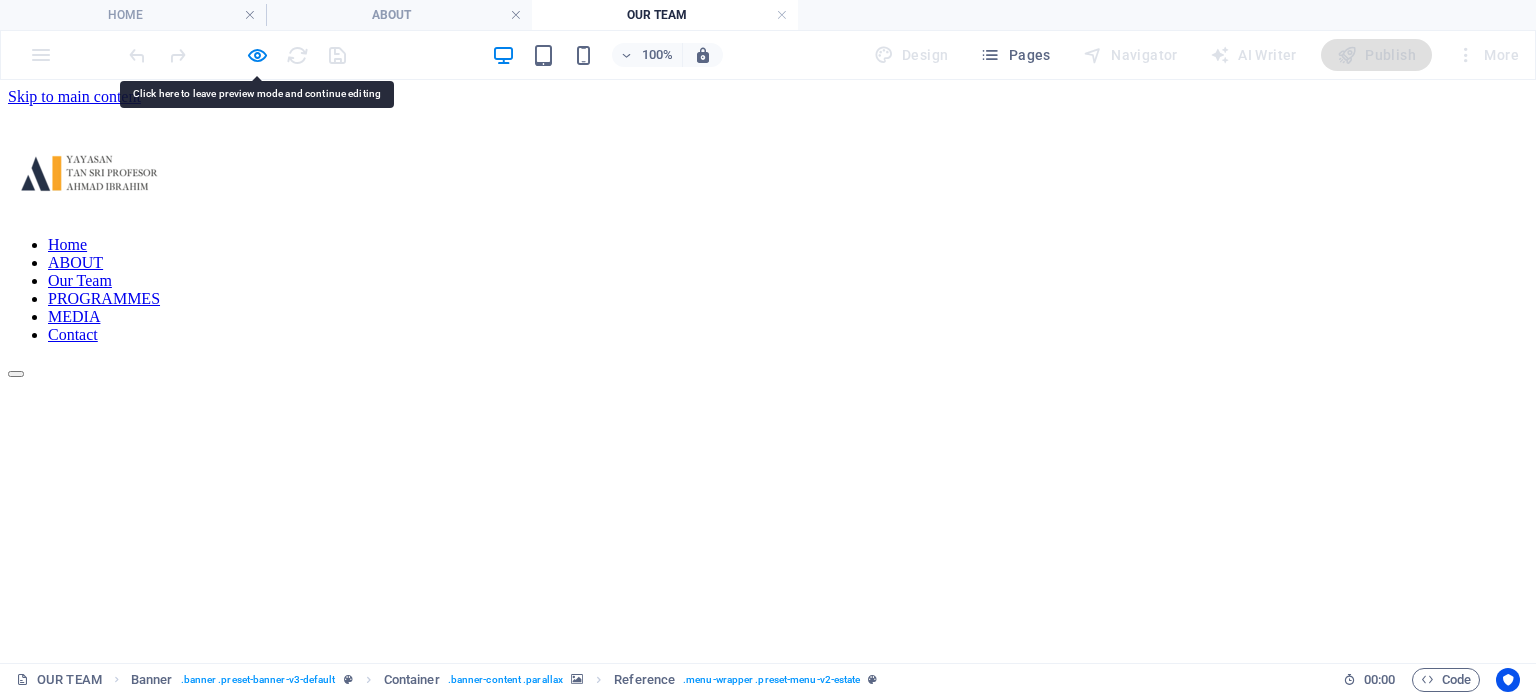 click on "PROGRAMMES" at bounding box center (104, 298) 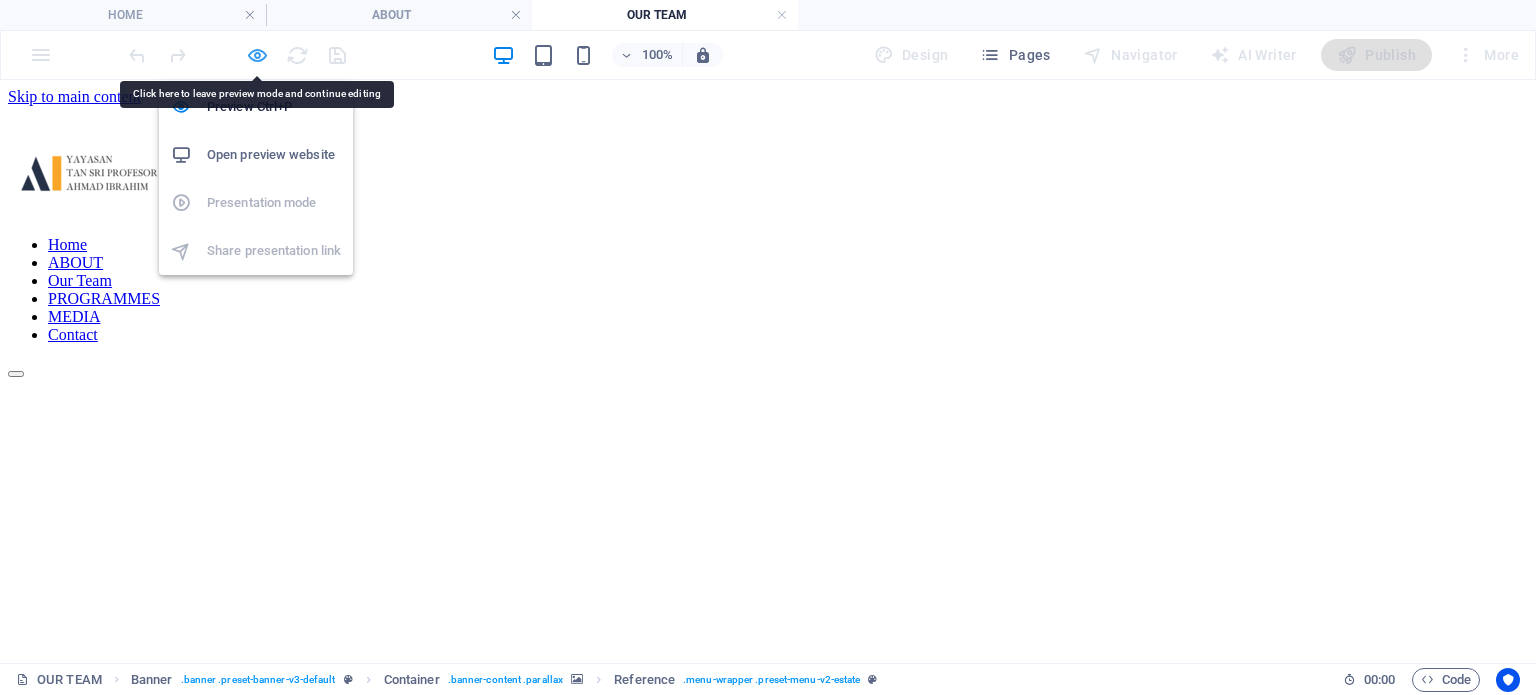 click at bounding box center [257, 55] 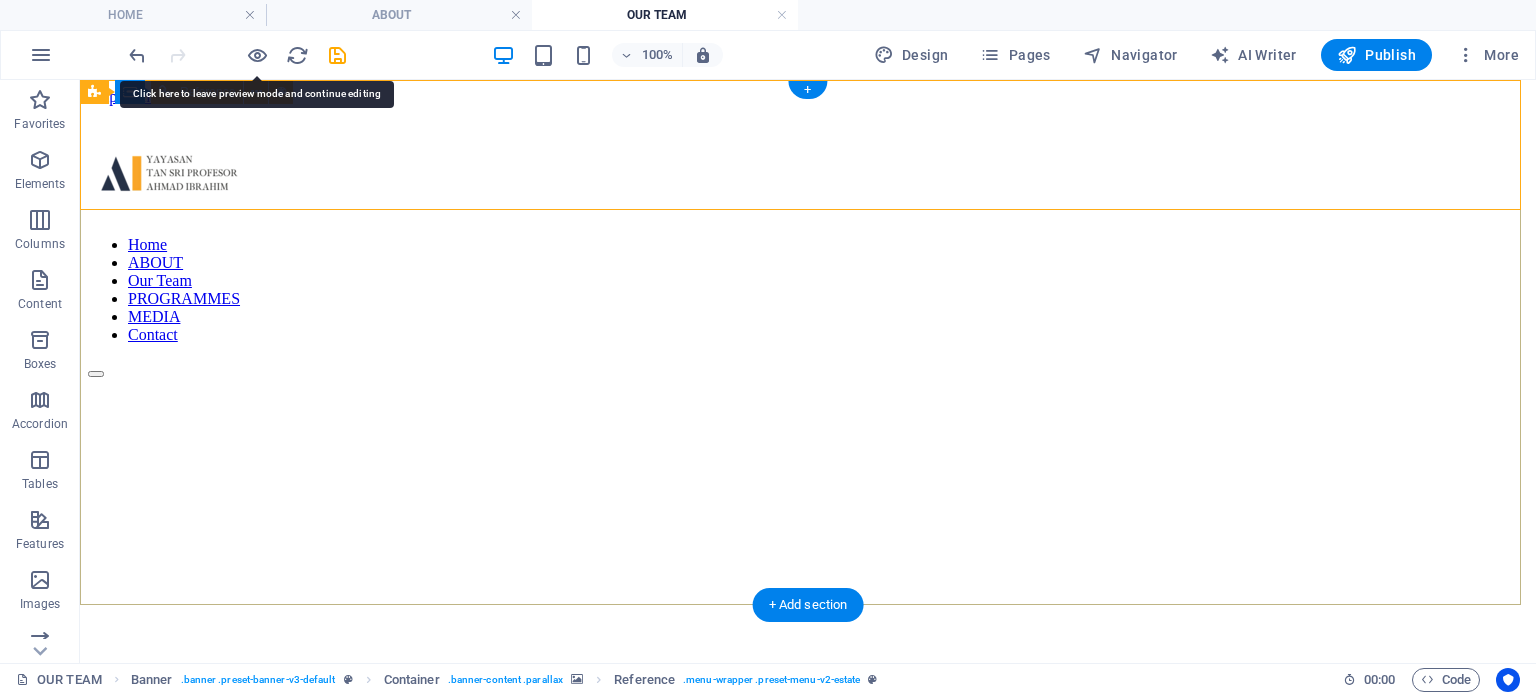 click on "Home ABOUT Our Team PROGRAMMES MEDIA Contact" at bounding box center [808, 252] 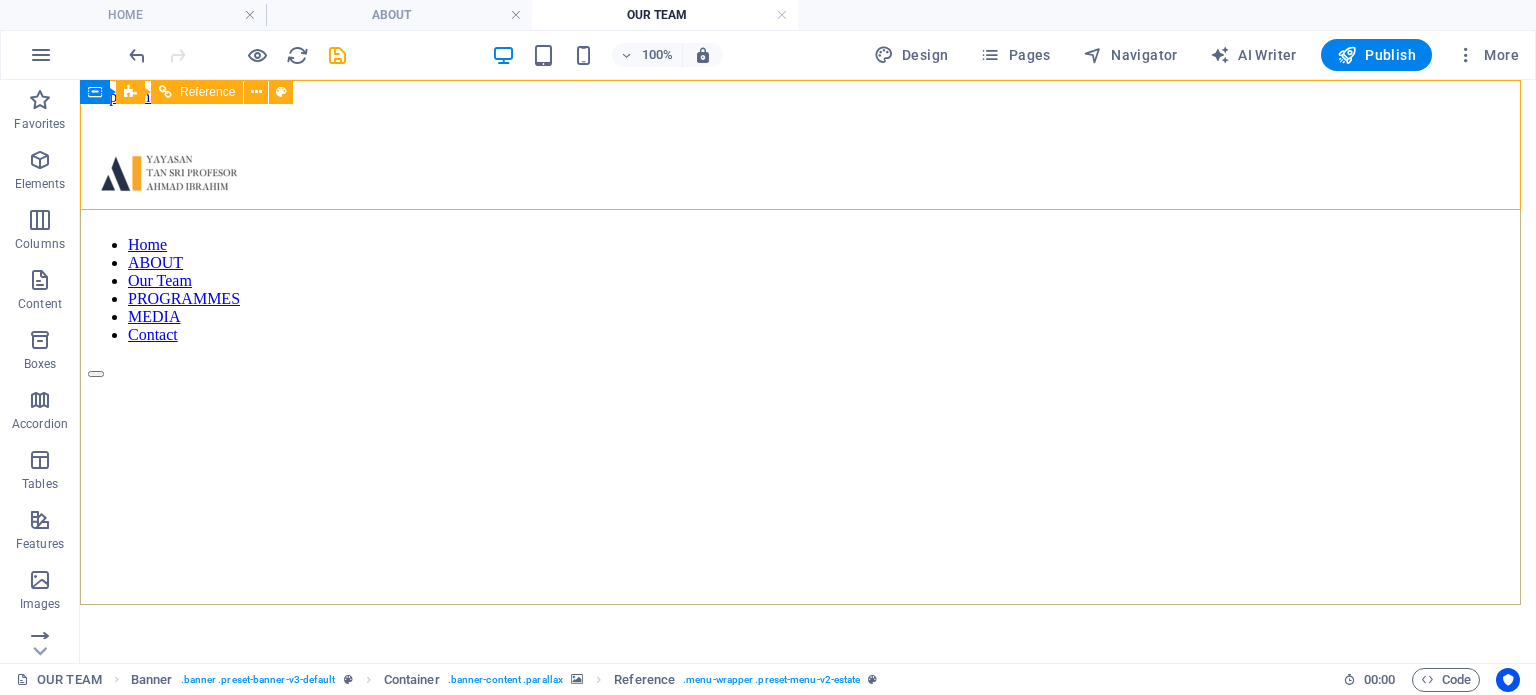 click on "Reference" at bounding box center (207, 92) 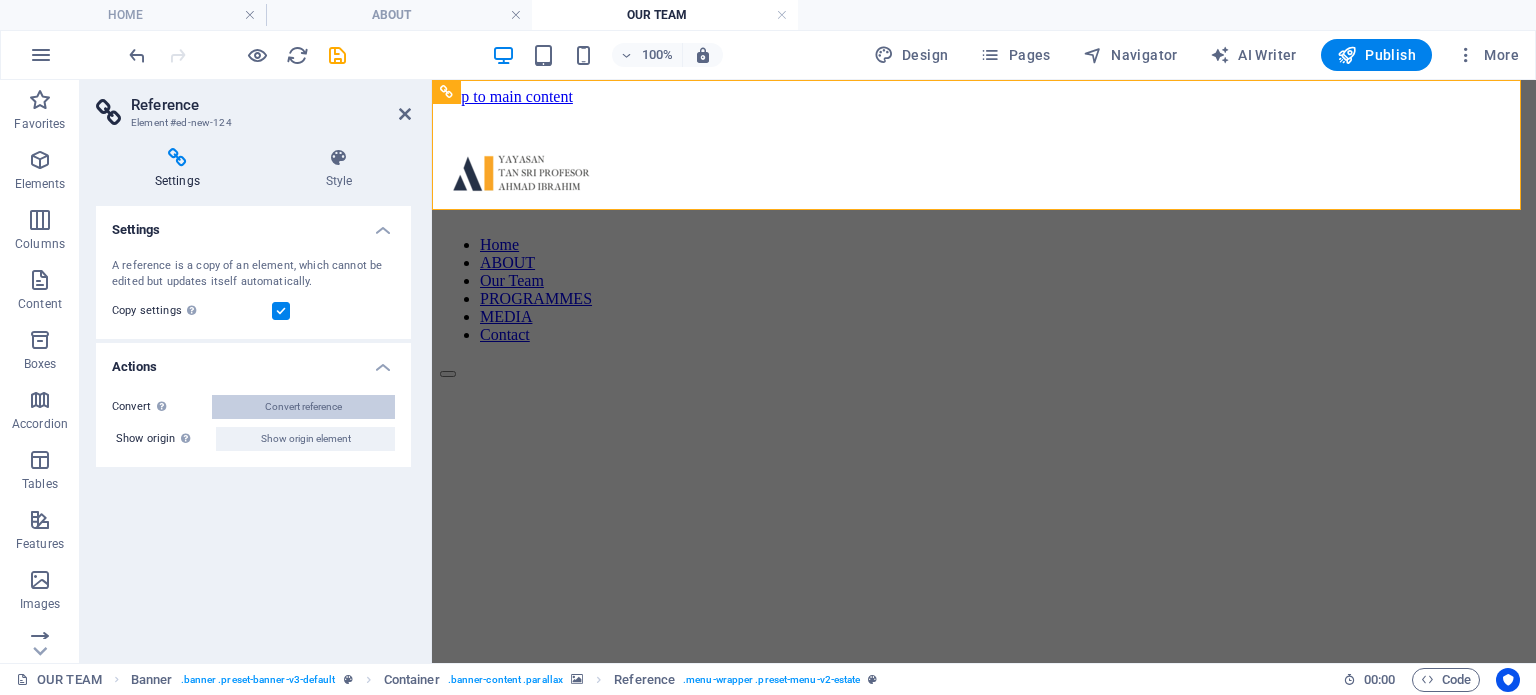 click on "Convert reference" at bounding box center [303, 407] 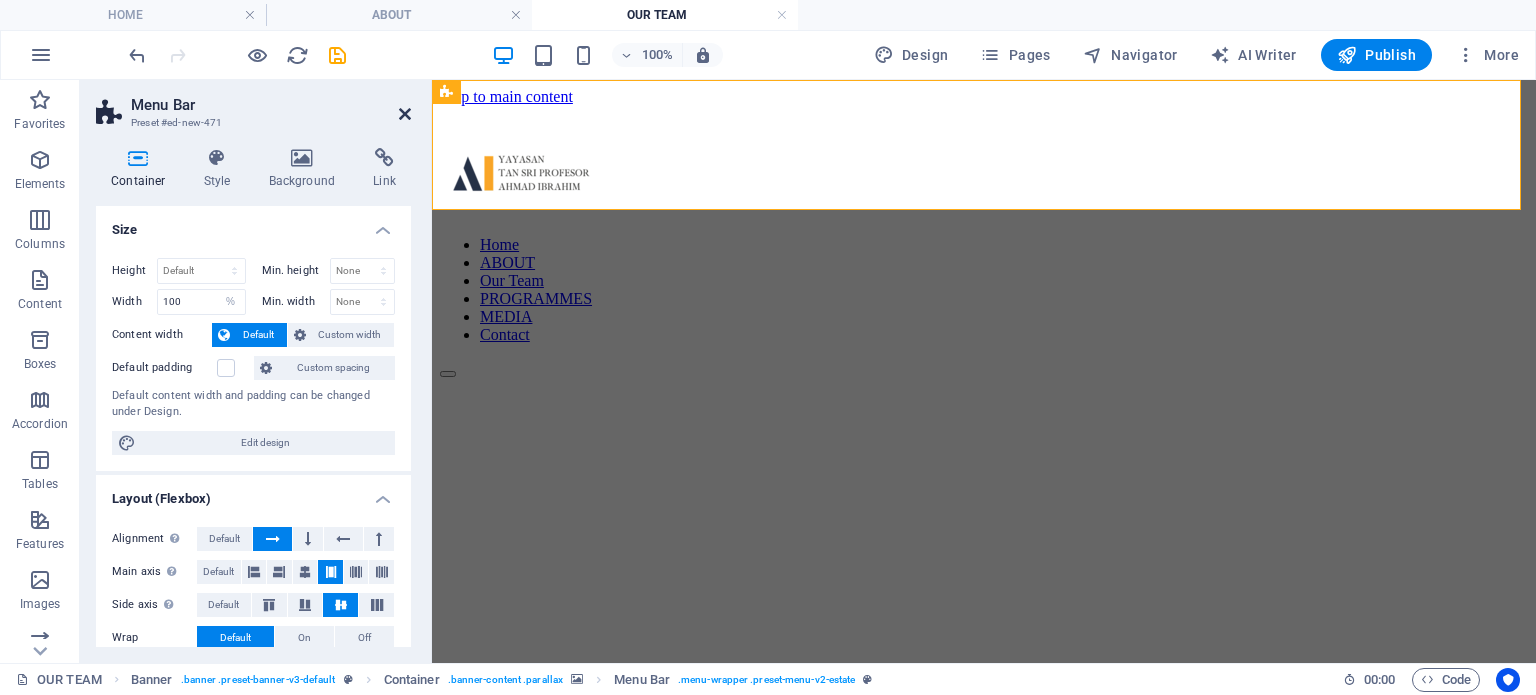click at bounding box center (405, 114) 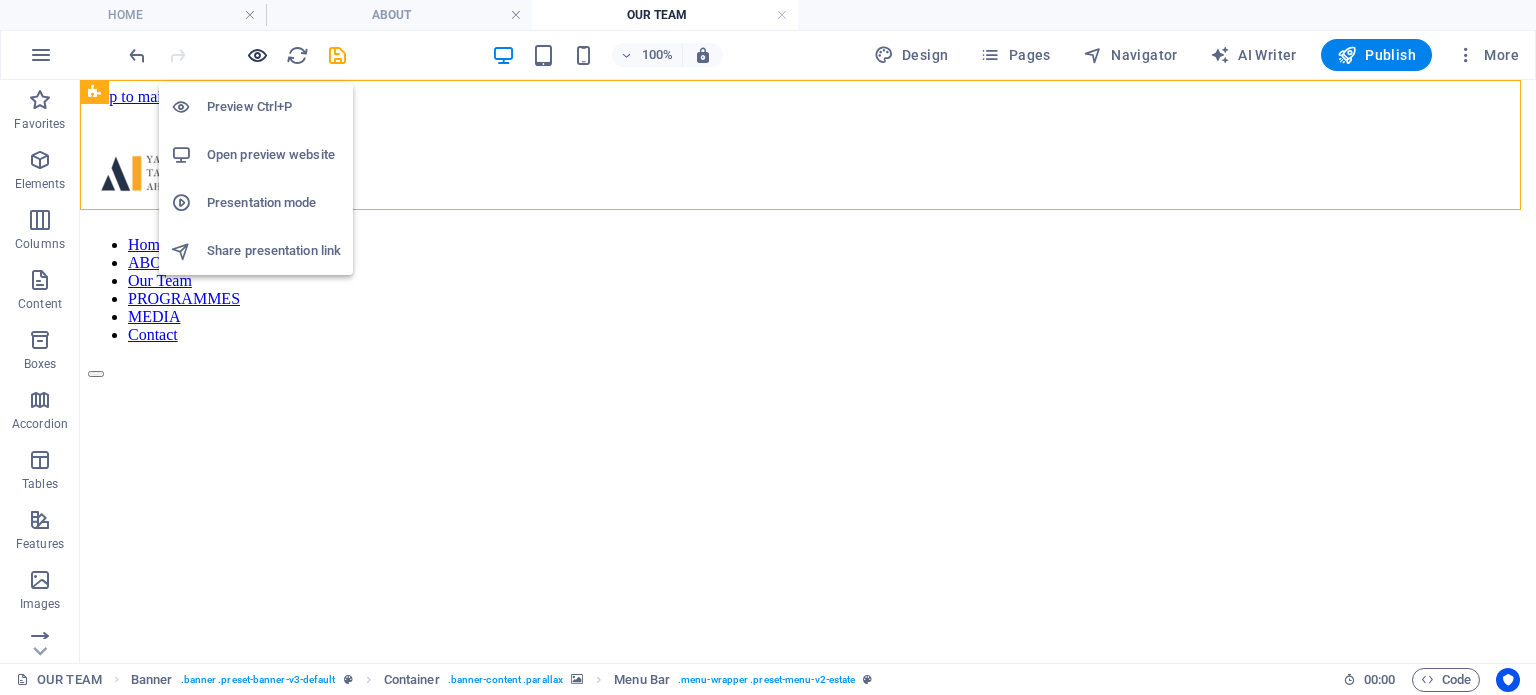click at bounding box center (257, 55) 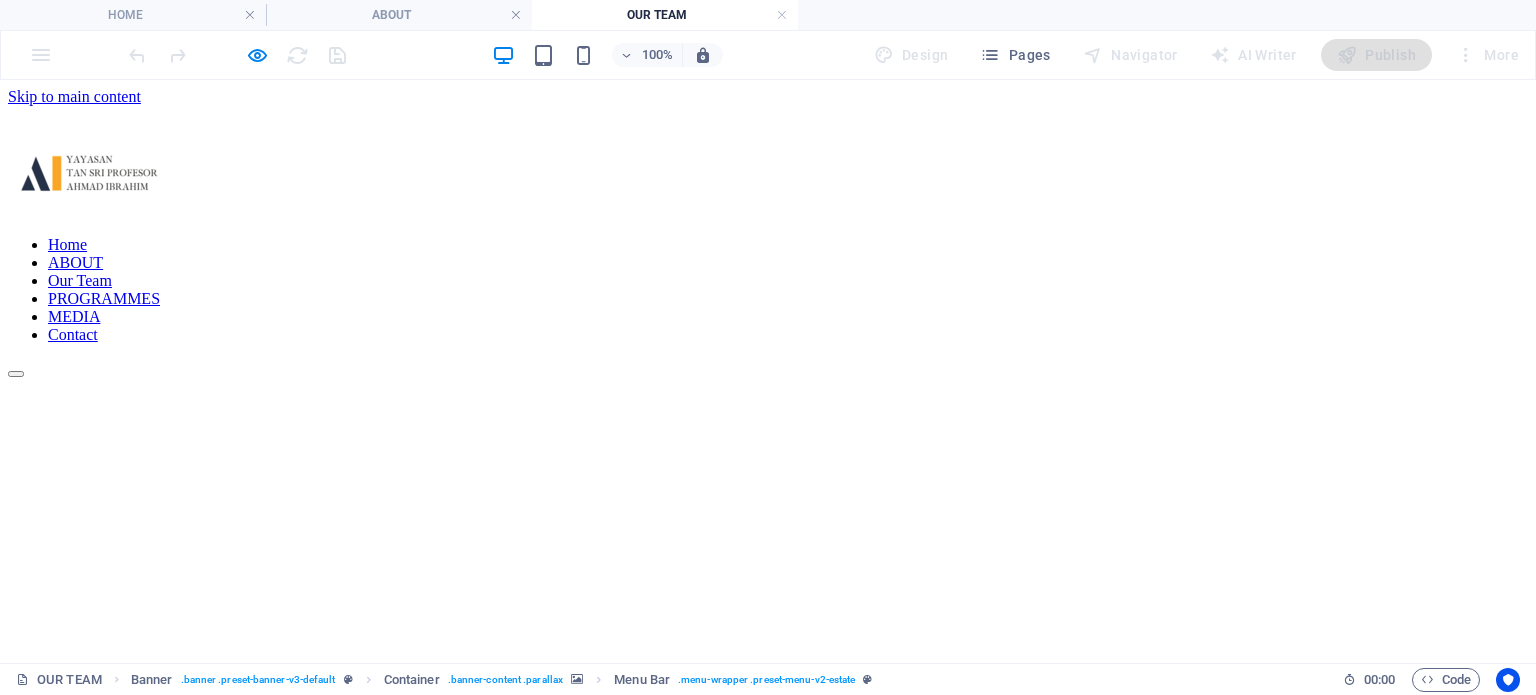 click on "PROGRAMMES" at bounding box center (104, 298) 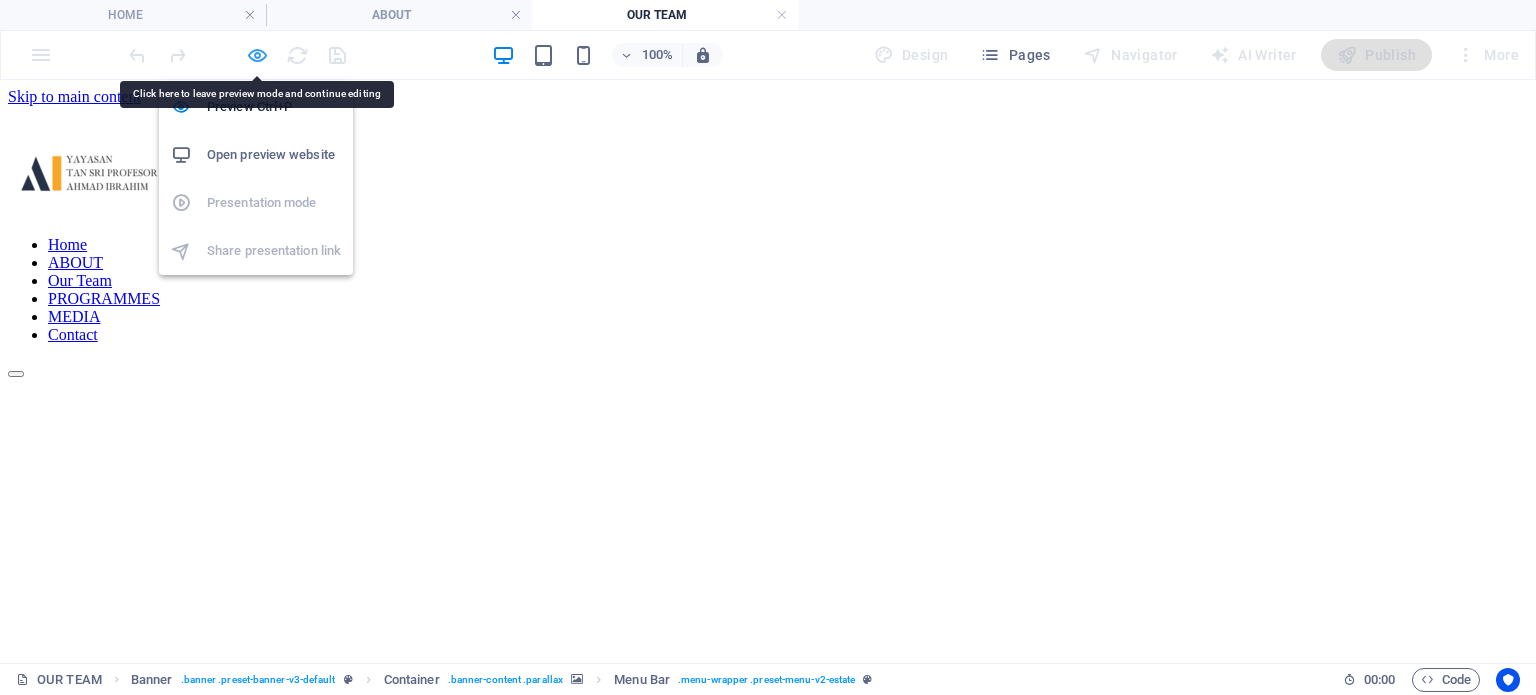 click at bounding box center [257, 55] 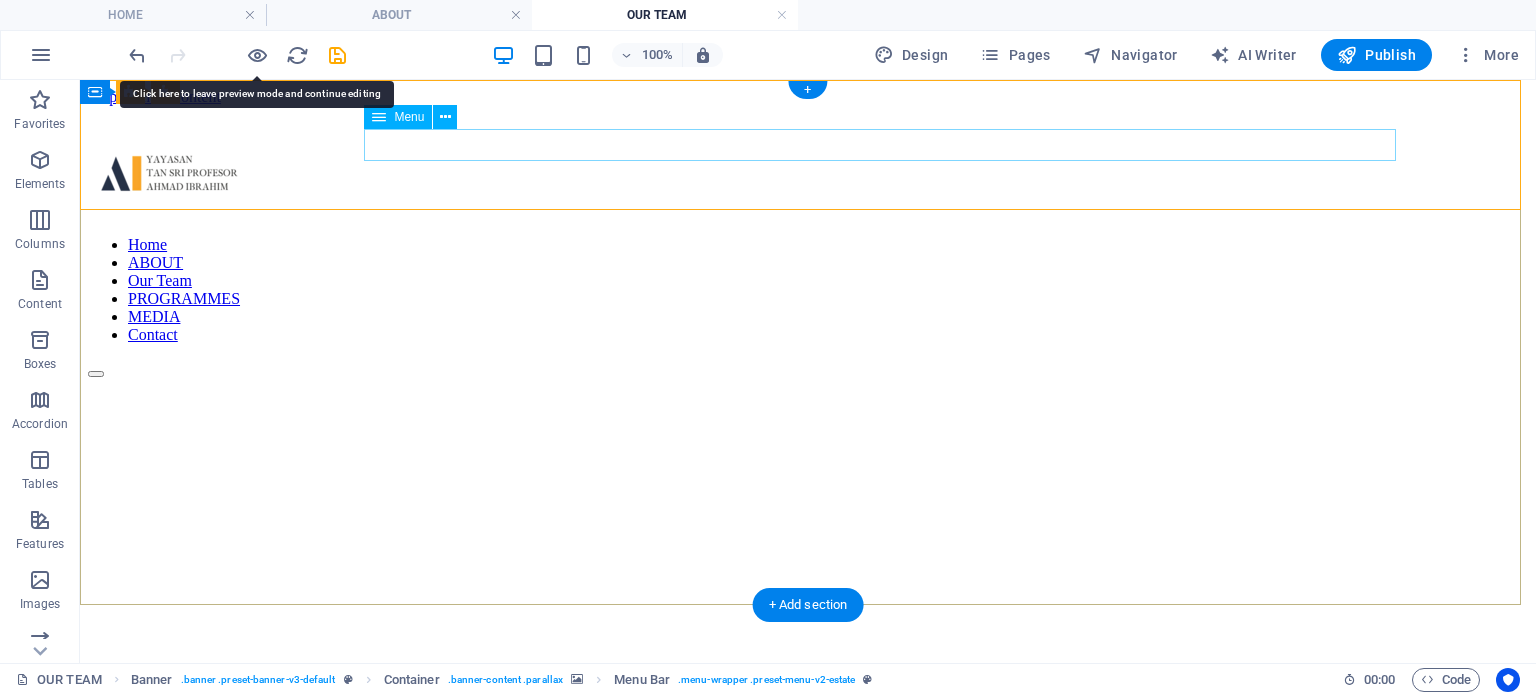 click on "Home ABOUT Our Team PROGRAMMES MEDIA Contact" at bounding box center [808, 290] 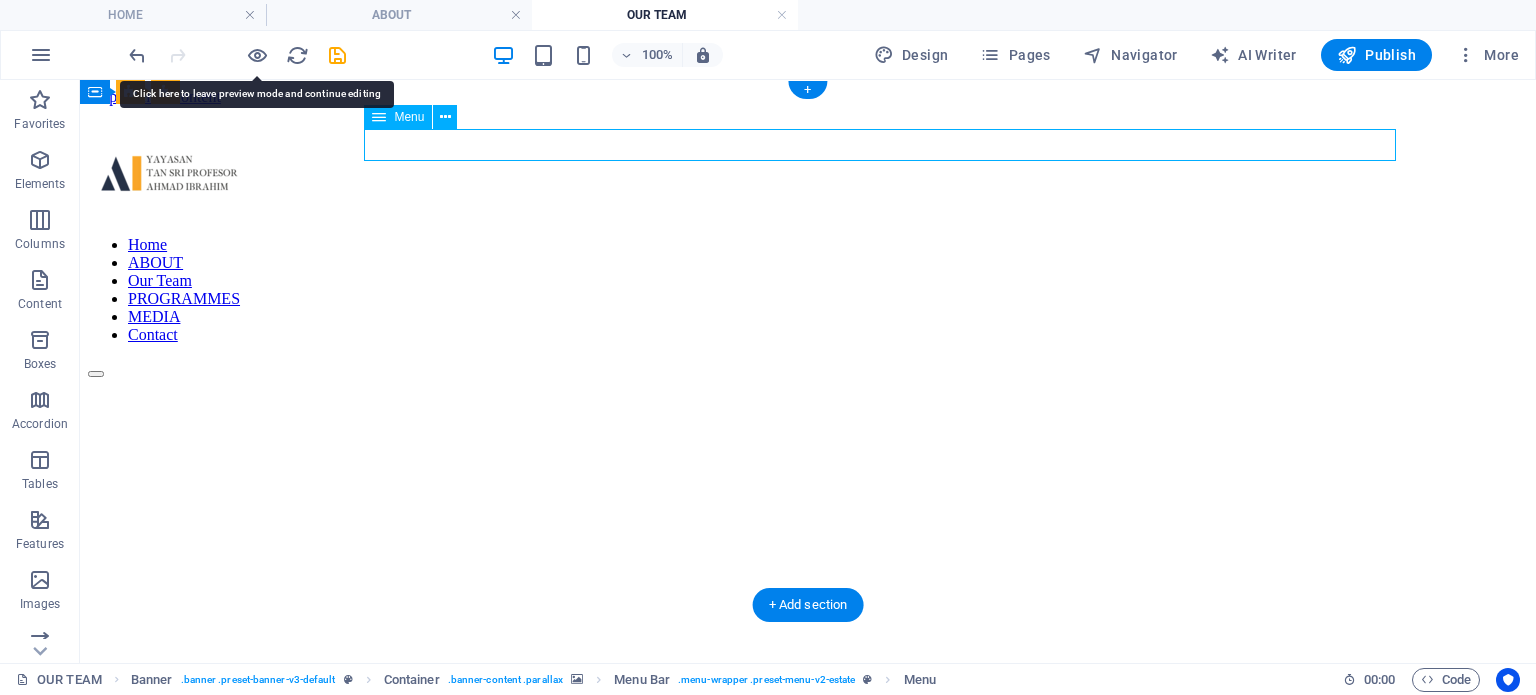 click on "Home ABOUT Our Team PROGRAMMES MEDIA Contact" at bounding box center [808, 290] 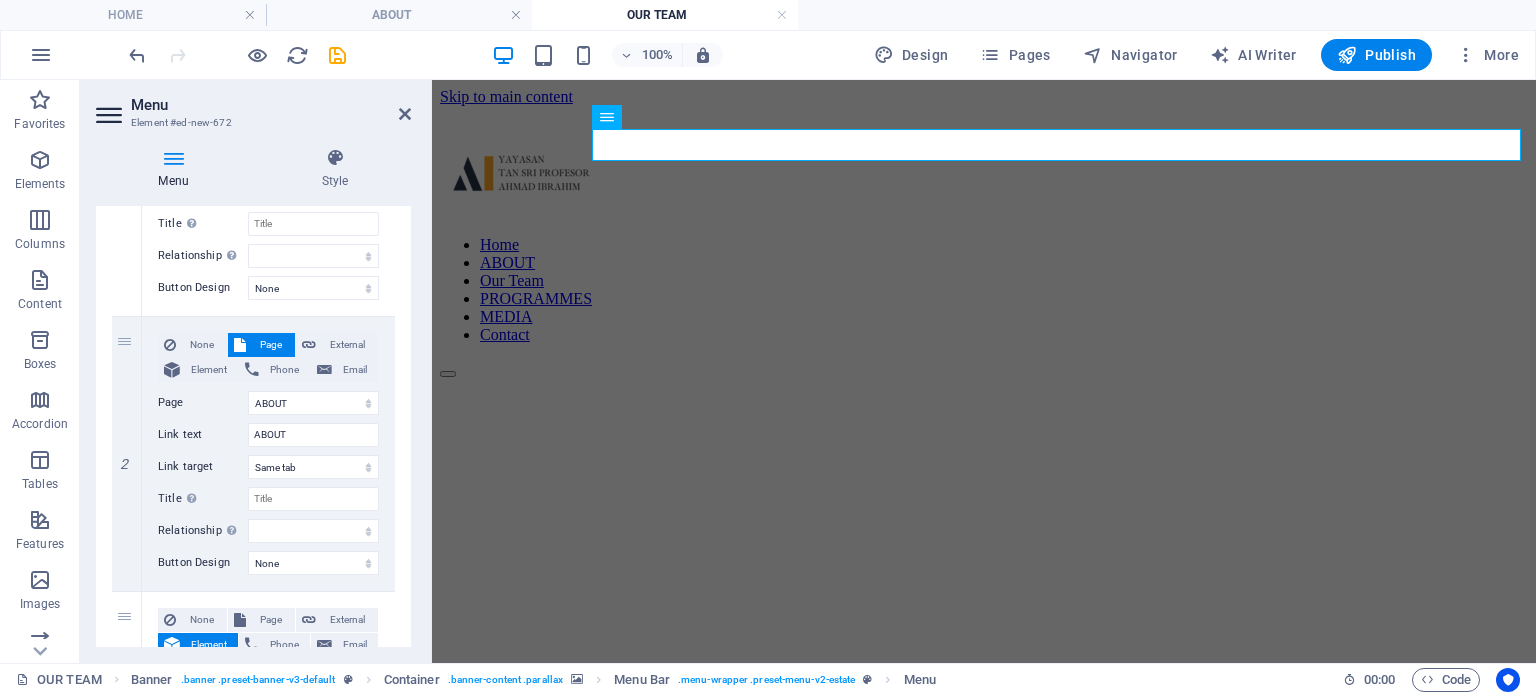 scroll, scrollTop: 651, scrollLeft: 0, axis: vertical 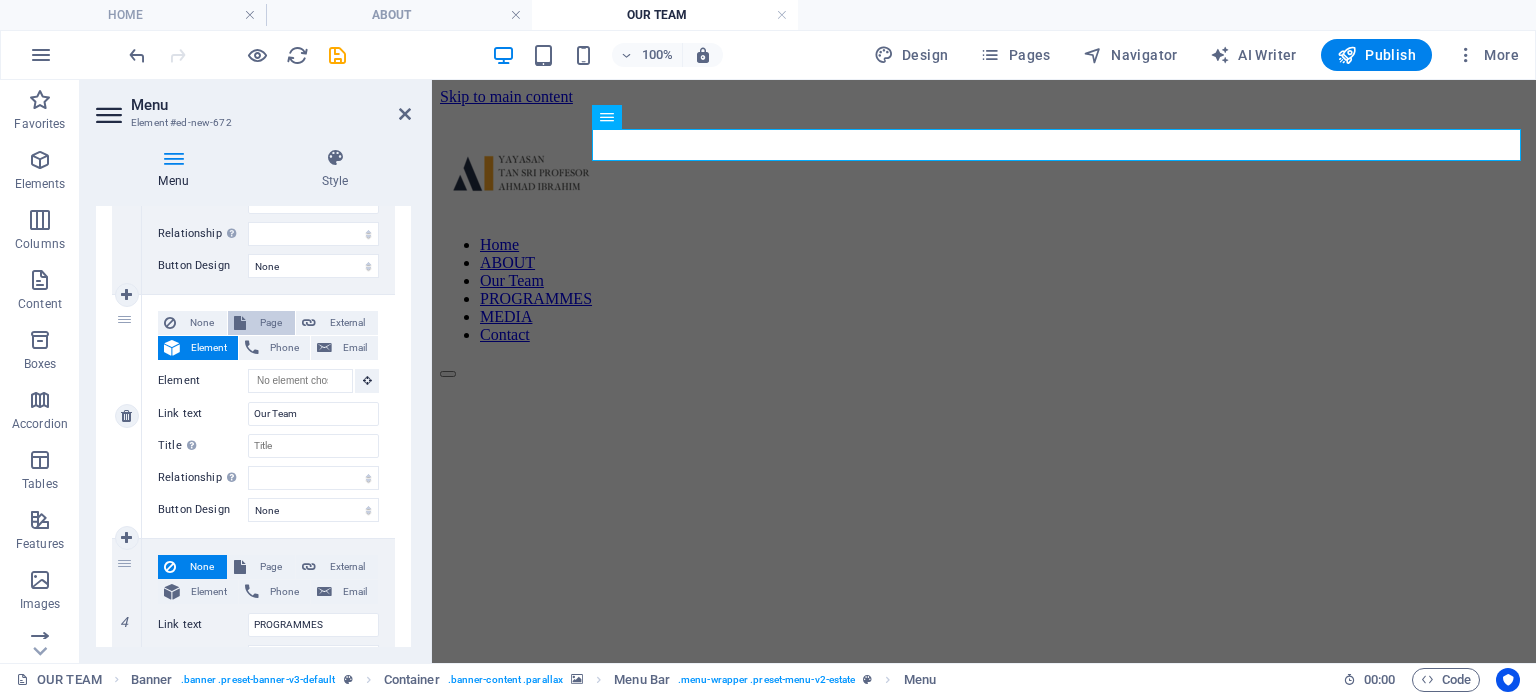 click on "Page" at bounding box center [270, 323] 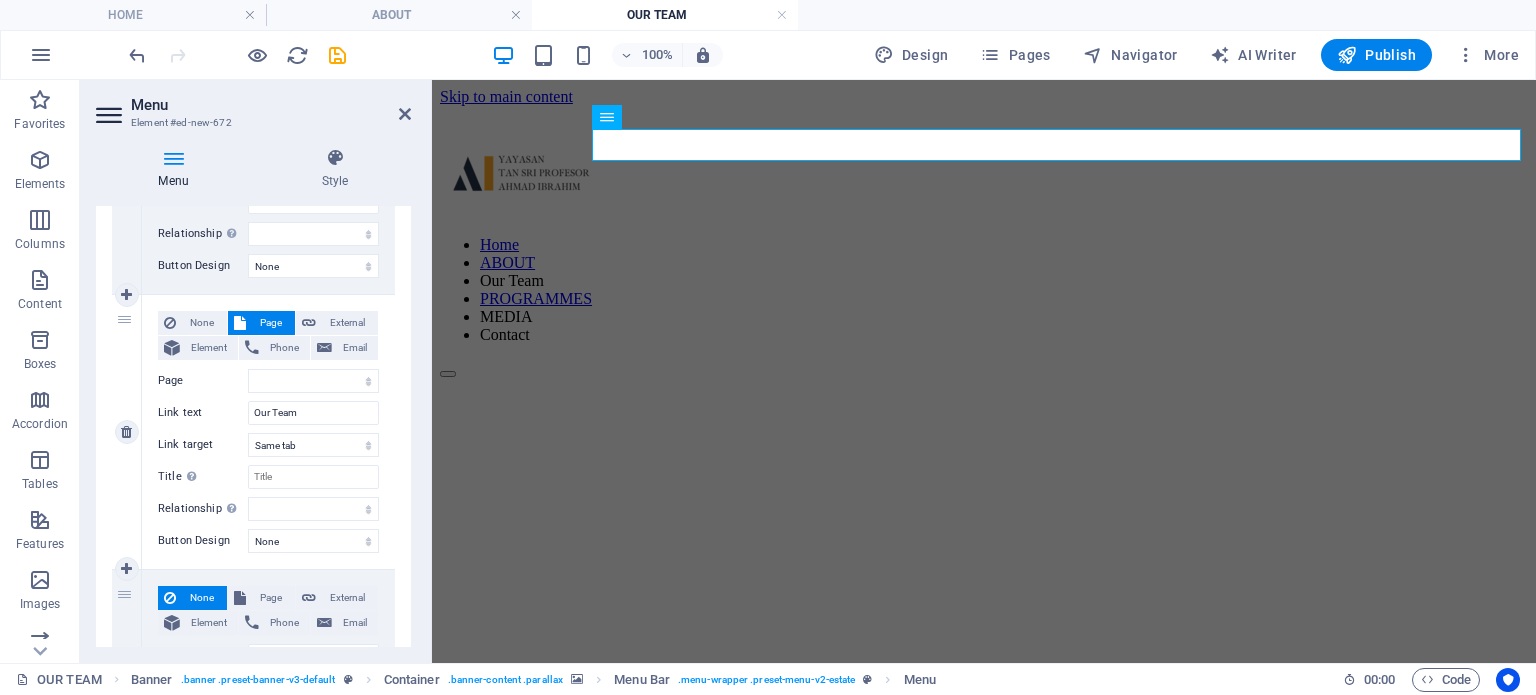 click on "None Page External Element Phone Email Page HOME ABOUT OUR TEAM PROGRAMMES EVENTS AND MEDIA Privacy Element
URL Phone Email Link text Our Team Link target New tab Same tab Overlay Title Additional link description, should not be the same as the link text. The title is most often shown as a tooltip text when the mouse moves over the element. Leave empty if uncertain. Relationship Sets the  relationship of this link to the link target . For example, the value "nofollow" instructs search engines not to follow the link. Can be left empty. alternate author bookmark external help license next nofollow noreferrer noopener prev search tag" at bounding box center (268, 416) 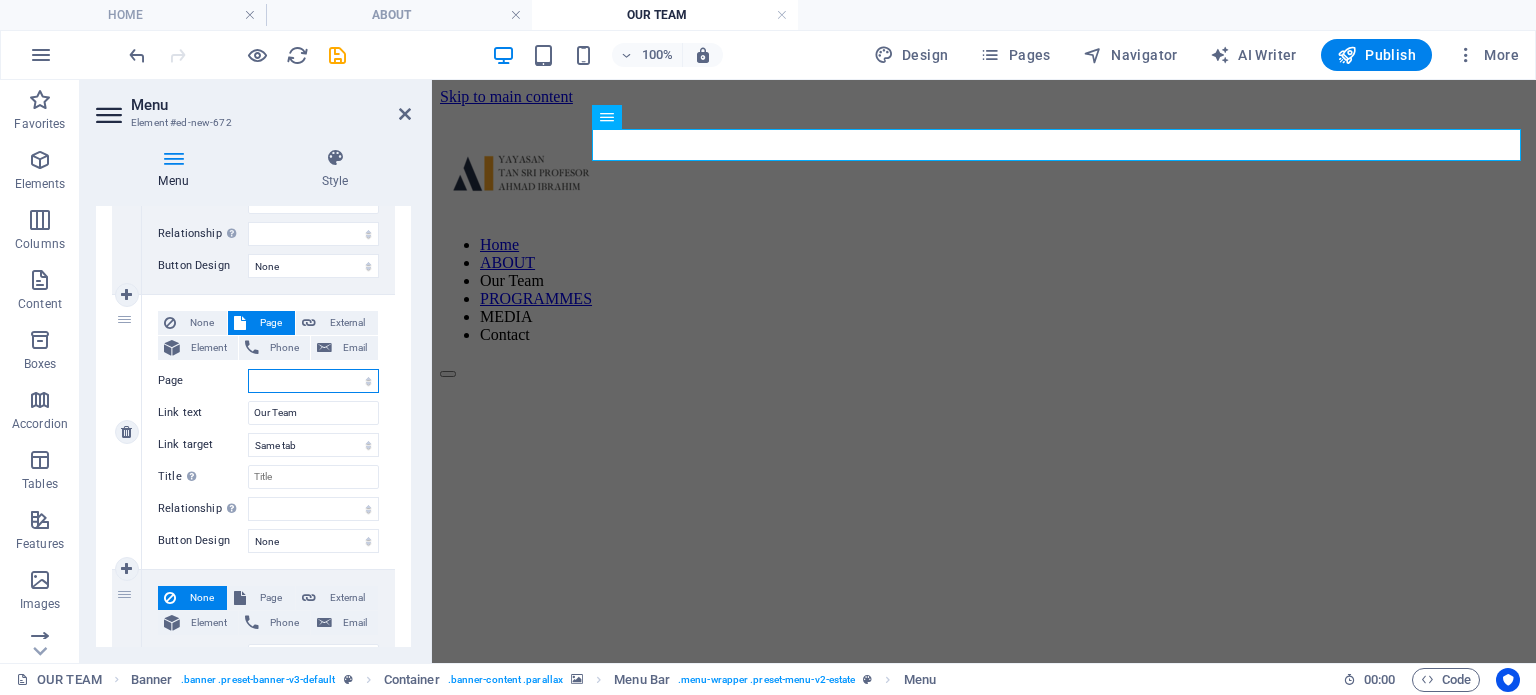 click on "HOME ABOUT OUR TEAM PROGRAMMES EVENTS AND MEDIA Privacy" at bounding box center (313, 381) 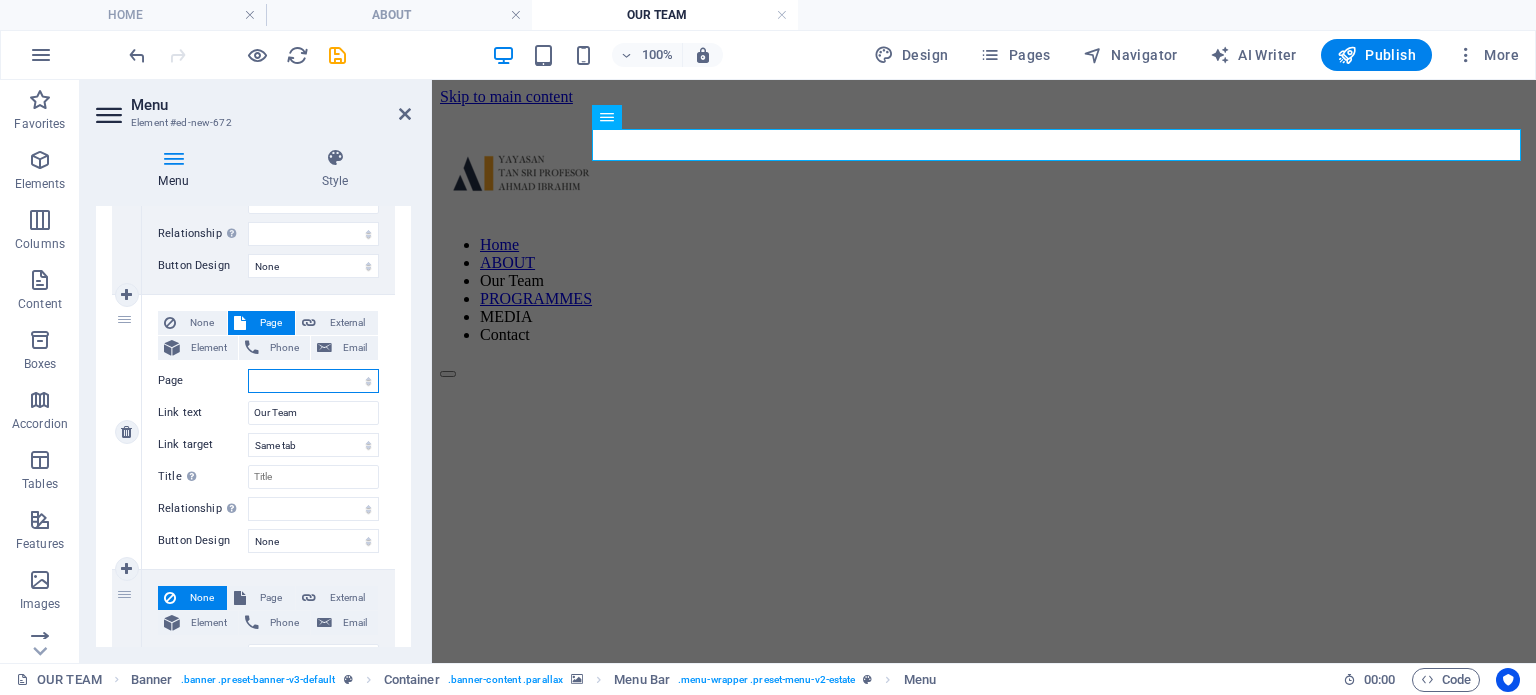 select on "2" 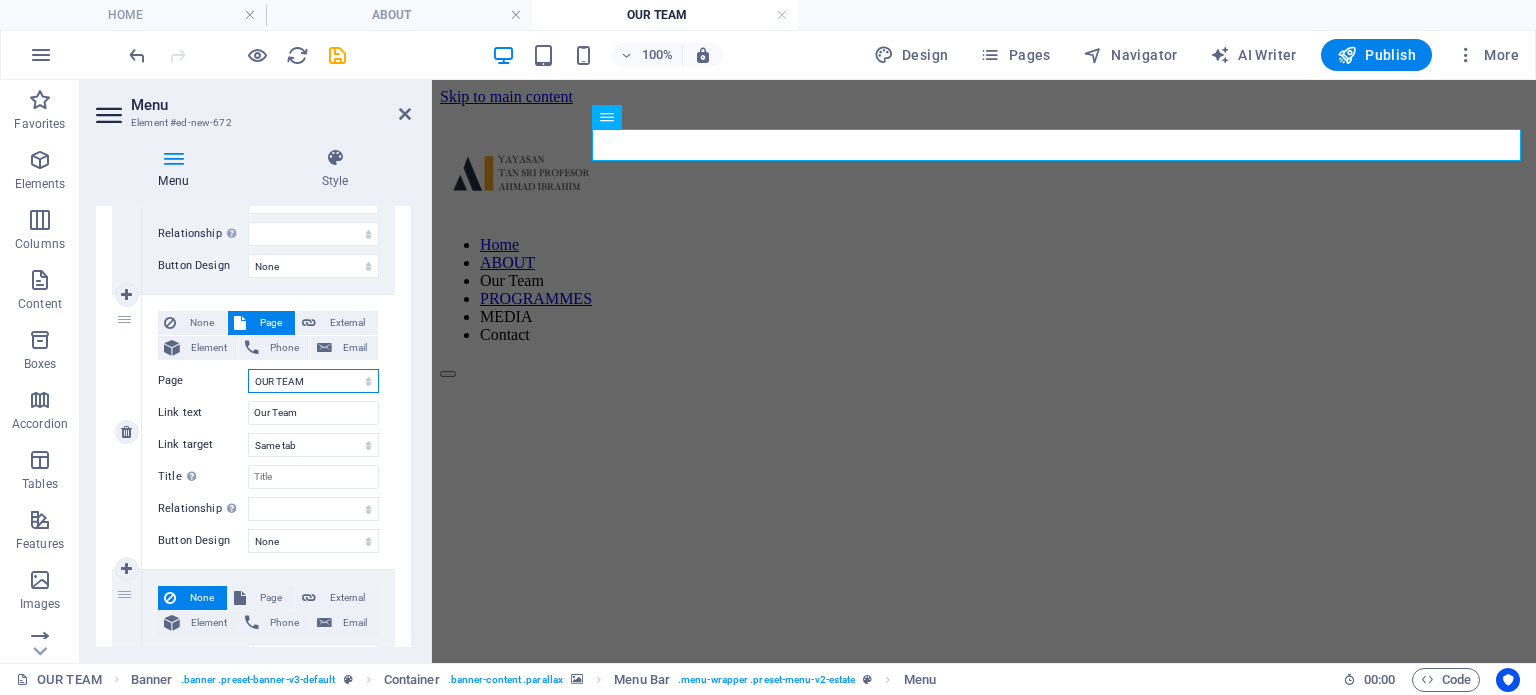 click on "HOME ABOUT OUR TEAM PROGRAMMES EVENTS AND MEDIA Privacy" at bounding box center [313, 381] 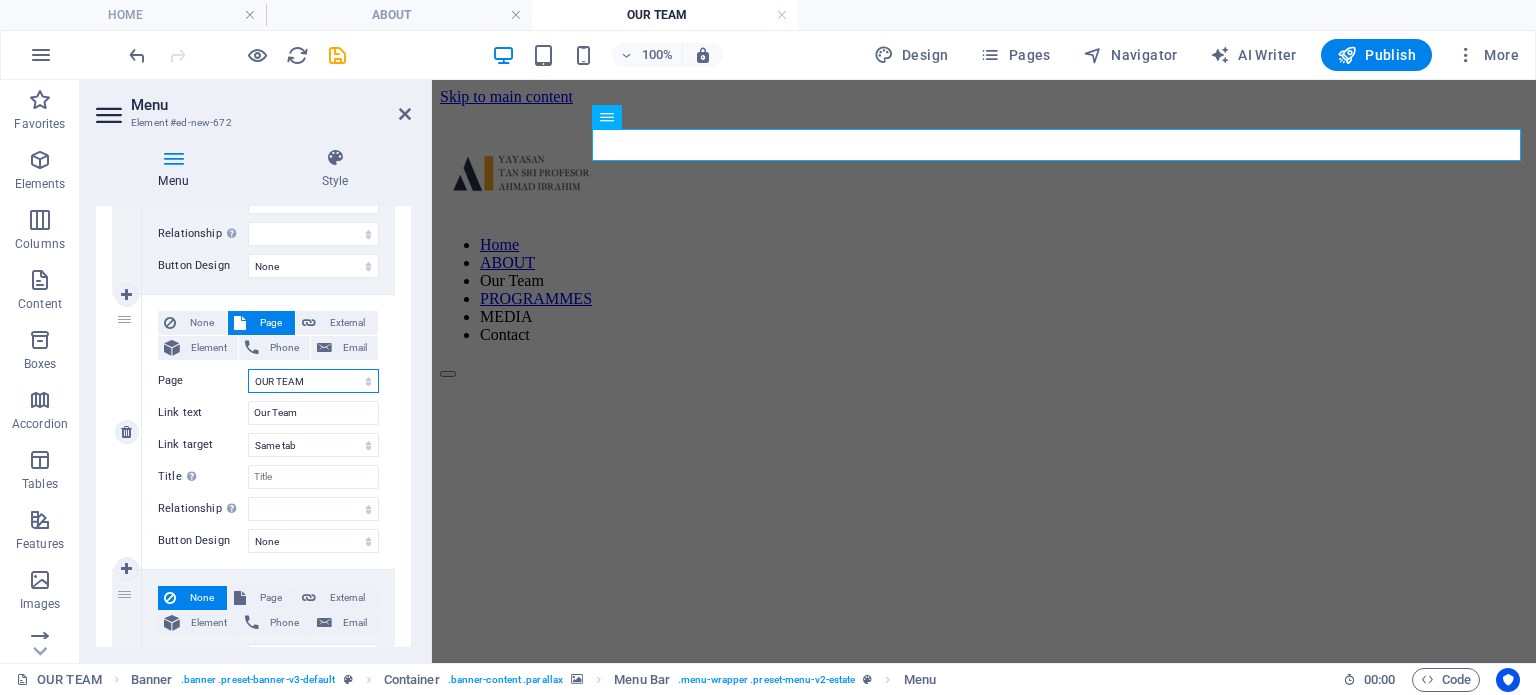 select 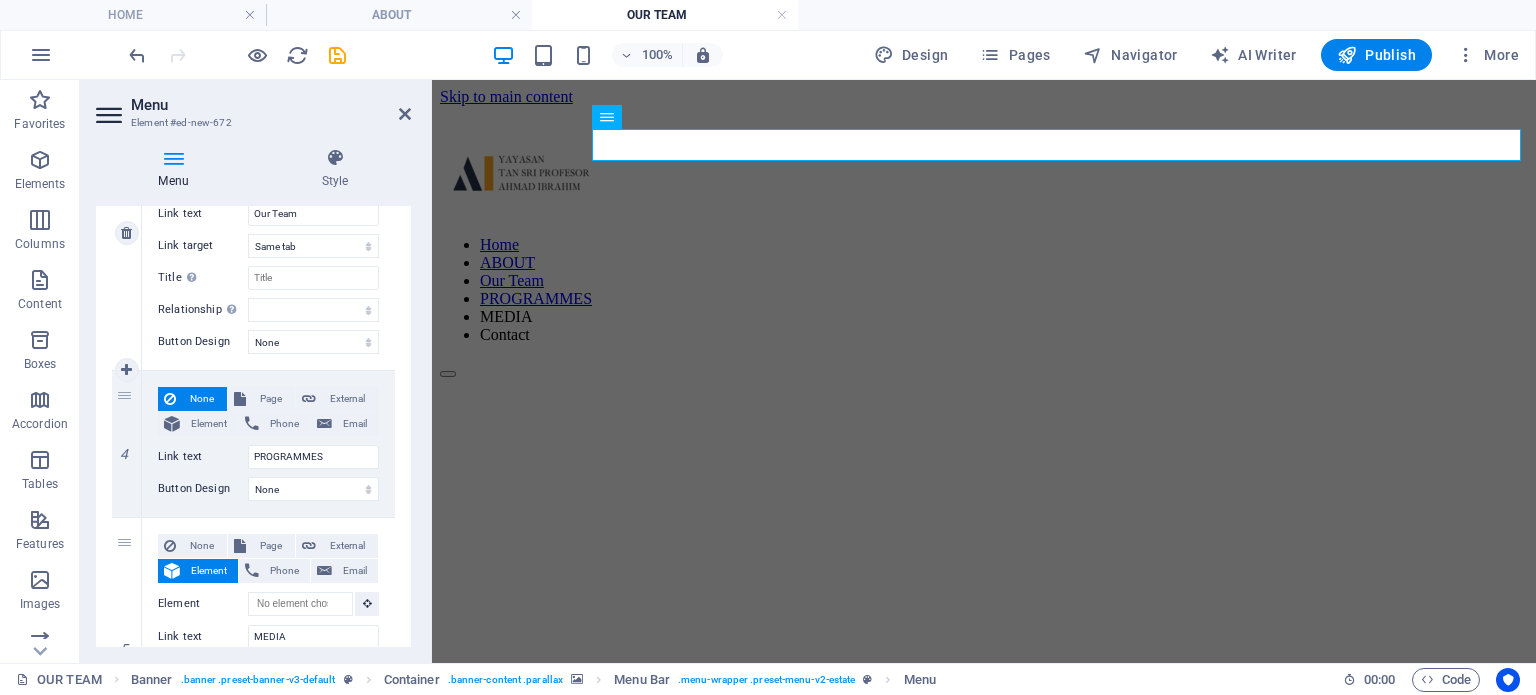 scroll, scrollTop: 856, scrollLeft: 0, axis: vertical 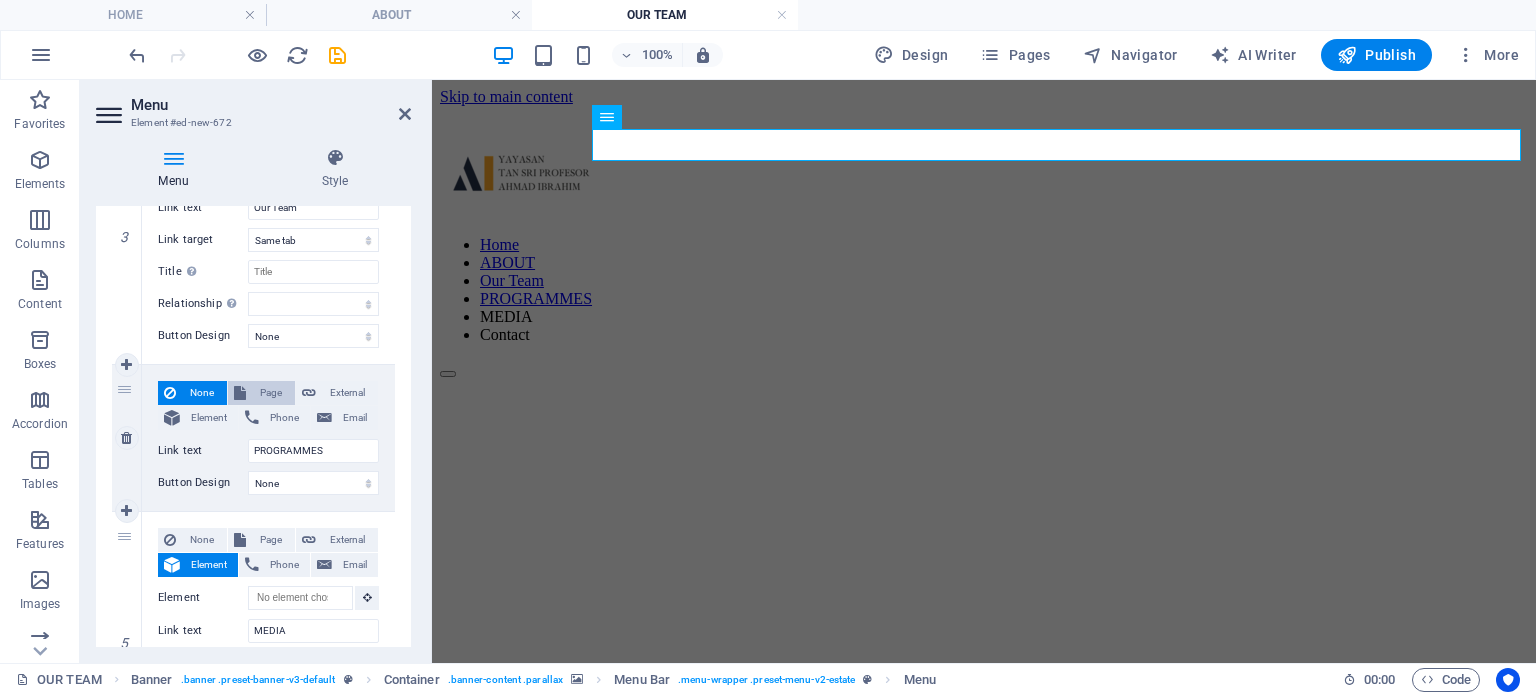 click at bounding box center (240, 393) 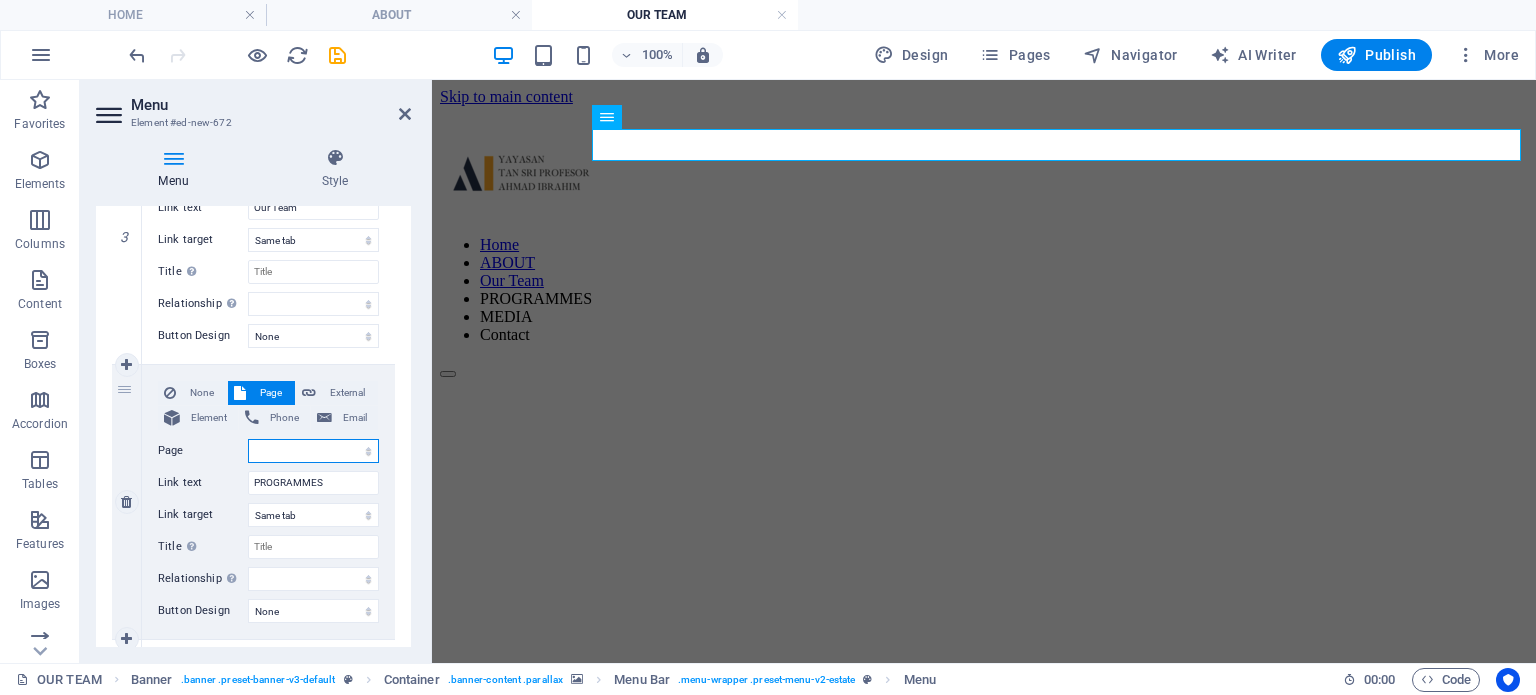 click on "HOME ABOUT OUR TEAM PROGRAMMES EVENTS AND MEDIA Privacy" at bounding box center (313, 451) 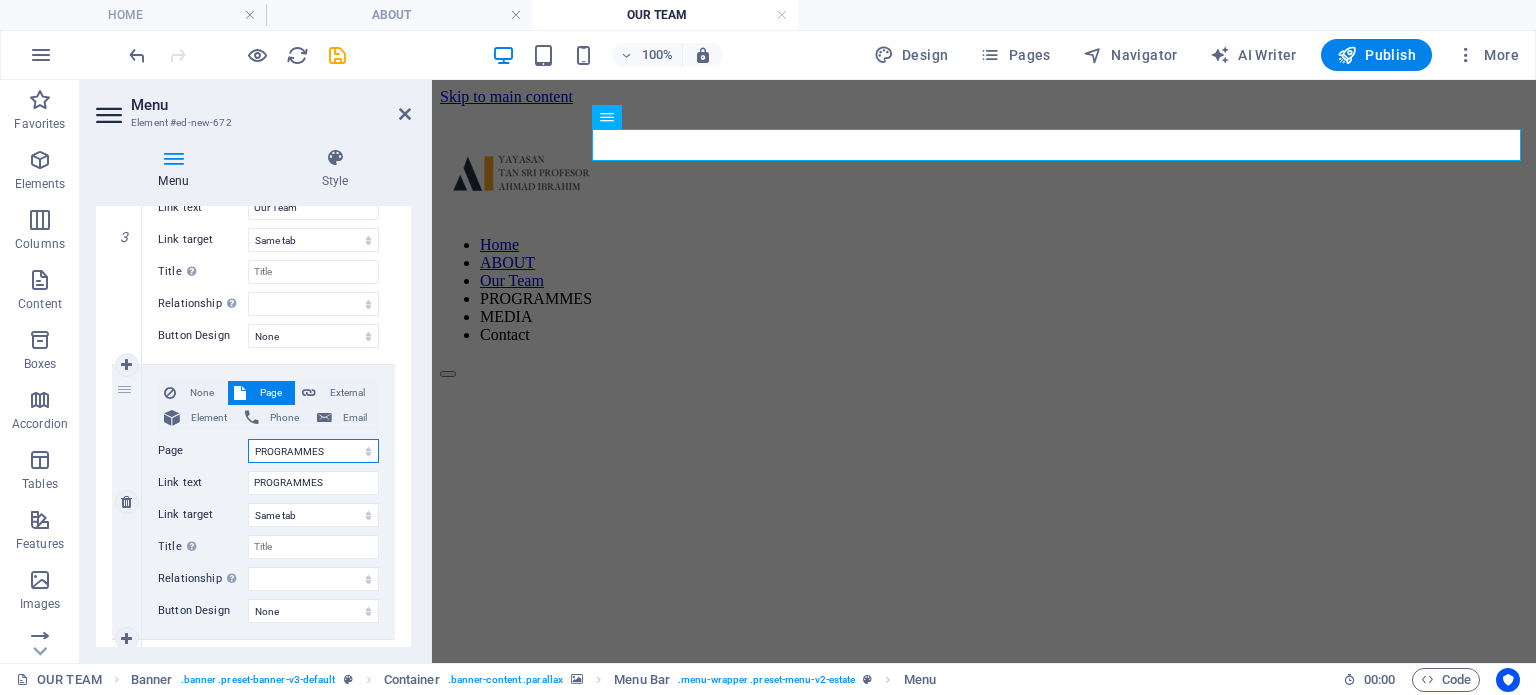 click on "HOME ABOUT OUR TEAM PROGRAMMES EVENTS AND MEDIA Privacy" at bounding box center [313, 451] 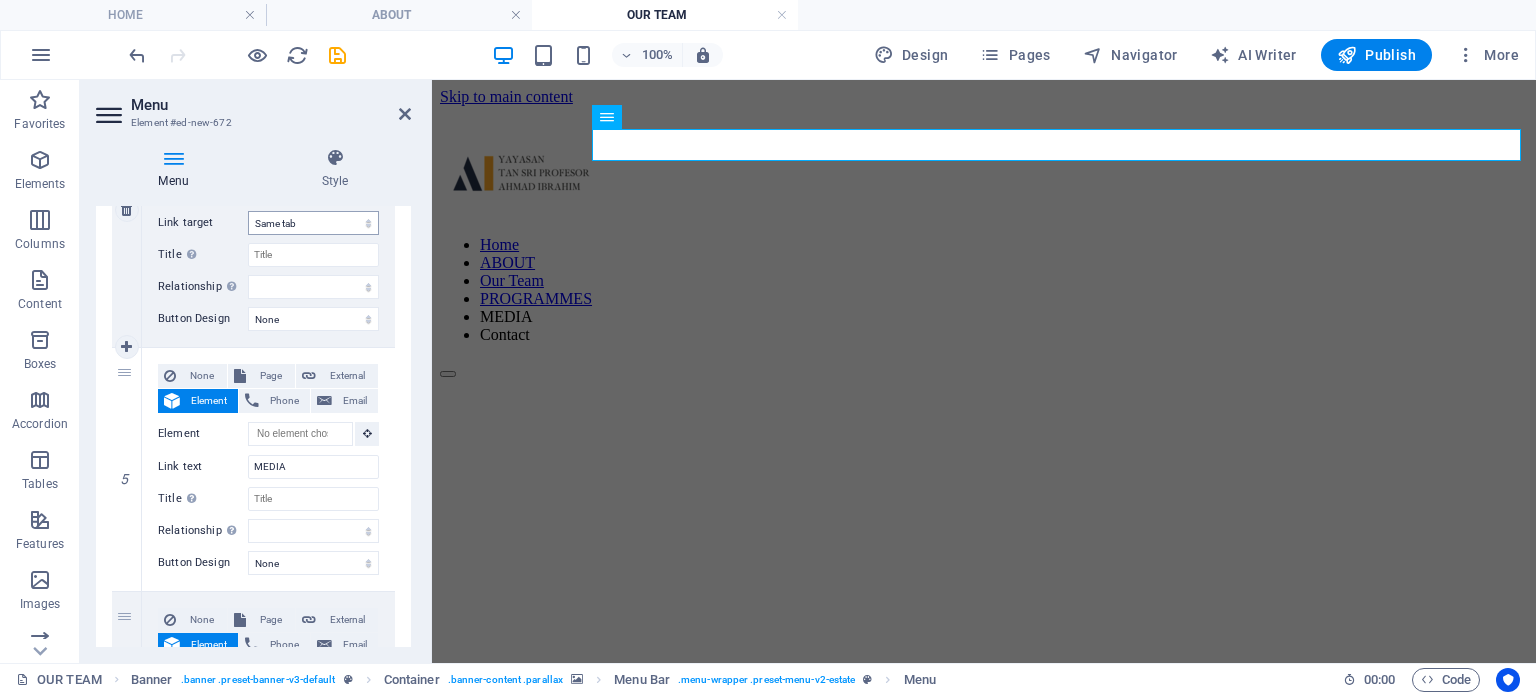 scroll, scrollTop: 1162, scrollLeft: 0, axis: vertical 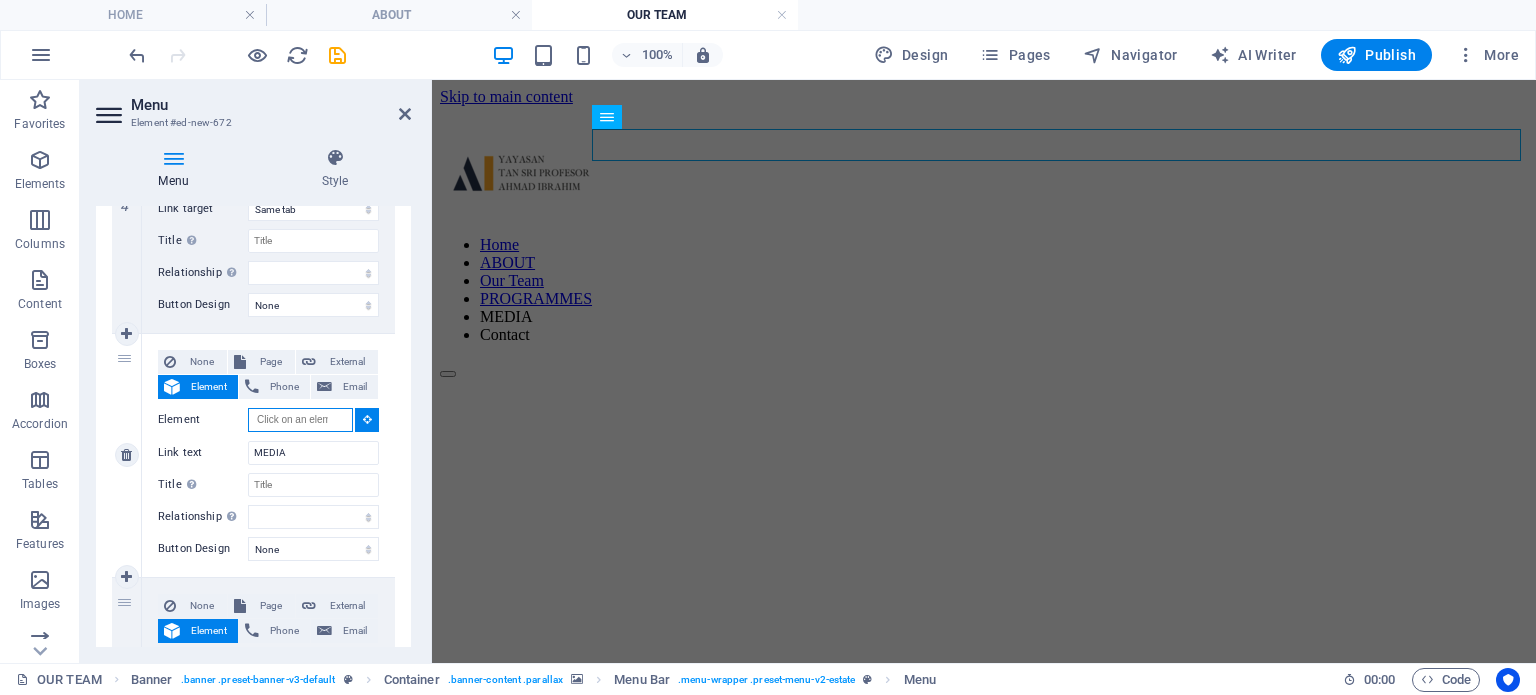 click on "Element" at bounding box center (300, 420) 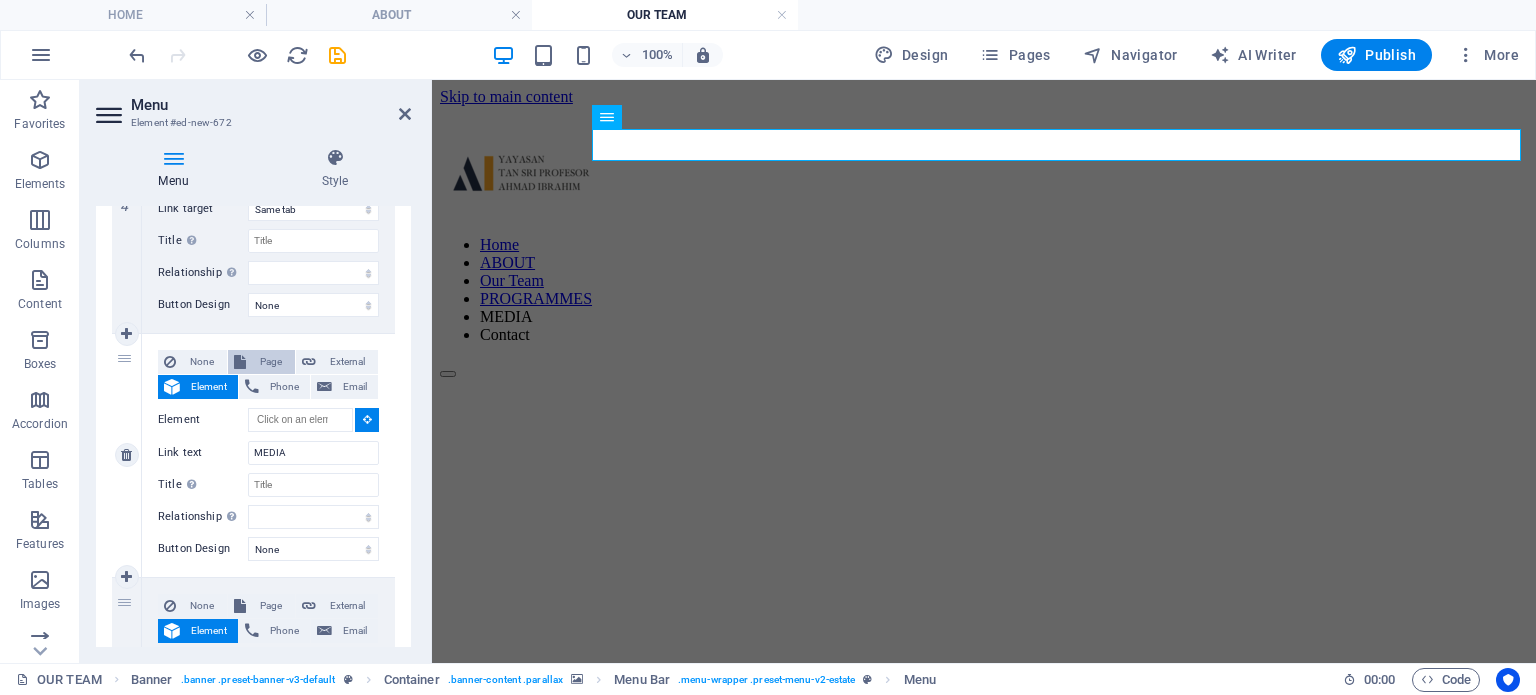 click on "Page" at bounding box center [270, 362] 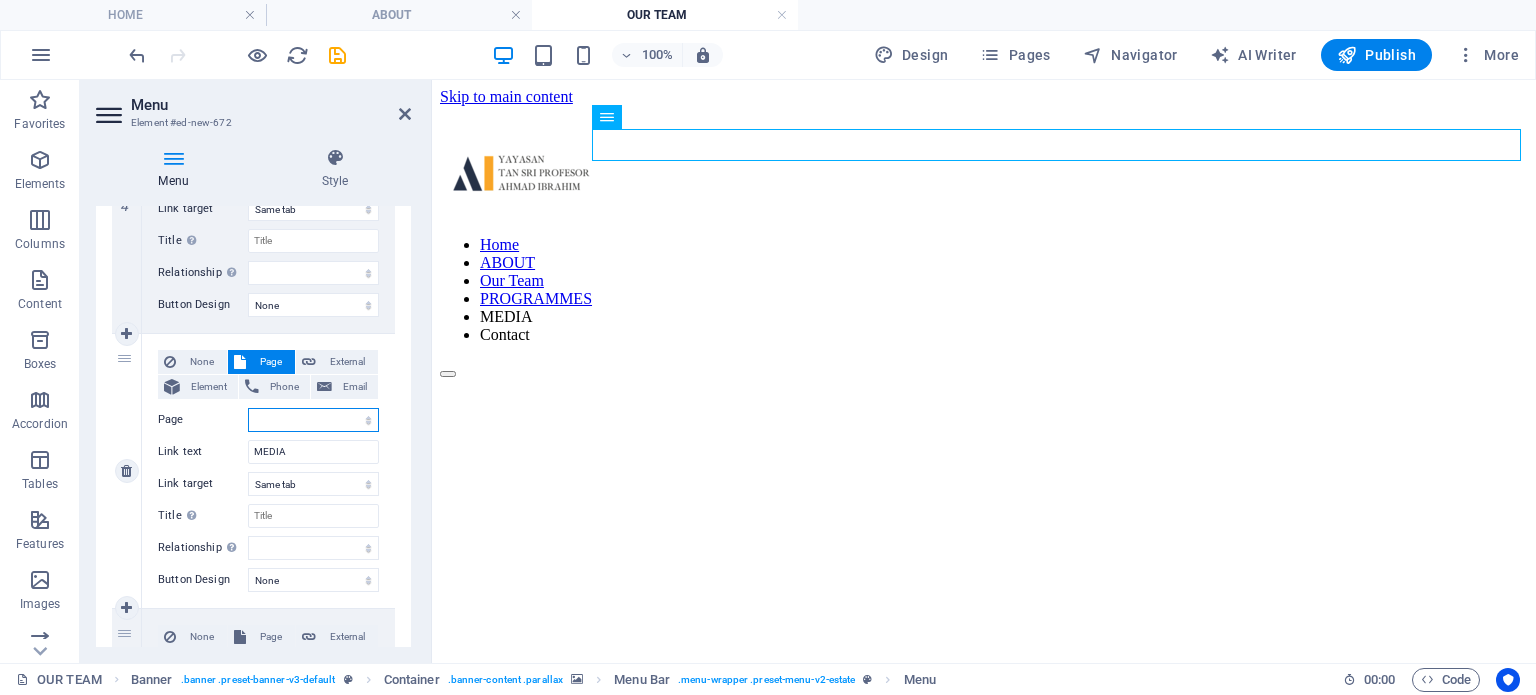 click on "HOME ABOUT OUR TEAM PROGRAMMES EVENTS AND MEDIA Privacy" at bounding box center [313, 420] 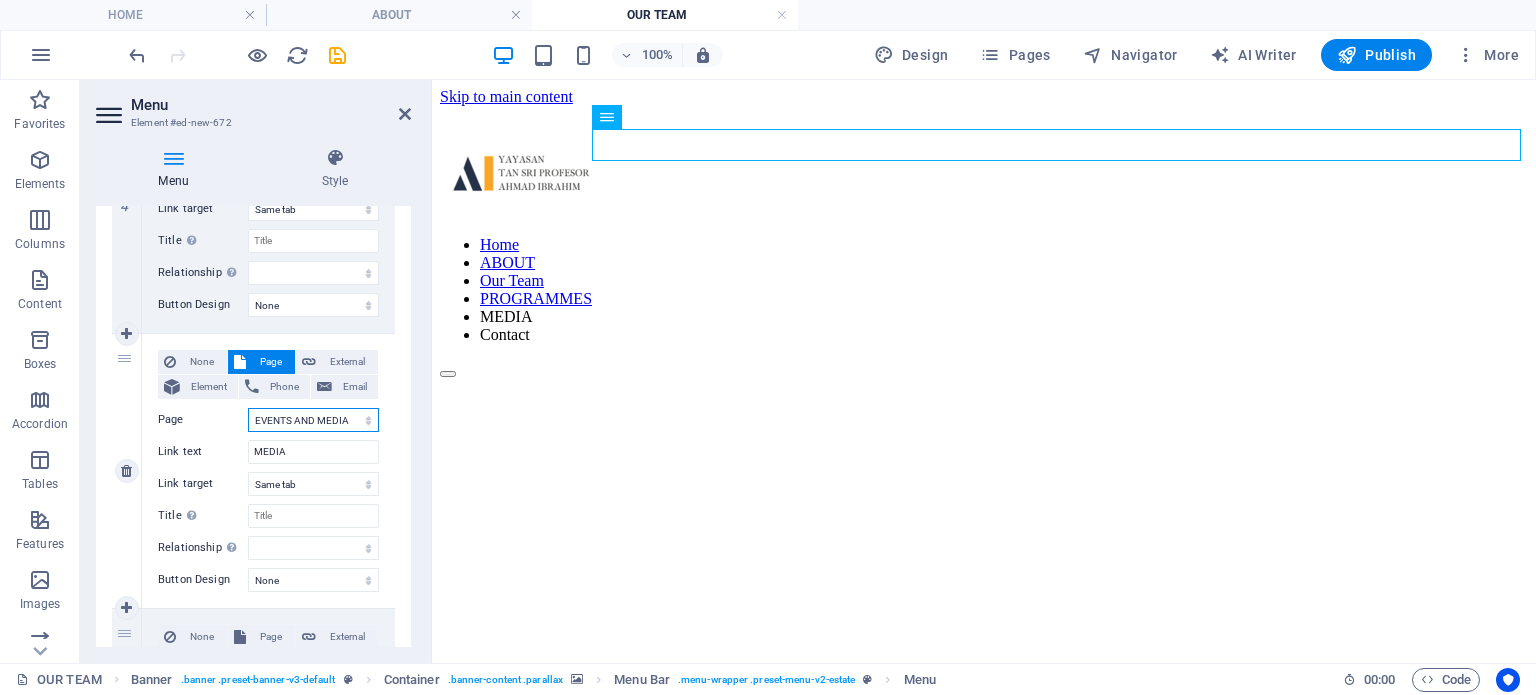 click on "HOME ABOUT OUR TEAM PROGRAMMES EVENTS AND MEDIA Privacy" at bounding box center [313, 420] 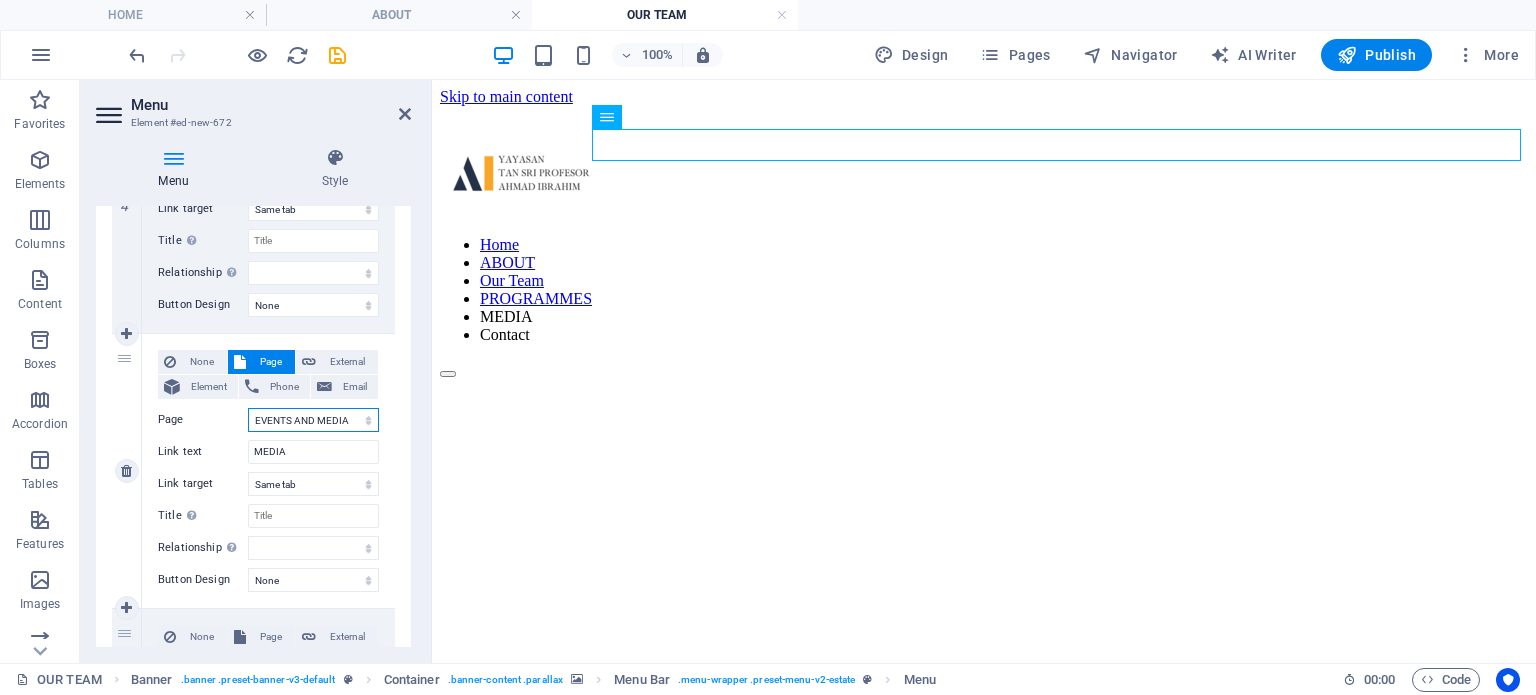 select 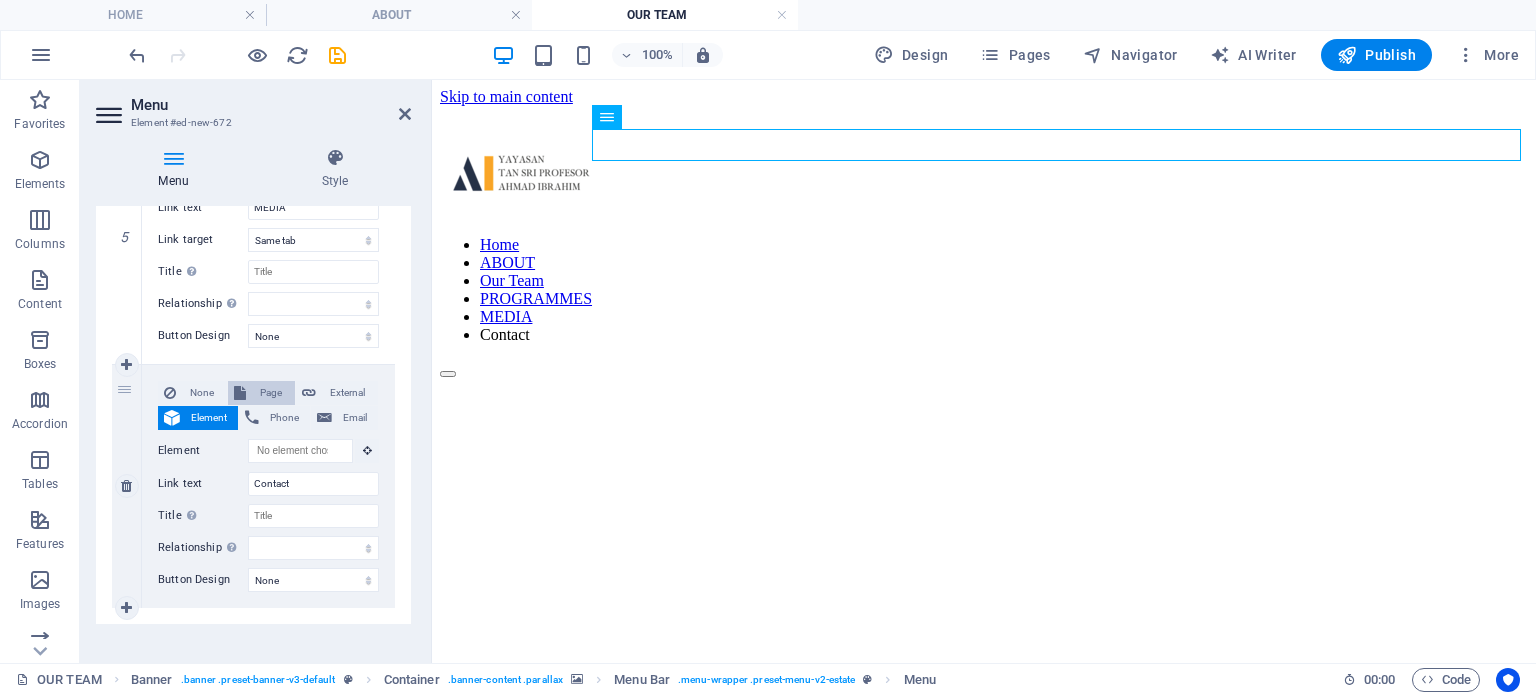 scroll, scrollTop: 1421, scrollLeft: 0, axis: vertical 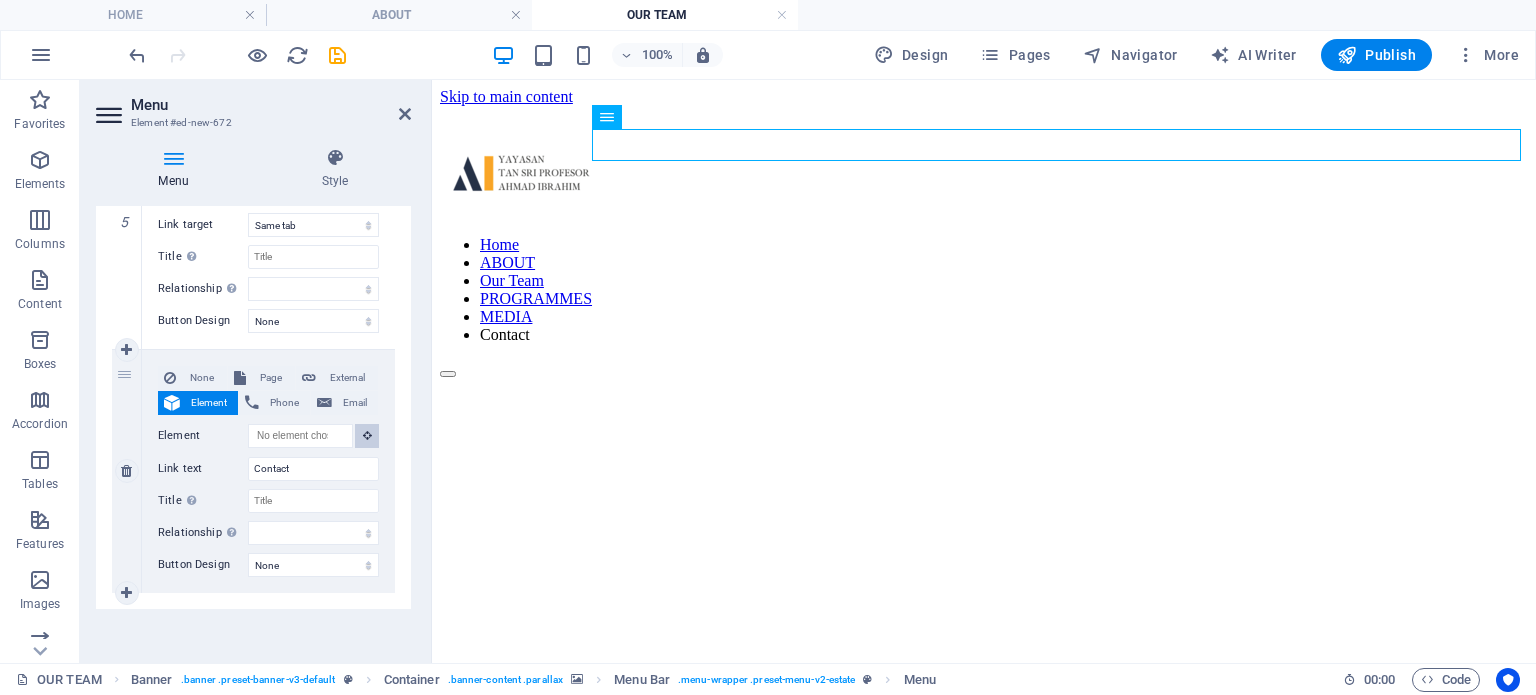 click at bounding box center [367, 436] 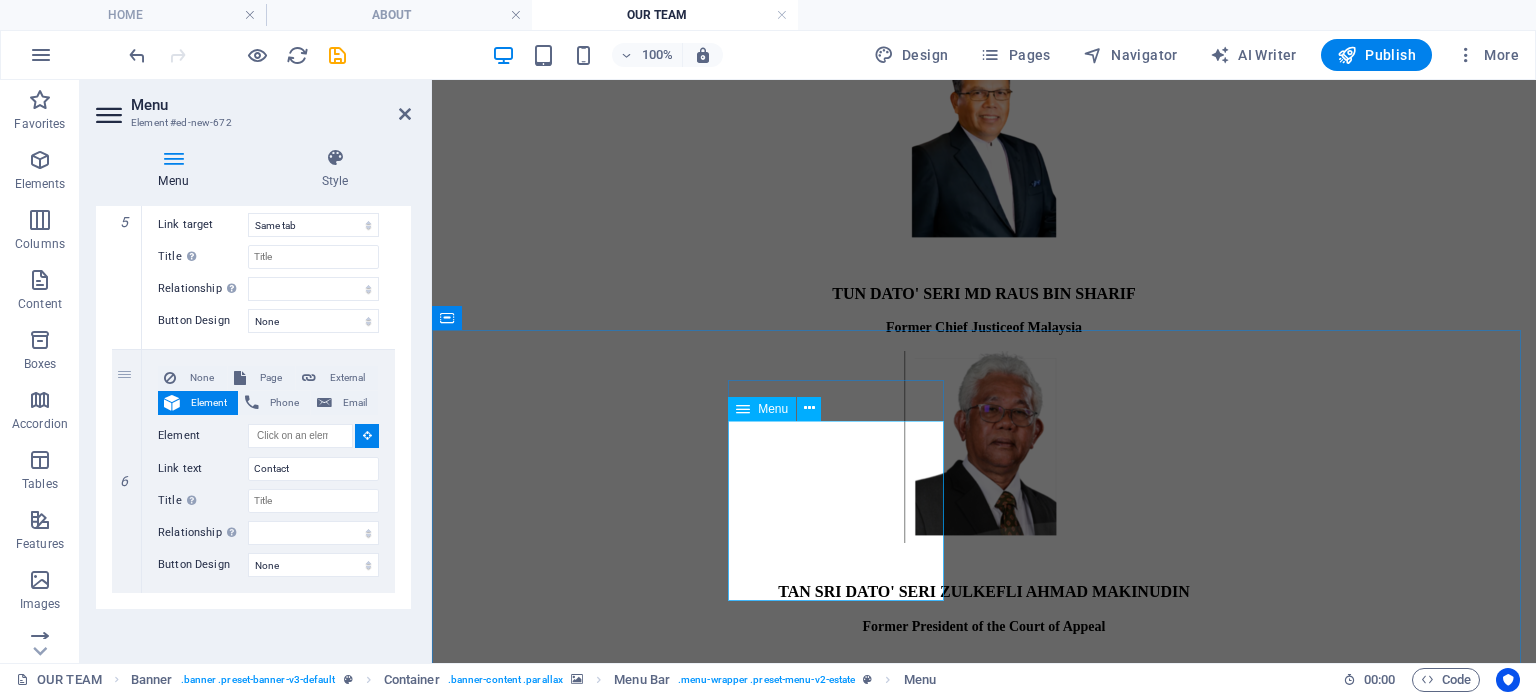 scroll, scrollTop: 1390, scrollLeft: 0, axis: vertical 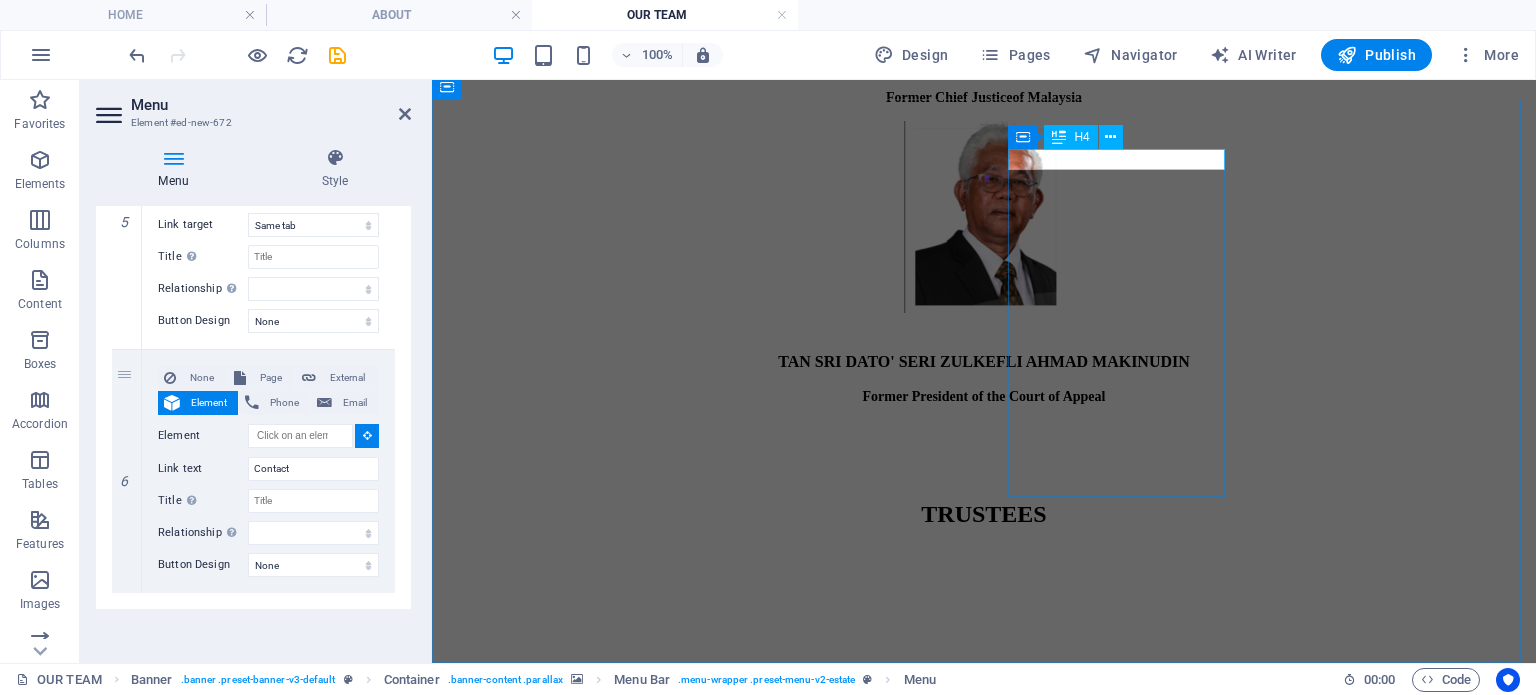 click on "Contact US" at bounding box center (984, 2333) 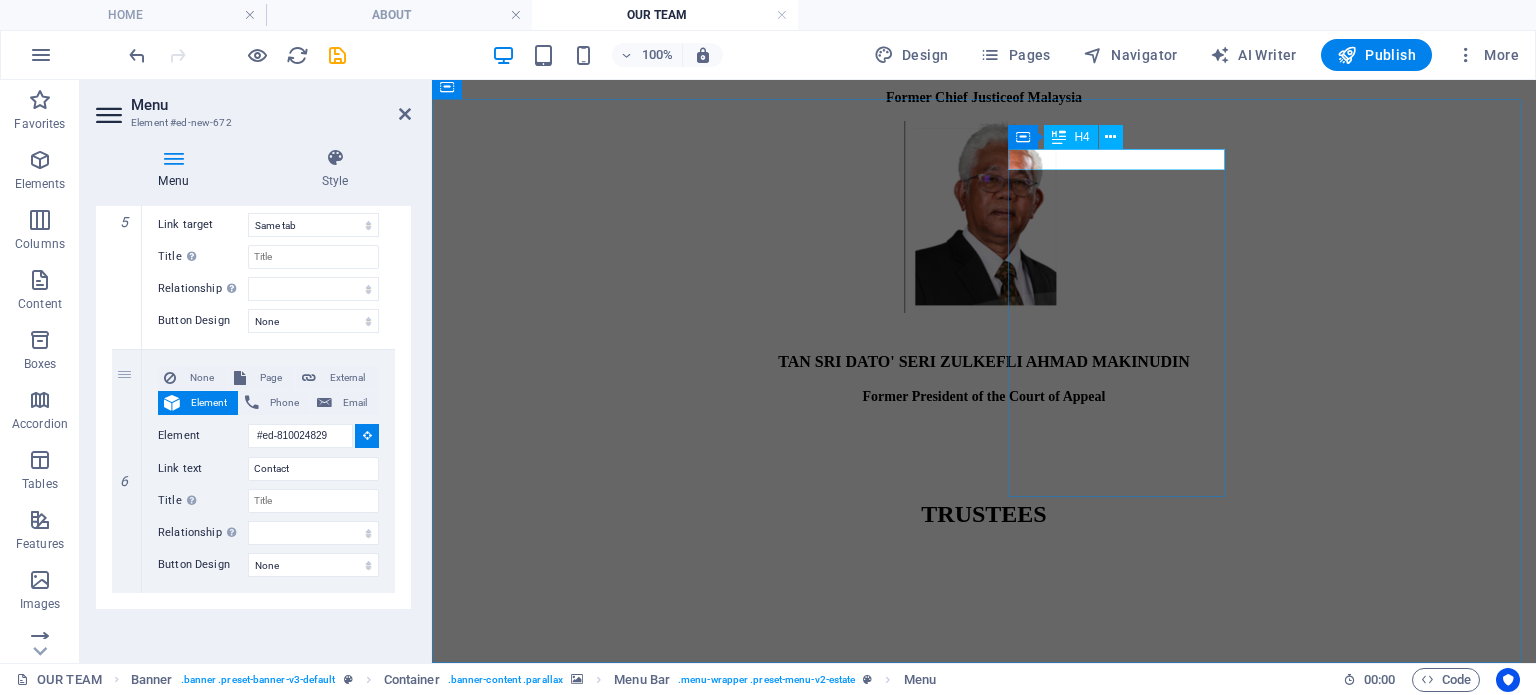 scroll, scrollTop: 0, scrollLeft: 0, axis: both 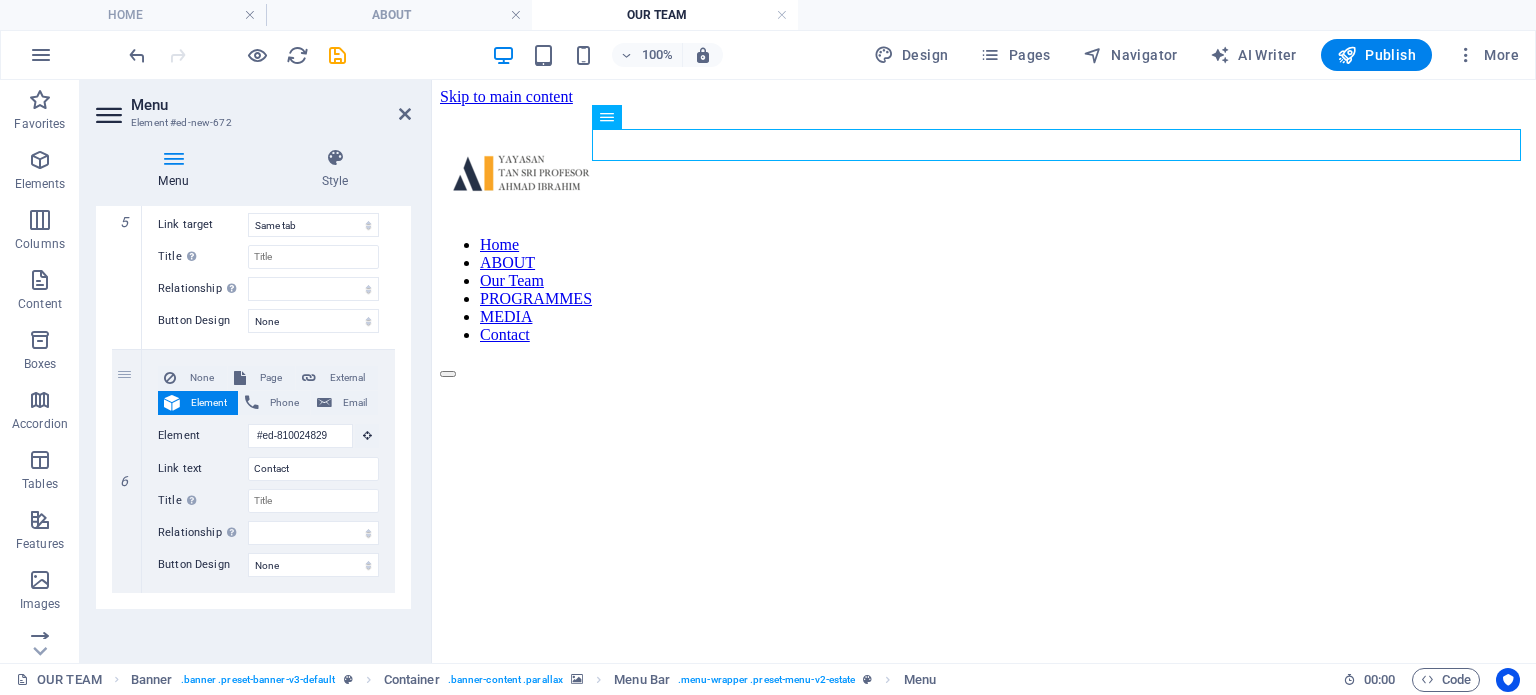click on "Menu" at bounding box center [271, 105] 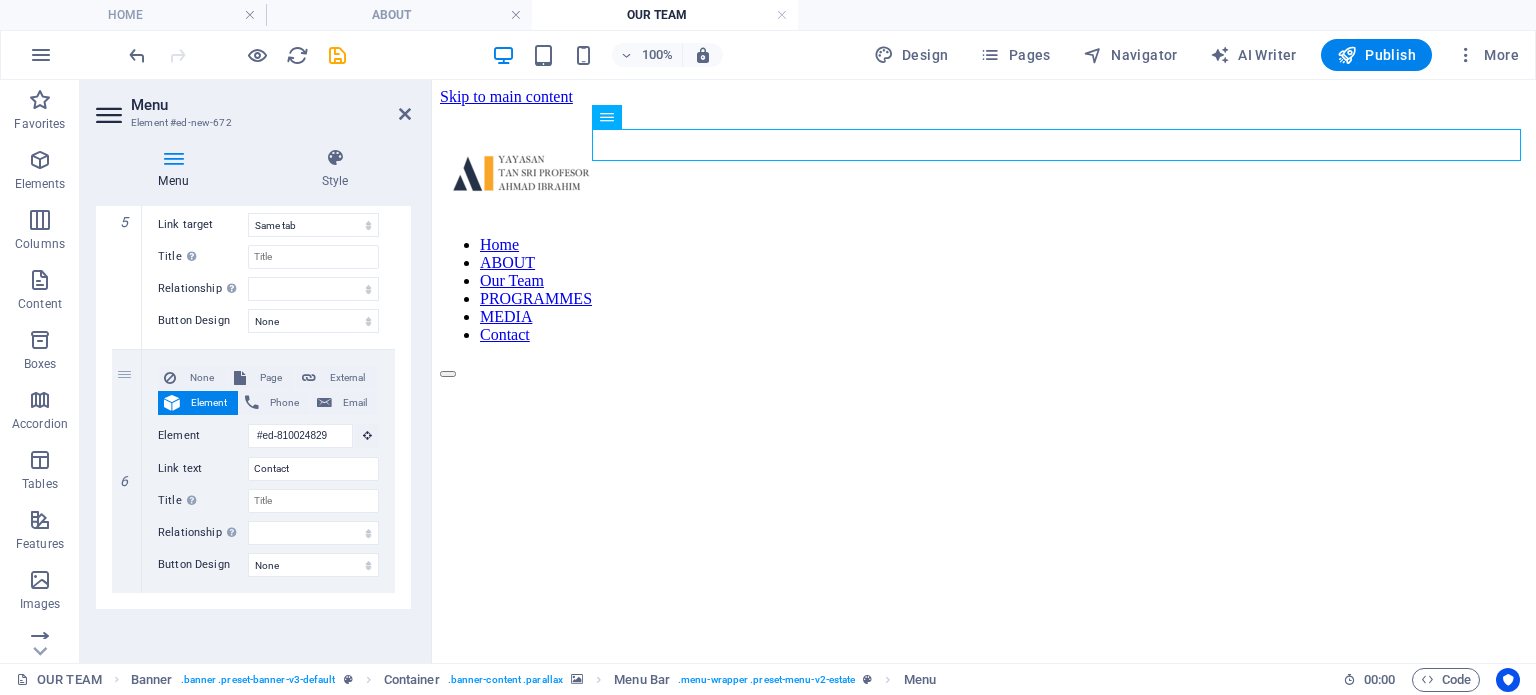 click on "Menu Element #ed-new-672 Menu Style Menu Auto Custom Create custom menu items for this menu. Recommended for one-page websites. Manage pages Menu items 1 None Page External Element Phone Email Page HOME ABOUT OUR TEAM PROGRAMMES EVENTS AND MEDIA Privacy Element
URL /15380311 Phone Email Link text Home Link target New tab Same tab Overlay Title Additional link description, should not be the same as the link text. The title is most often shown as a tooltip text when the mouse moves over the element. Leave empty if uncertain. Relationship Sets the  relationship of this link to the link target . For example, the value "nofollow" instructs search engines not to follow the link. Can be left empty. alternate author bookmark external help license next nofollow noreferrer noopener prev search tag Button Design None Default Primary Secondary 2 None Page External Element Phone Email Page HOME ABOUT OUR TEAM PROGRAMMES EVENTS AND MEDIA Privacy Element
URL /15380314 Phone 3" at bounding box center [256, 371] 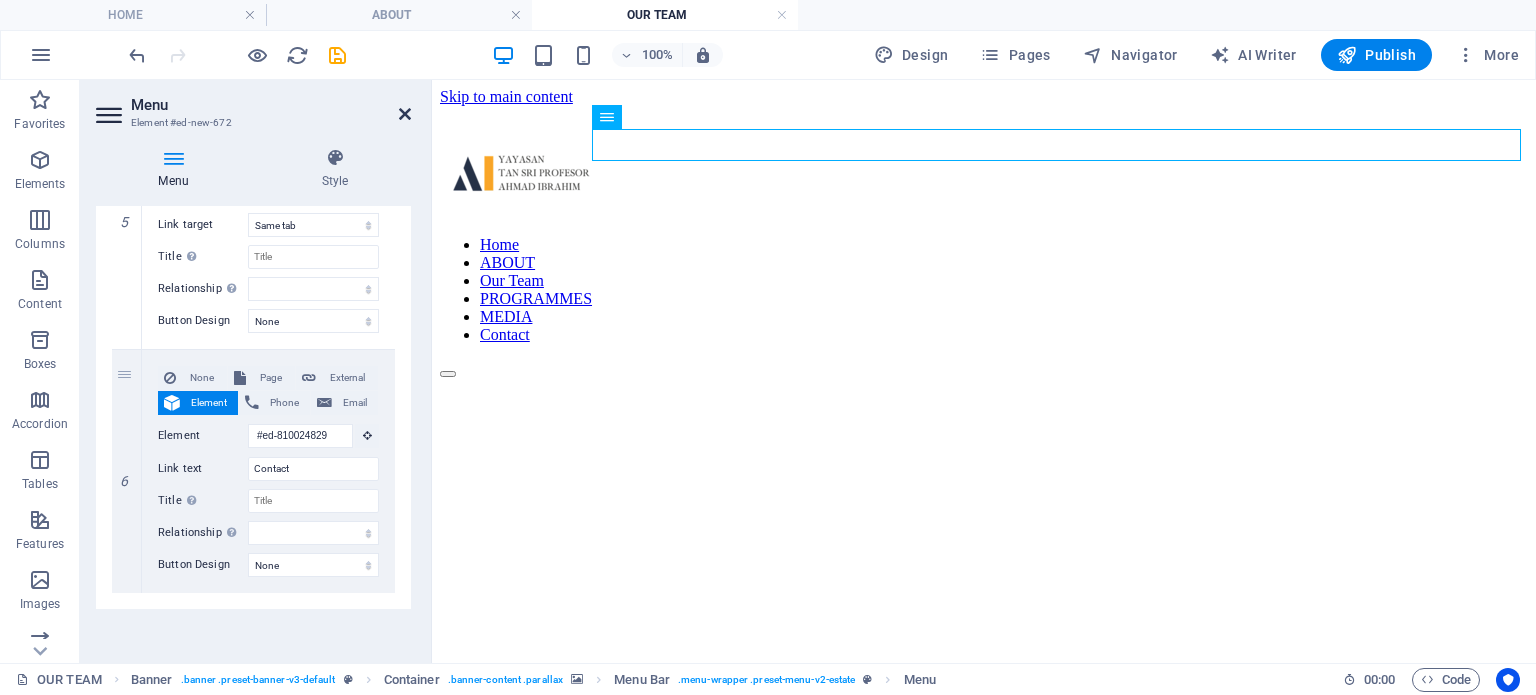 click at bounding box center (405, 114) 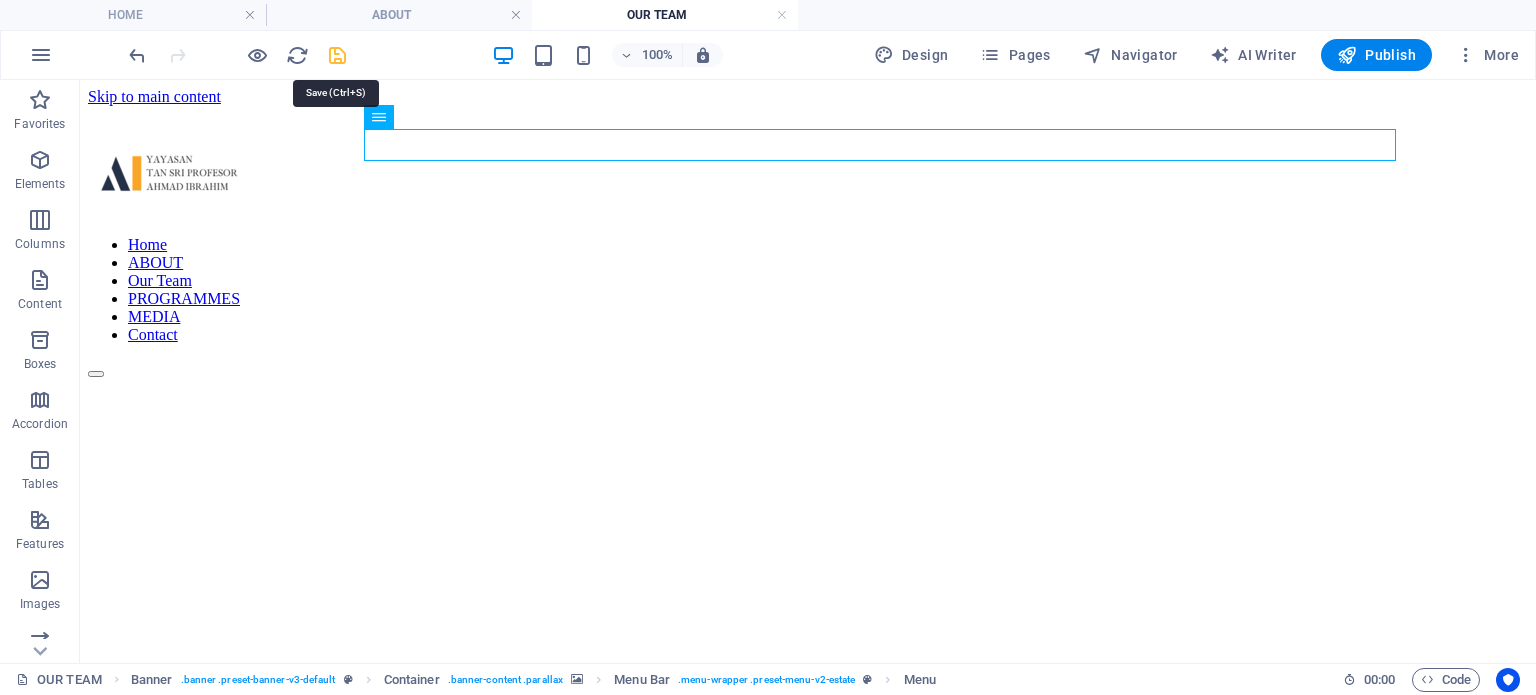click at bounding box center [337, 55] 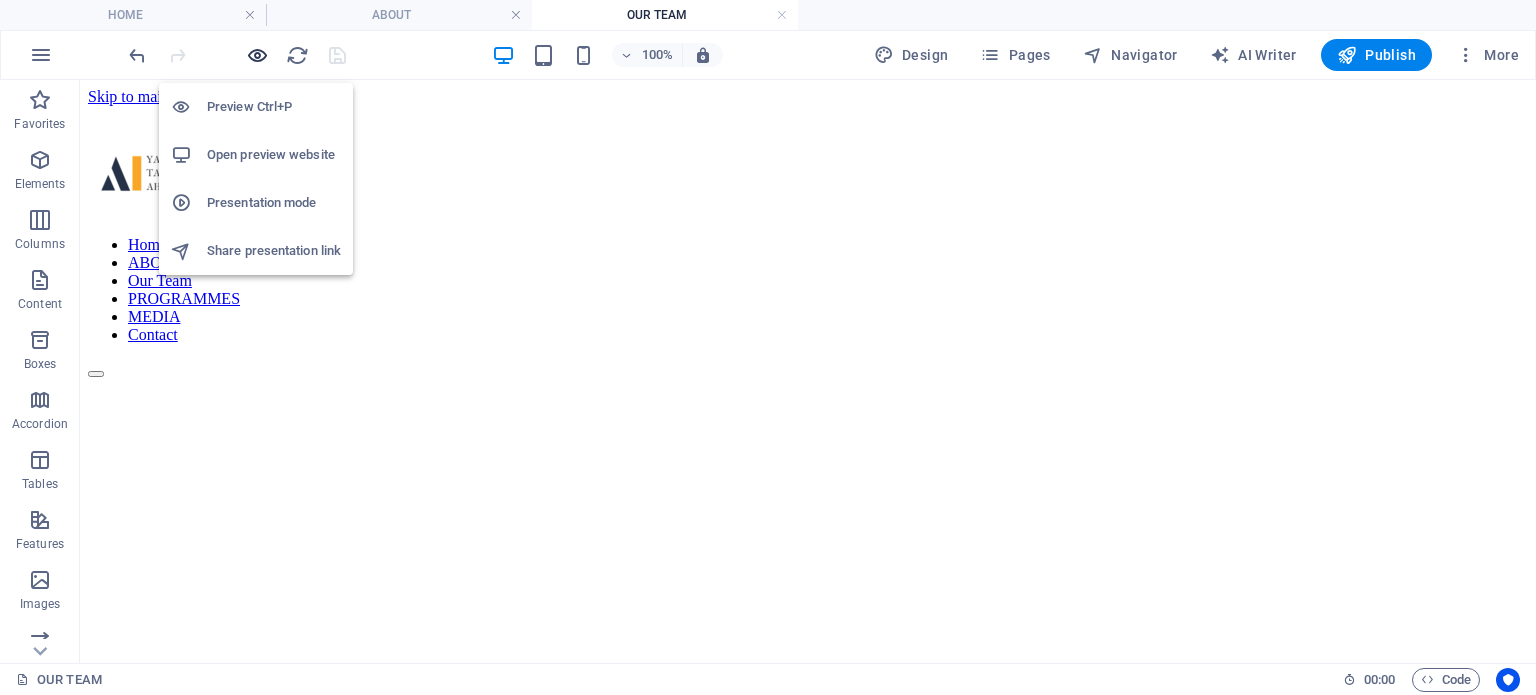 click at bounding box center (257, 55) 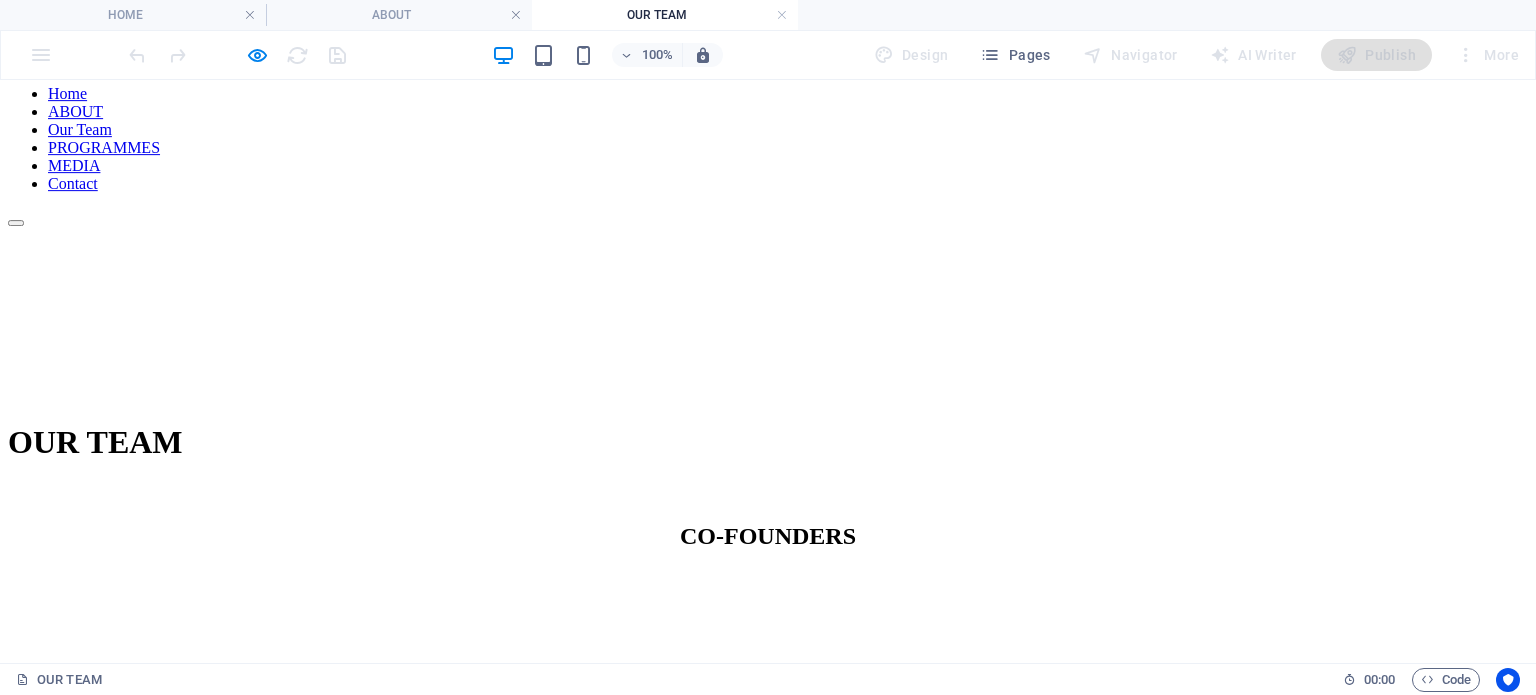 scroll, scrollTop: 0, scrollLeft: 0, axis: both 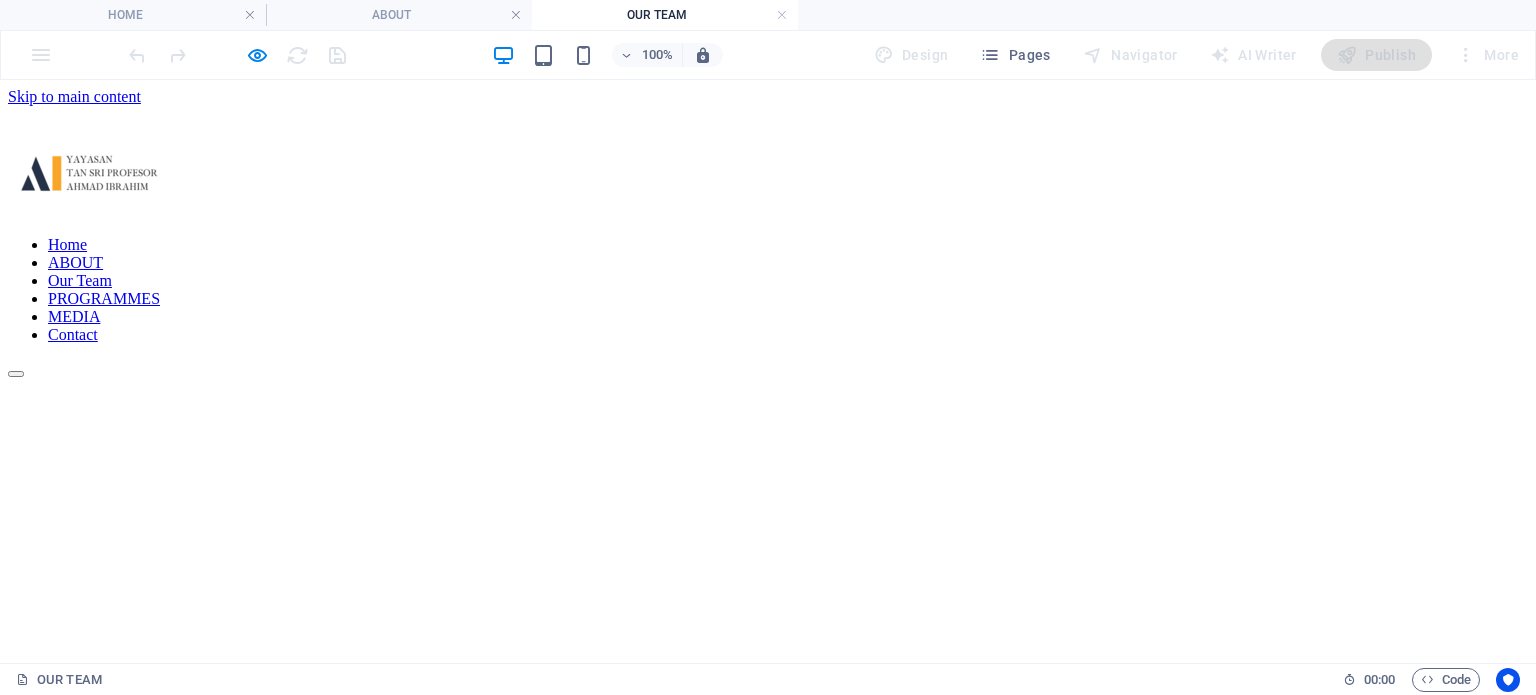 click on "PROGRAMMES" at bounding box center [104, 298] 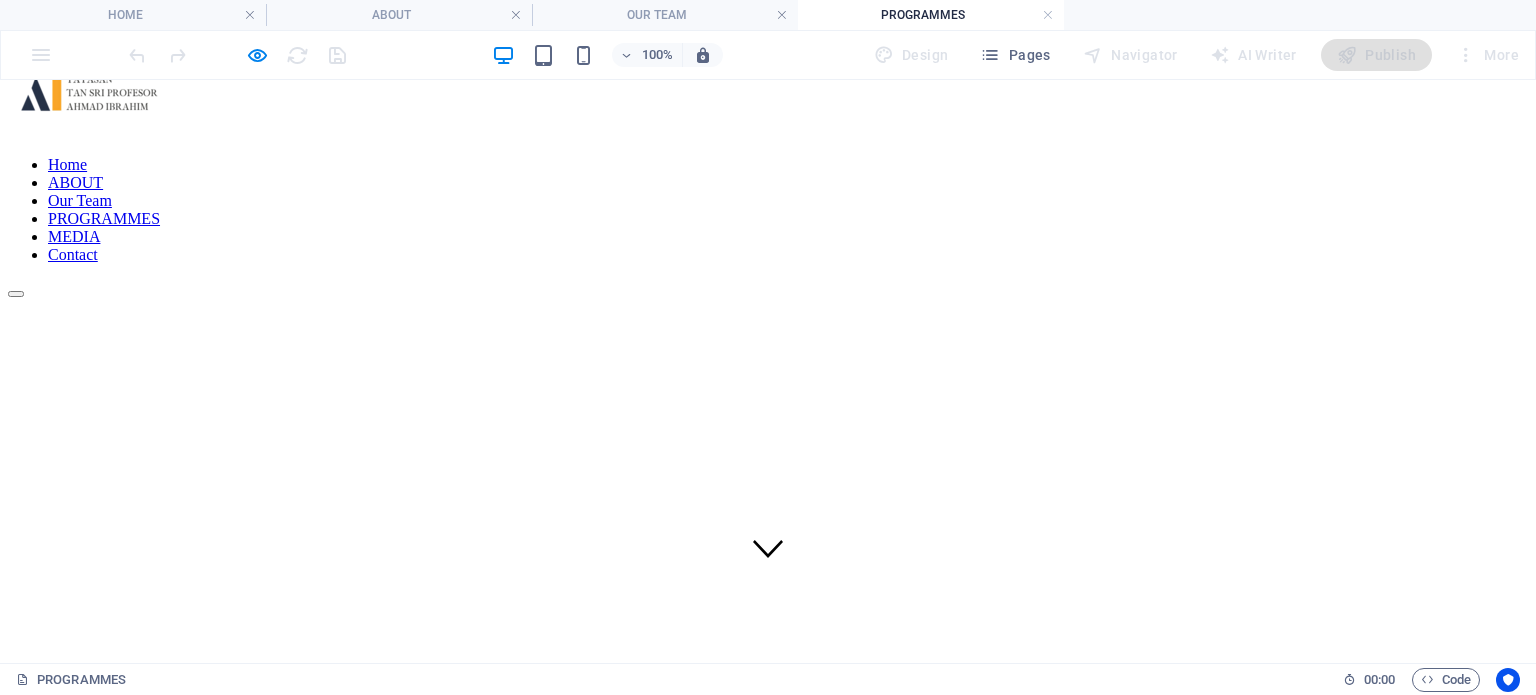 scroll, scrollTop: 0, scrollLeft: 0, axis: both 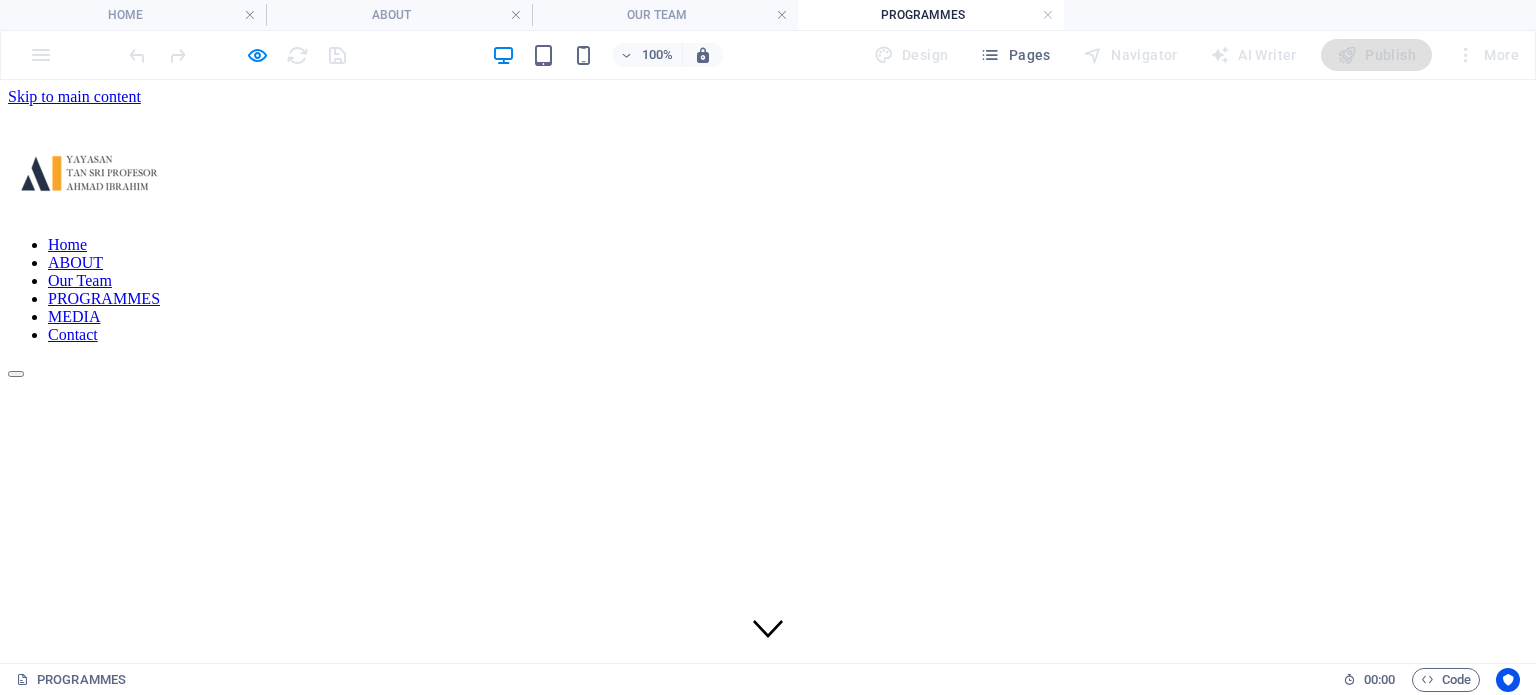 click on "Home ABOUT Our Team PROGRAMMES MEDIA Contact" at bounding box center [768, 290] 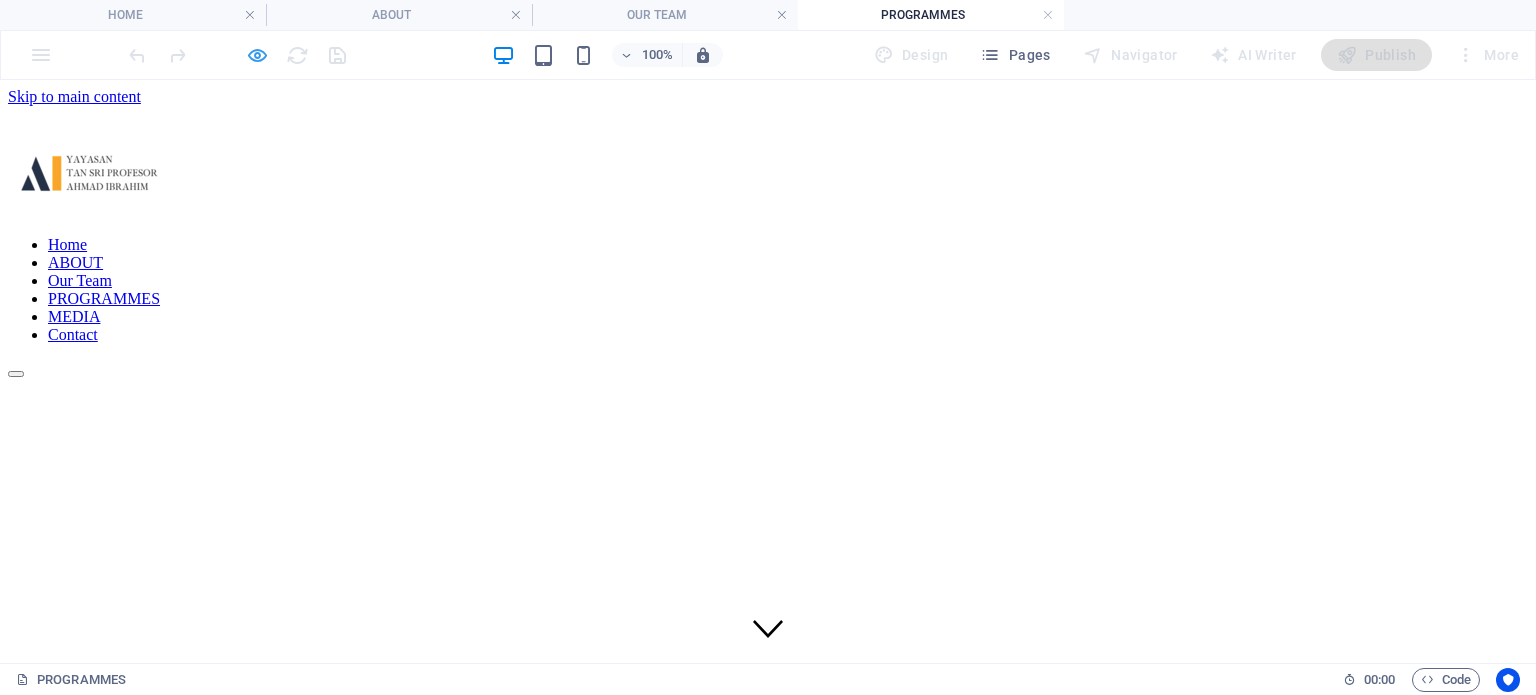 click at bounding box center [257, 55] 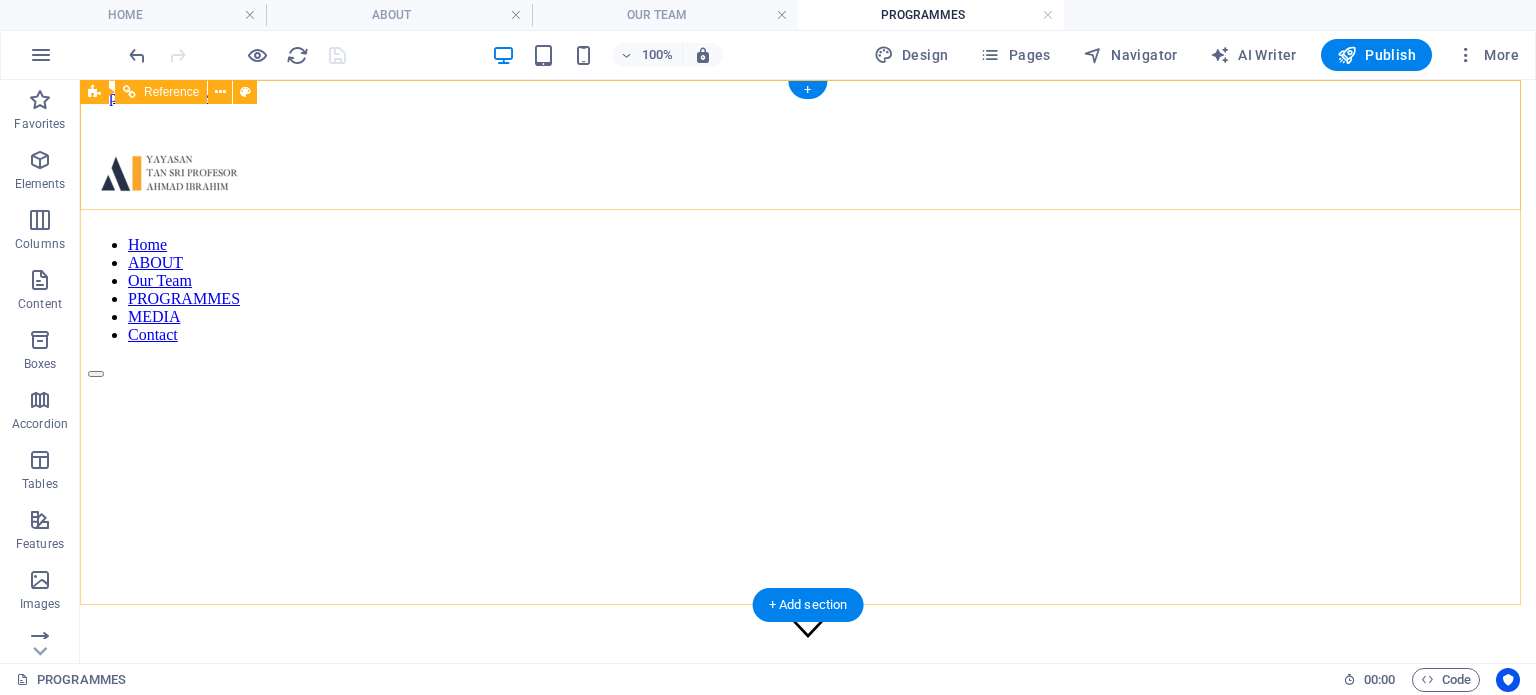 click on "Home ABOUT Our Team PROGRAMMES MEDIA Contact" at bounding box center (808, 252) 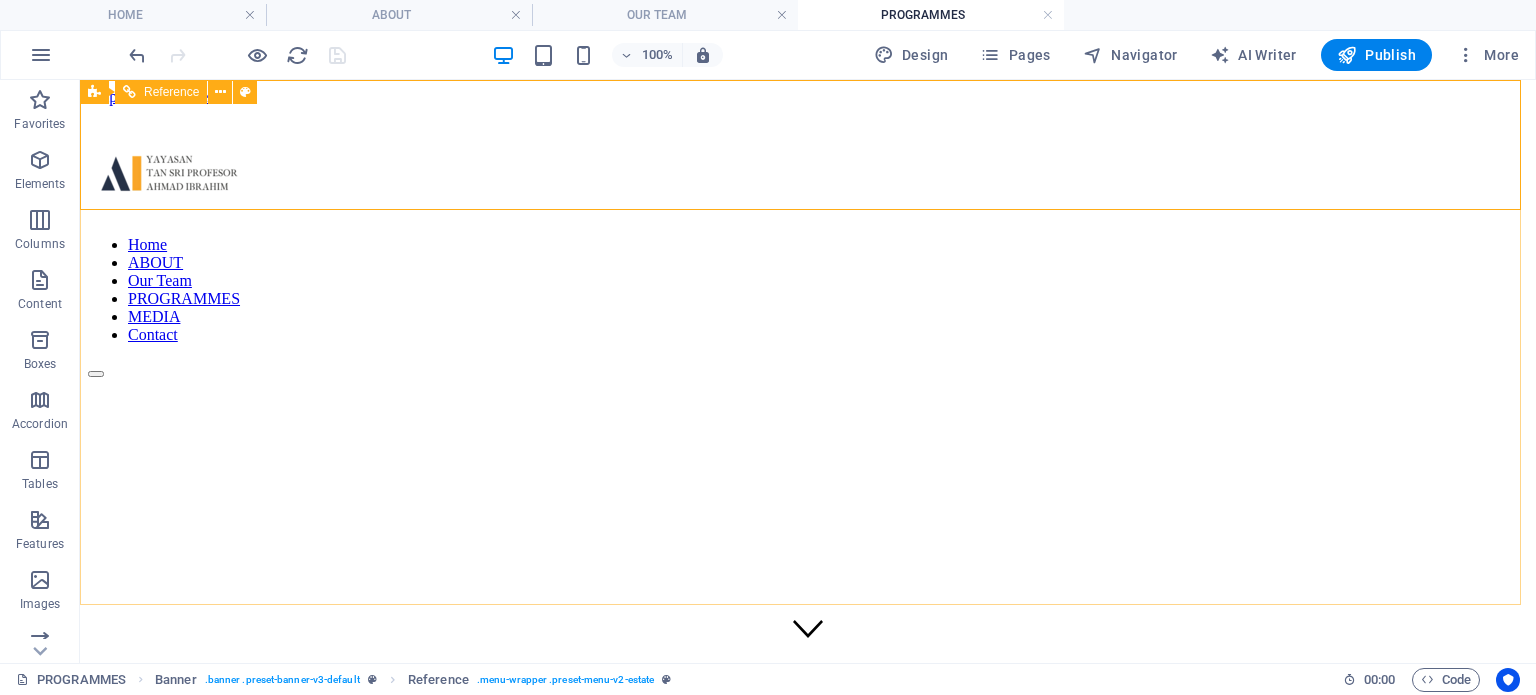 click on "Reference" at bounding box center [171, 92] 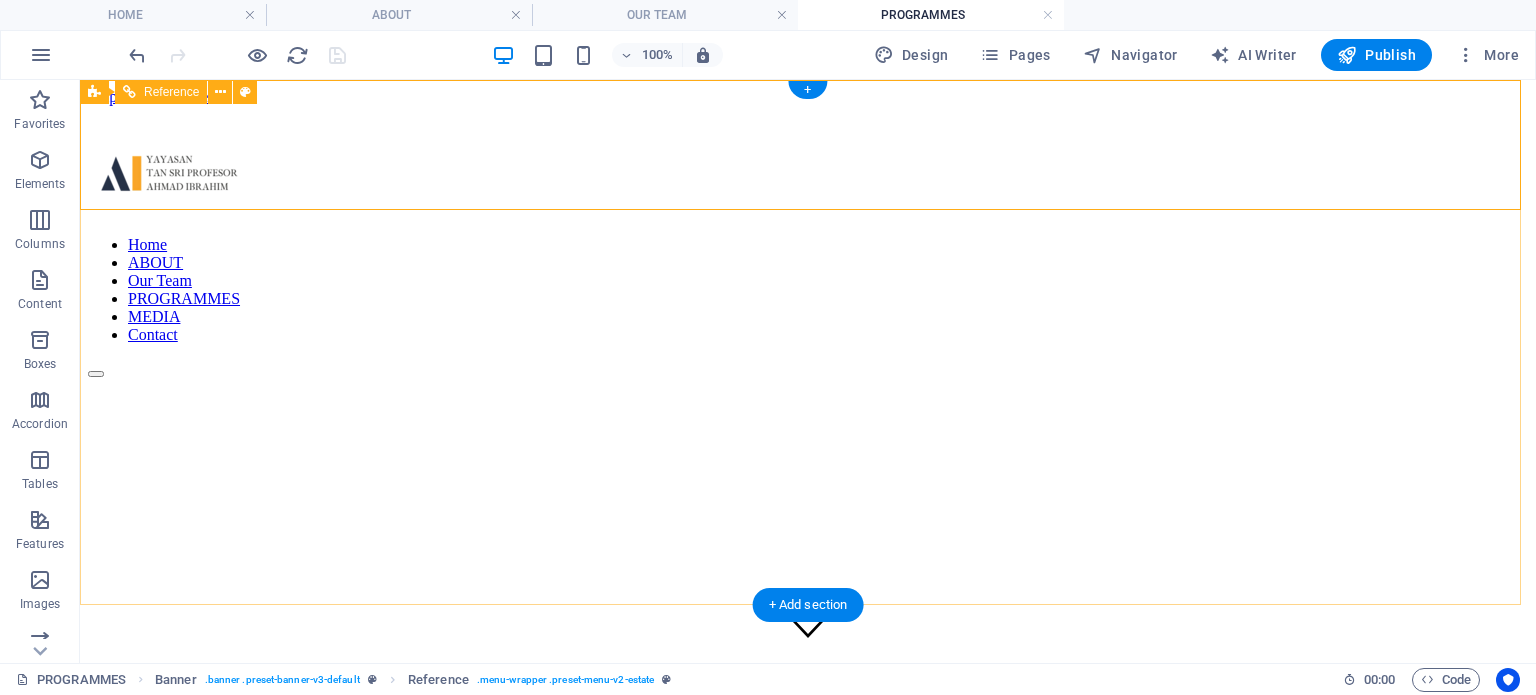 click on "Home ABOUT Our Team PROGRAMMES MEDIA Contact" at bounding box center [808, 252] 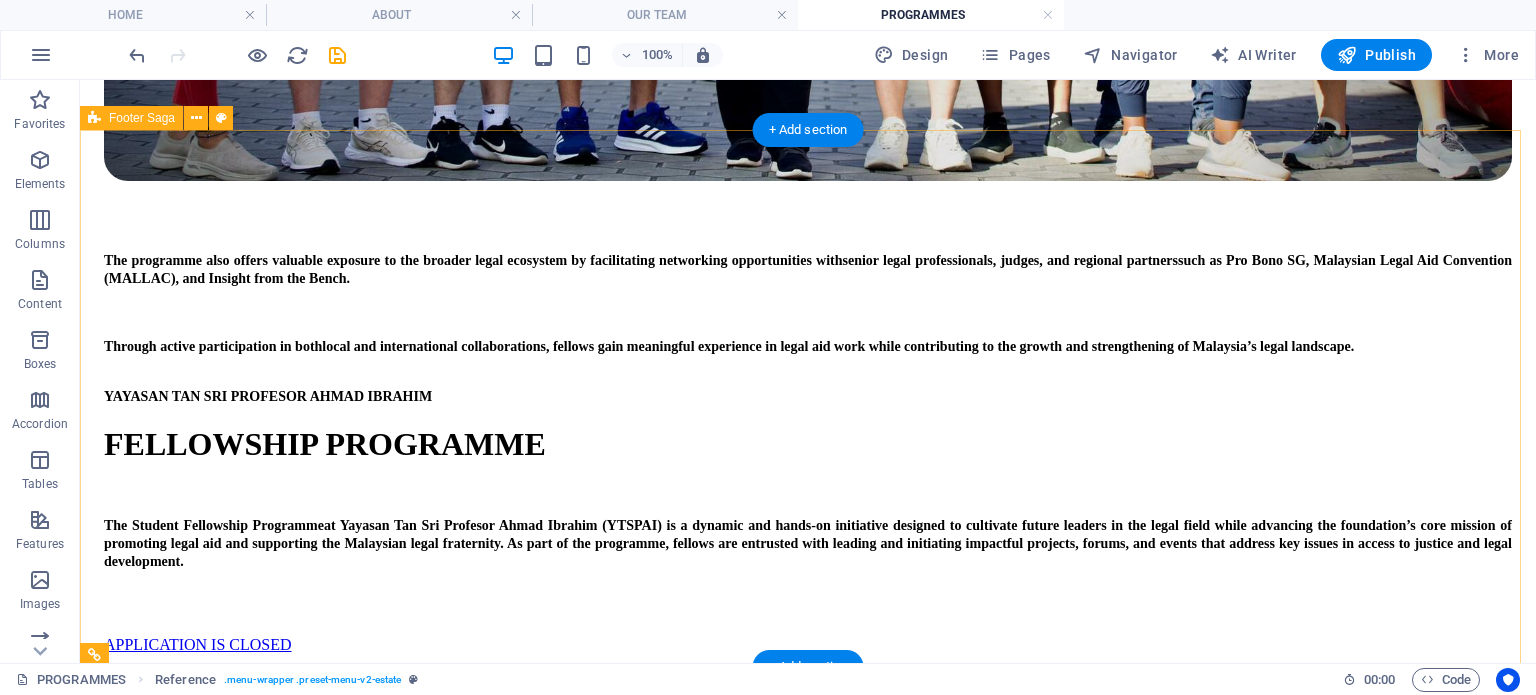 scroll, scrollTop: 2387, scrollLeft: 0, axis: vertical 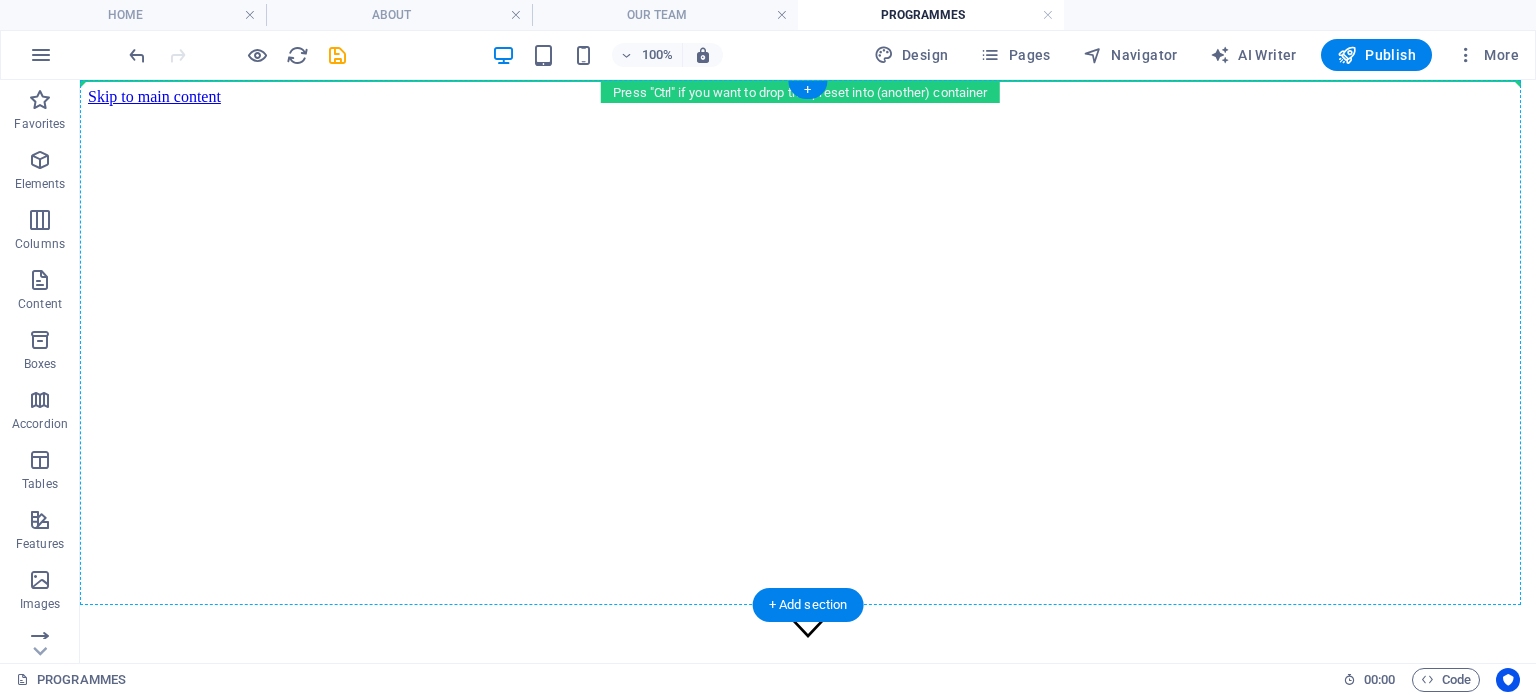 drag, startPoint x: 180, startPoint y: 601, endPoint x: 138, endPoint y: 95, distance: 507.74008 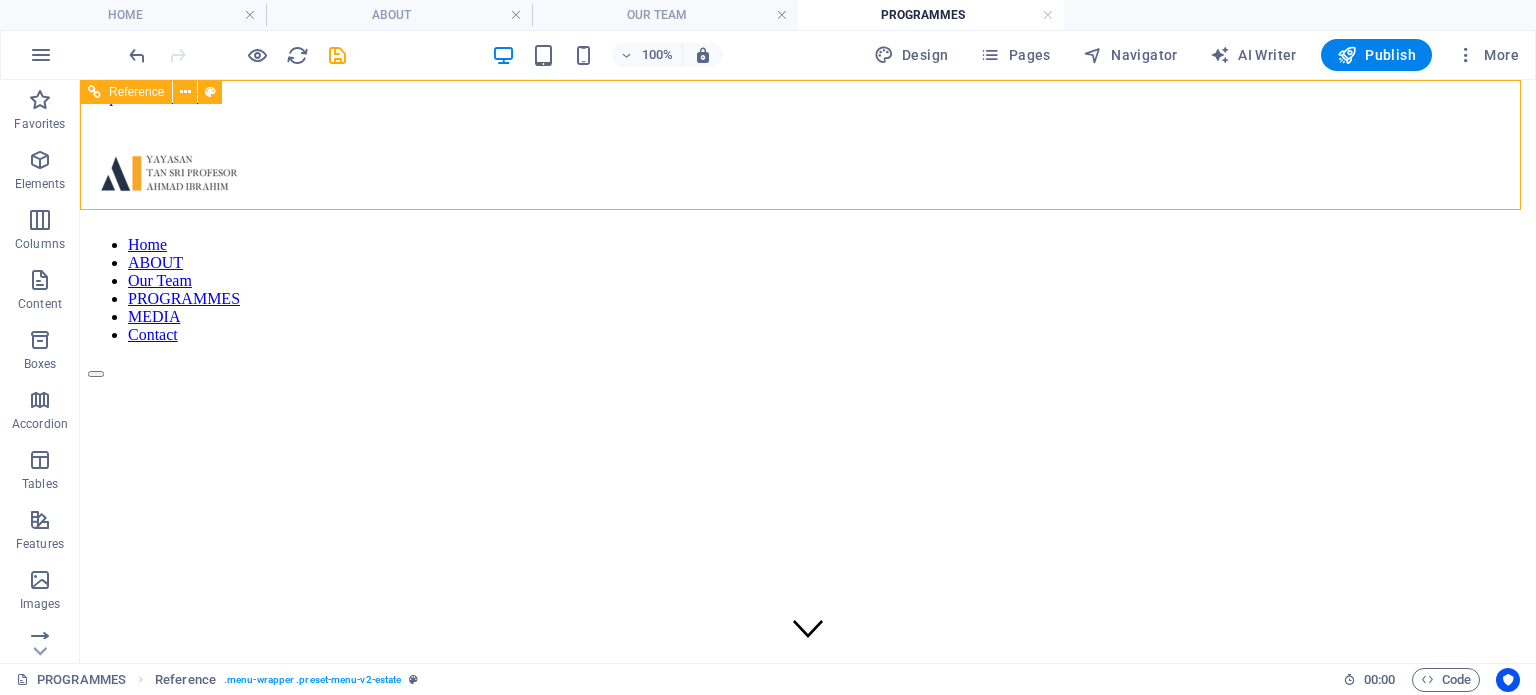 click on "Reference" at bounding box center [136, 92] 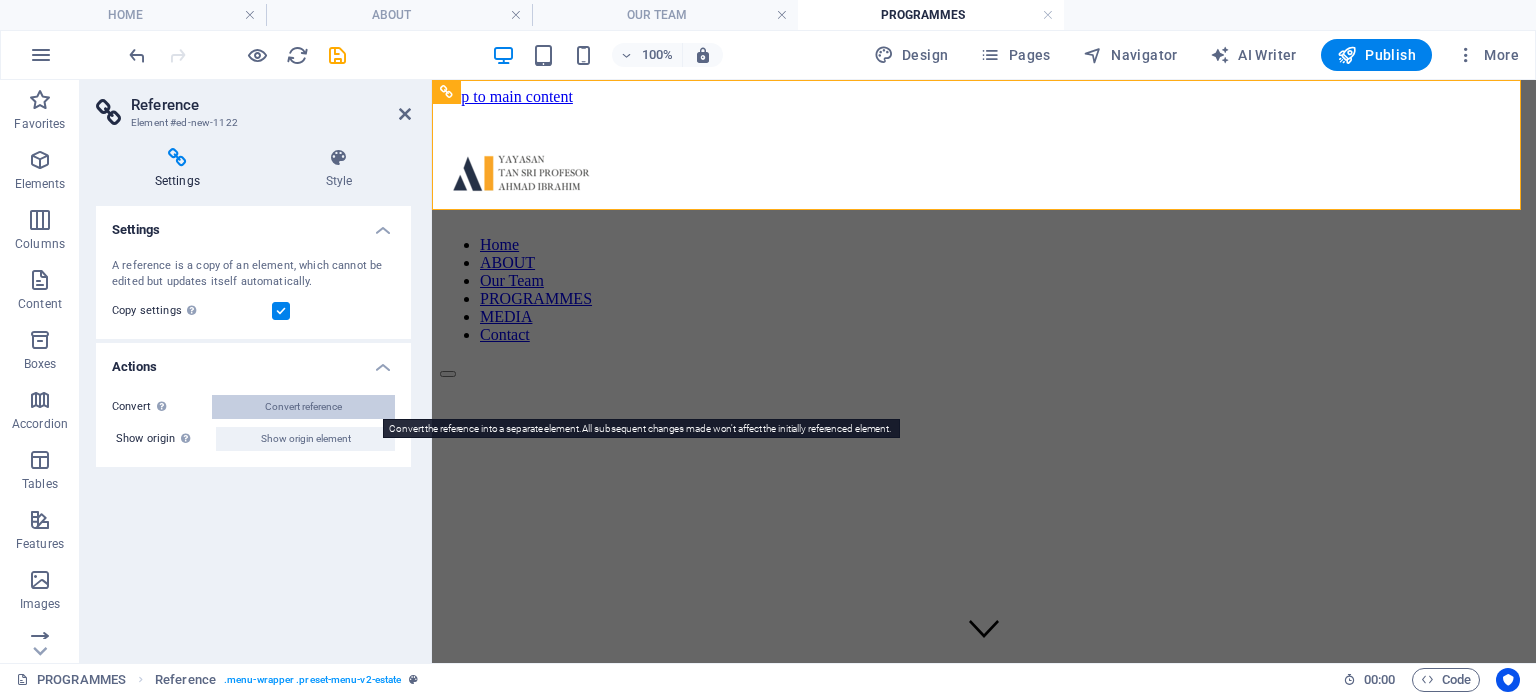 click on "Convert reference" at bounding box center (303, 407) 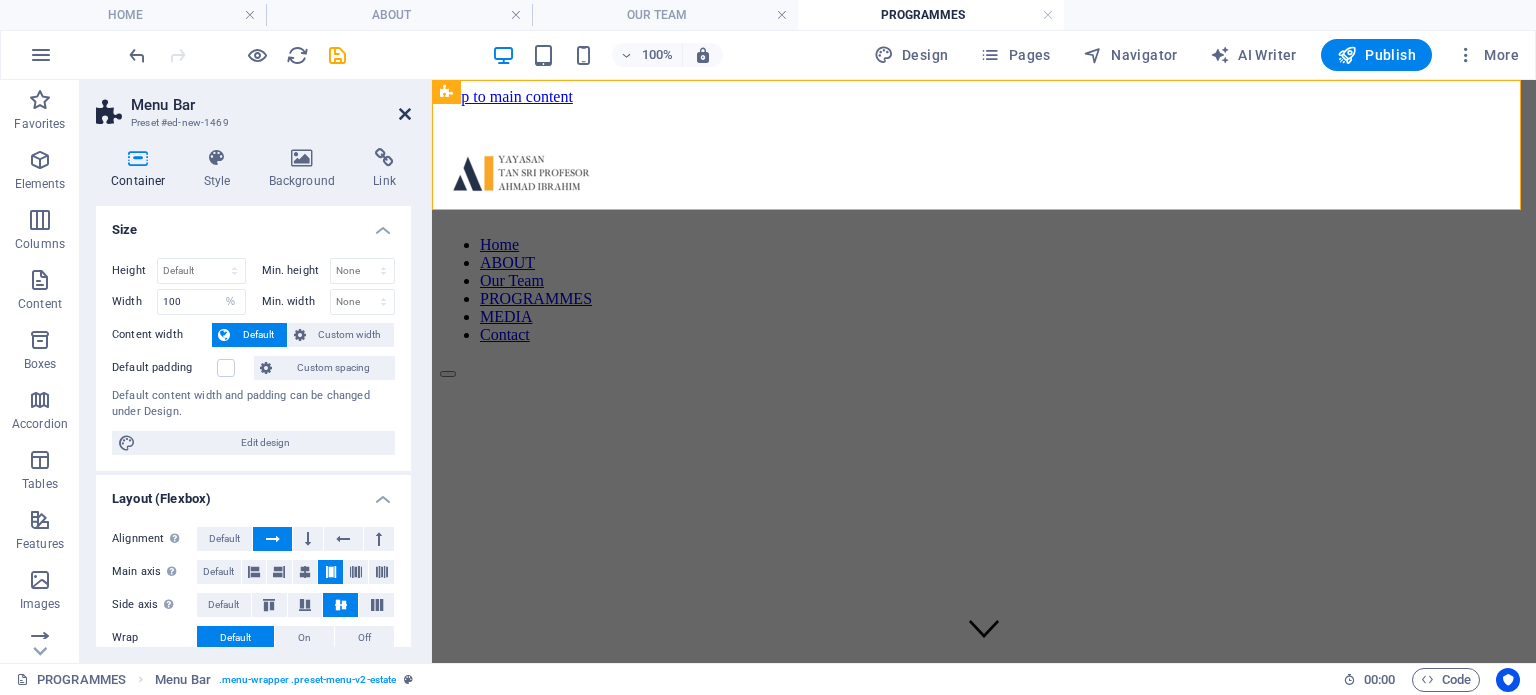 click at bounding box center (405, 114) 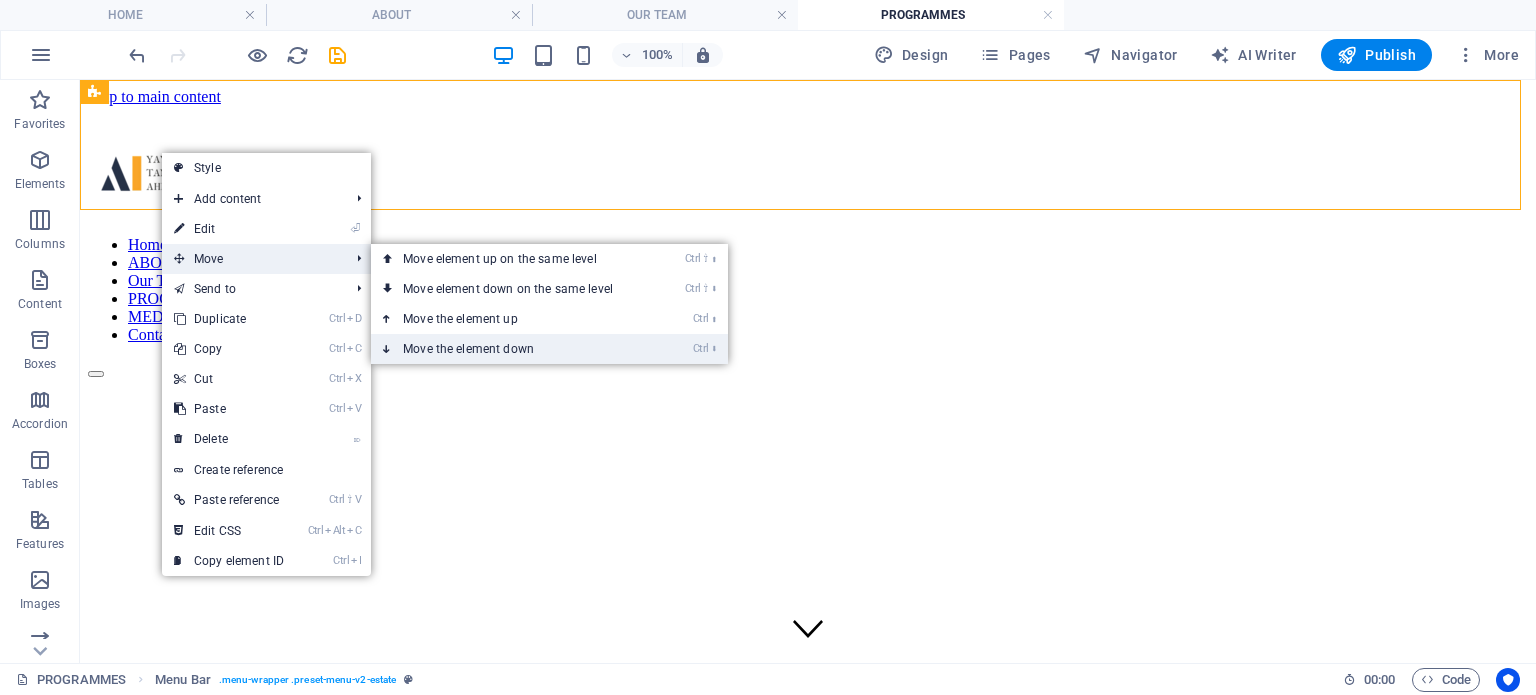 click on "Ctrl ⬇  Move the element down" at bounding box center (512, 349) 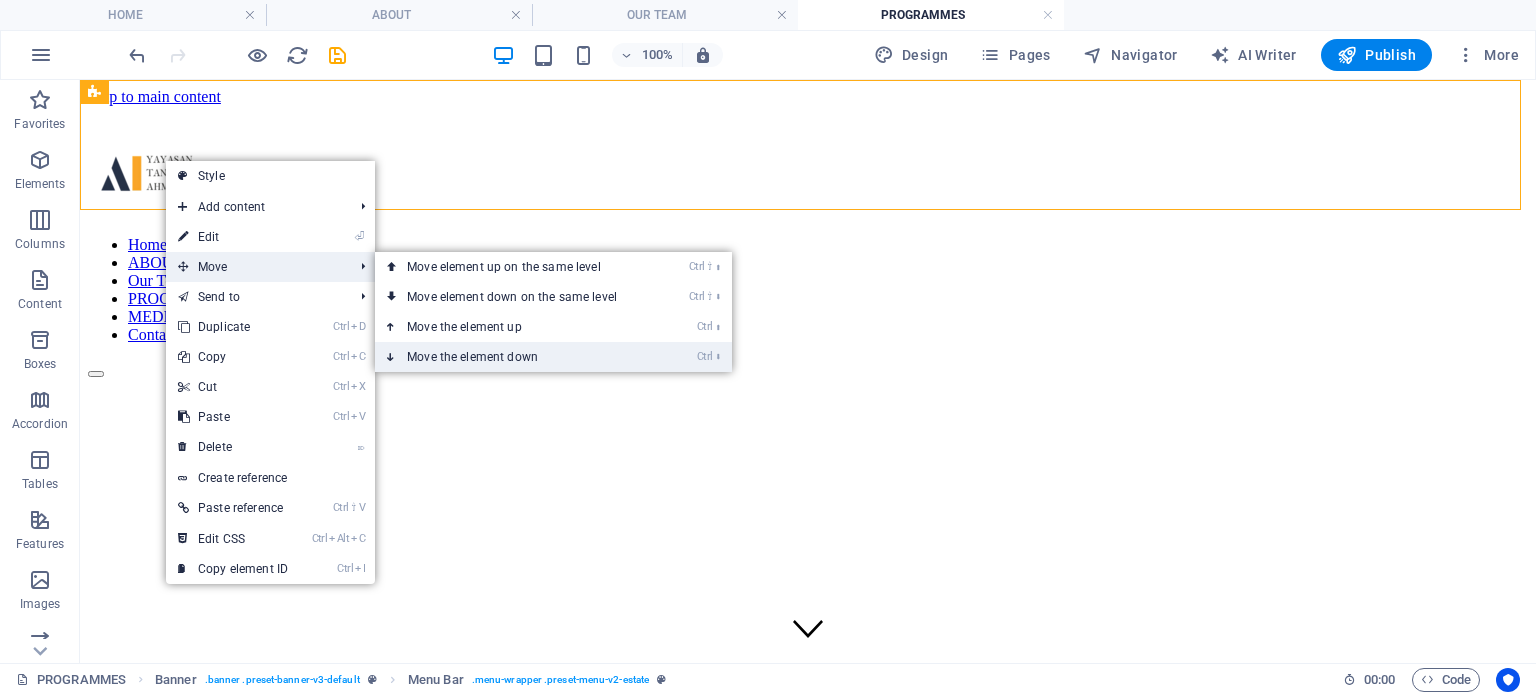 click on "Ctrl ⬇  Move the element down" at bounding box center (516, 357) 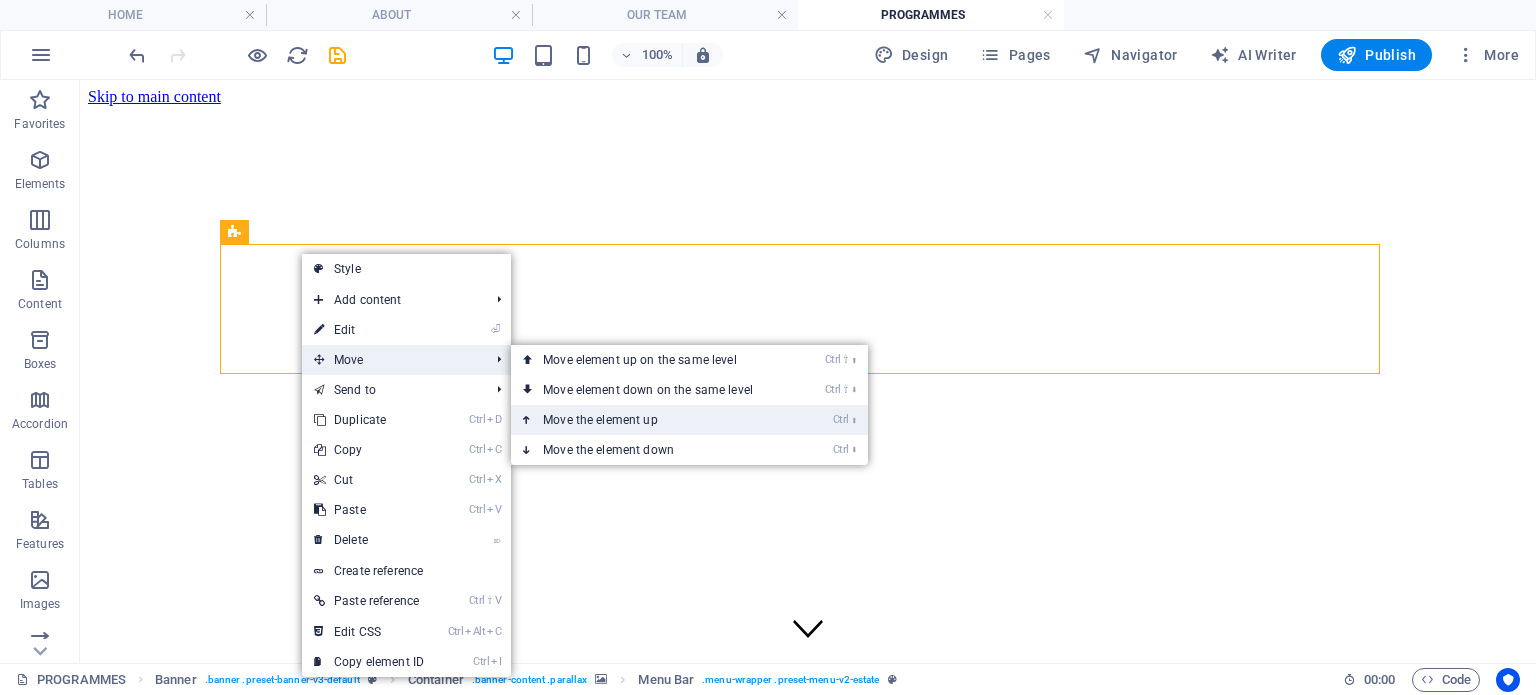 click on "Ctrl ⬆  Move the element up" at bounding box center (652, 420) 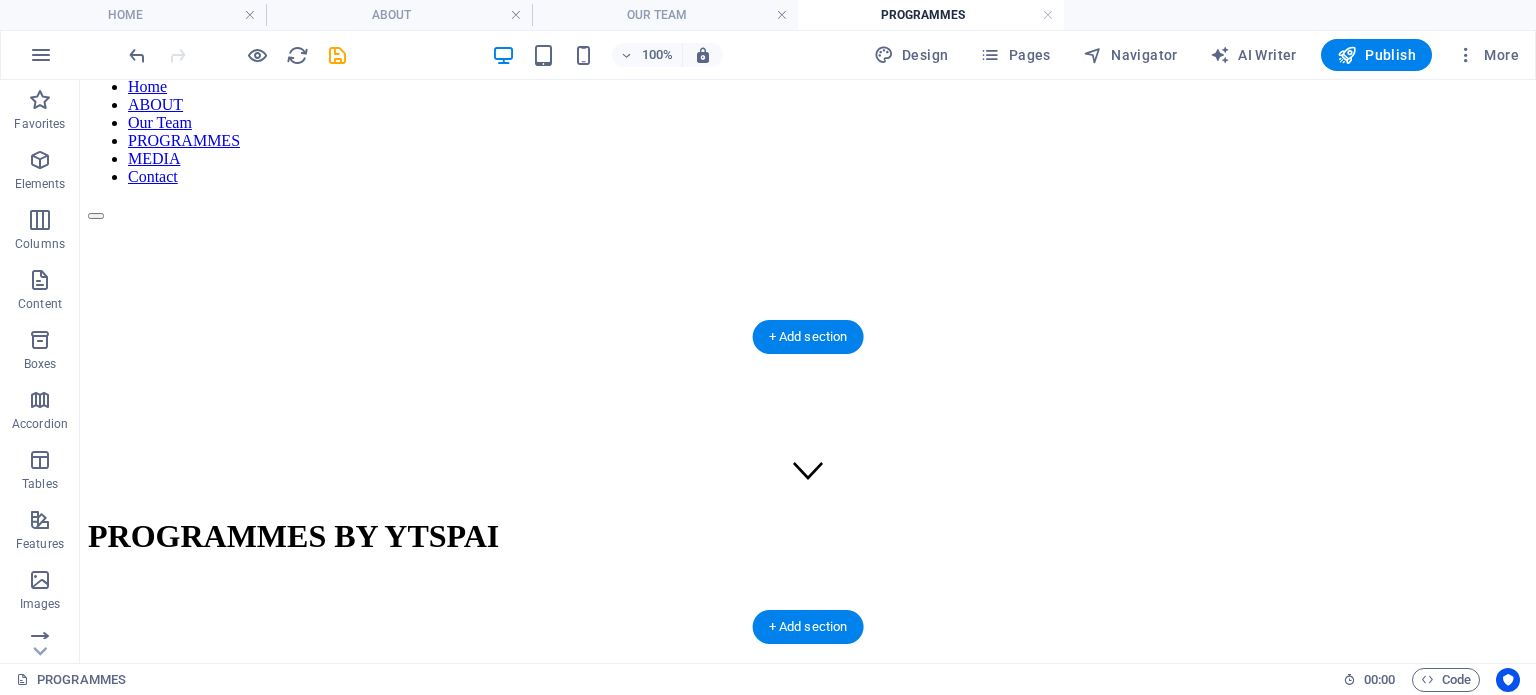 scroll, scrollTop: 0, scrollLeft: 0, axis: both 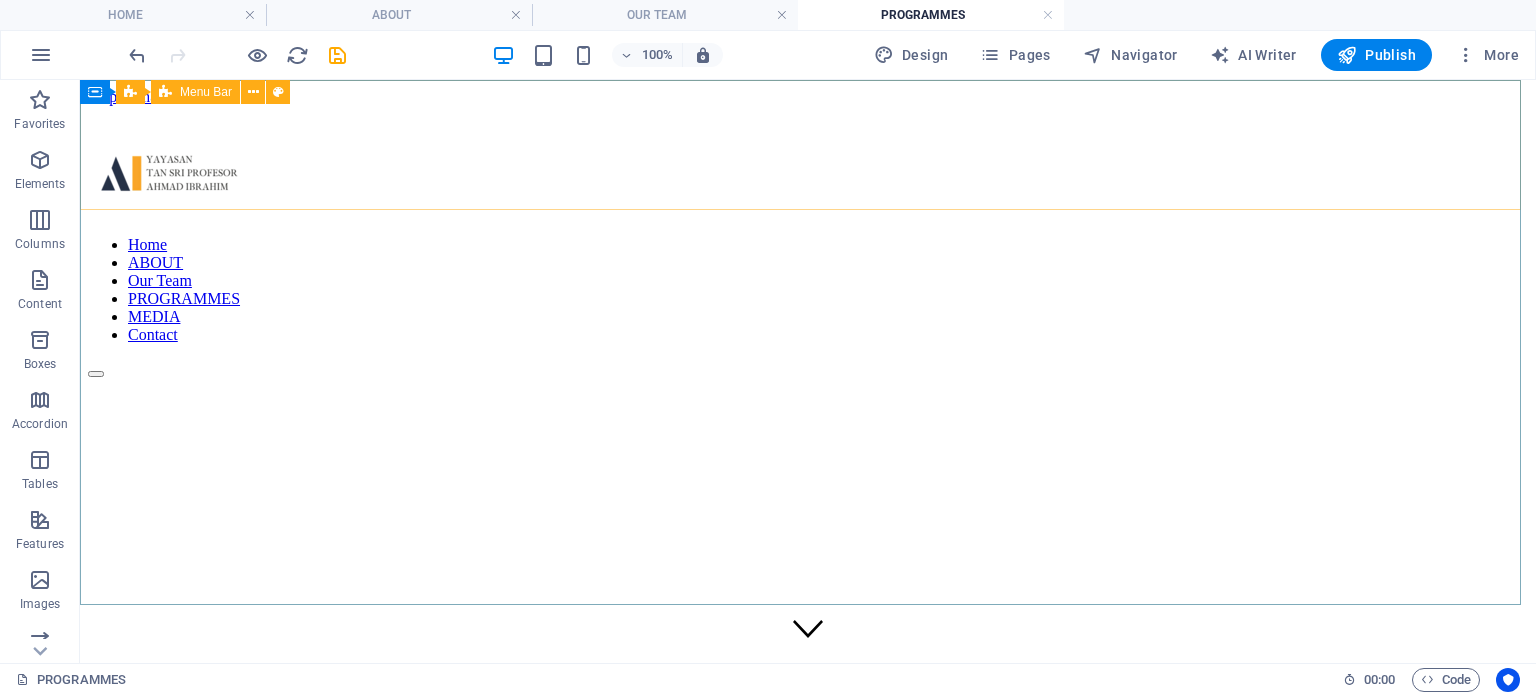 click on "Menu Bar" at bounding box center [206, 92] 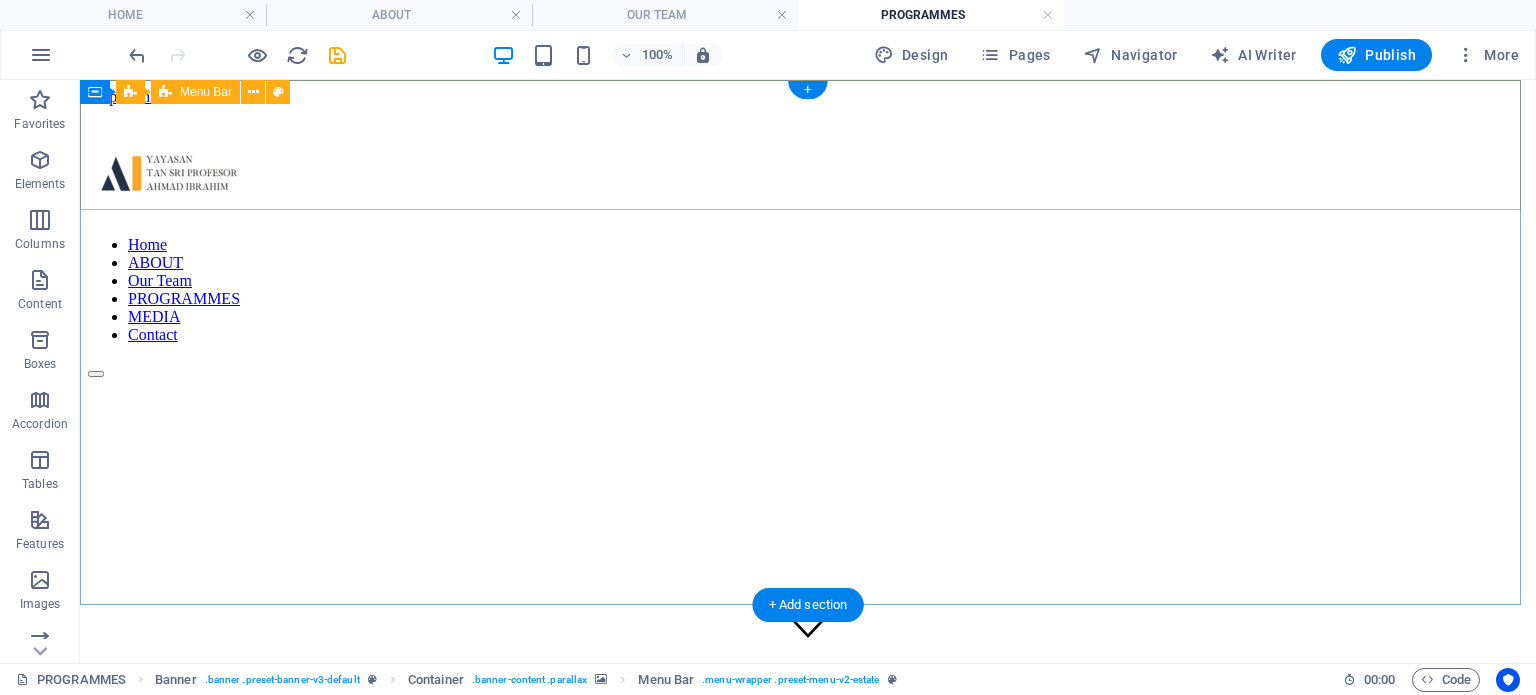 click on "Home ABOUT Our Team PROGRAMMES MEDIA Contact" at bounding box center [808, 252] 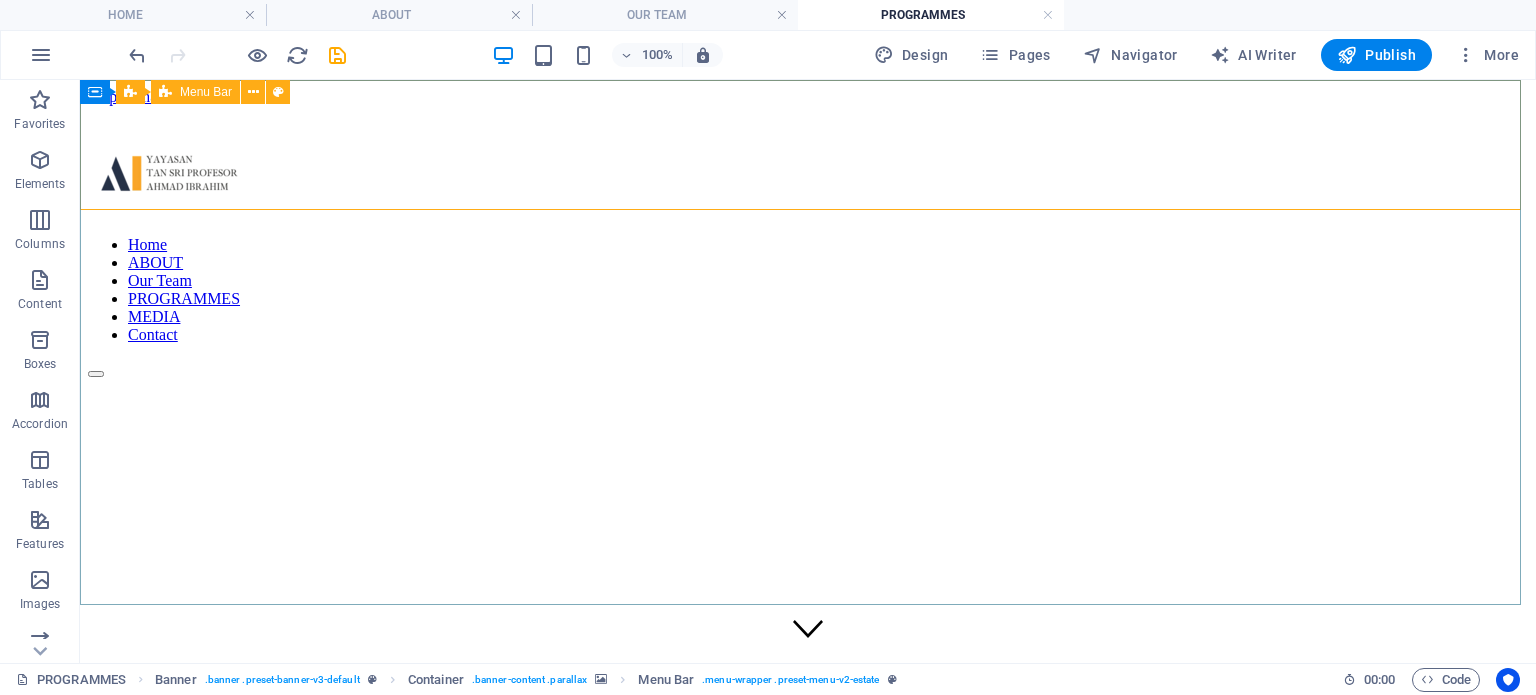 click on "Menu Bar" at bounding box center (206, 92) 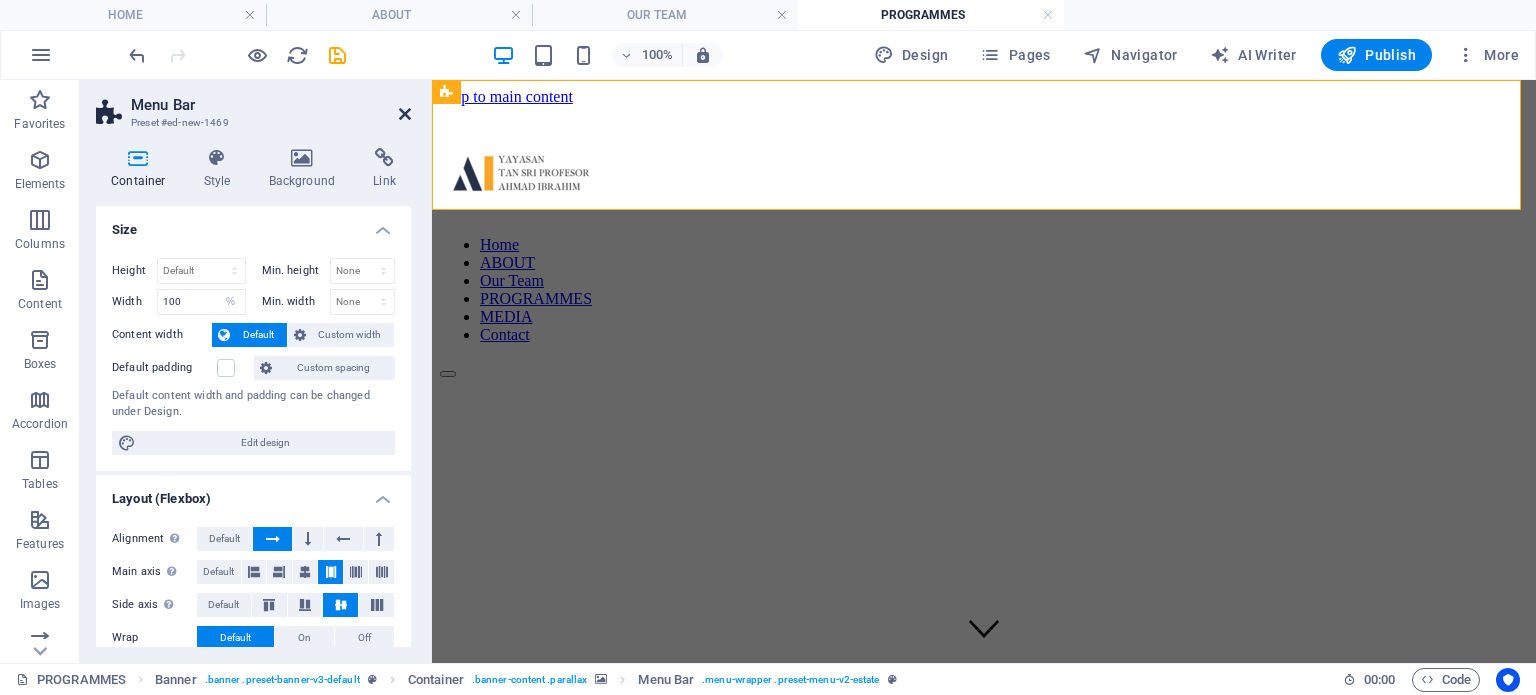 click at bounding box center (405, 114) 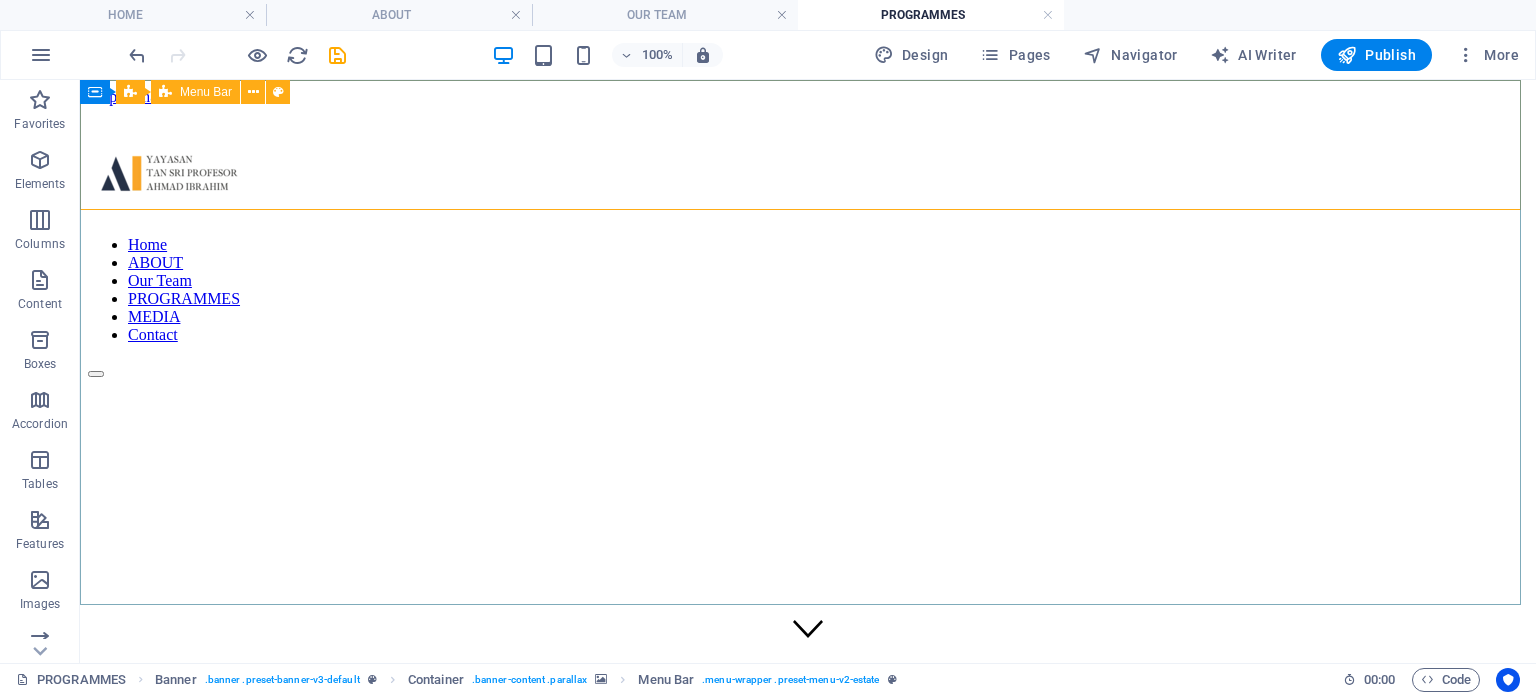 click on "Menu Bar" at bounding box center [206, 92] 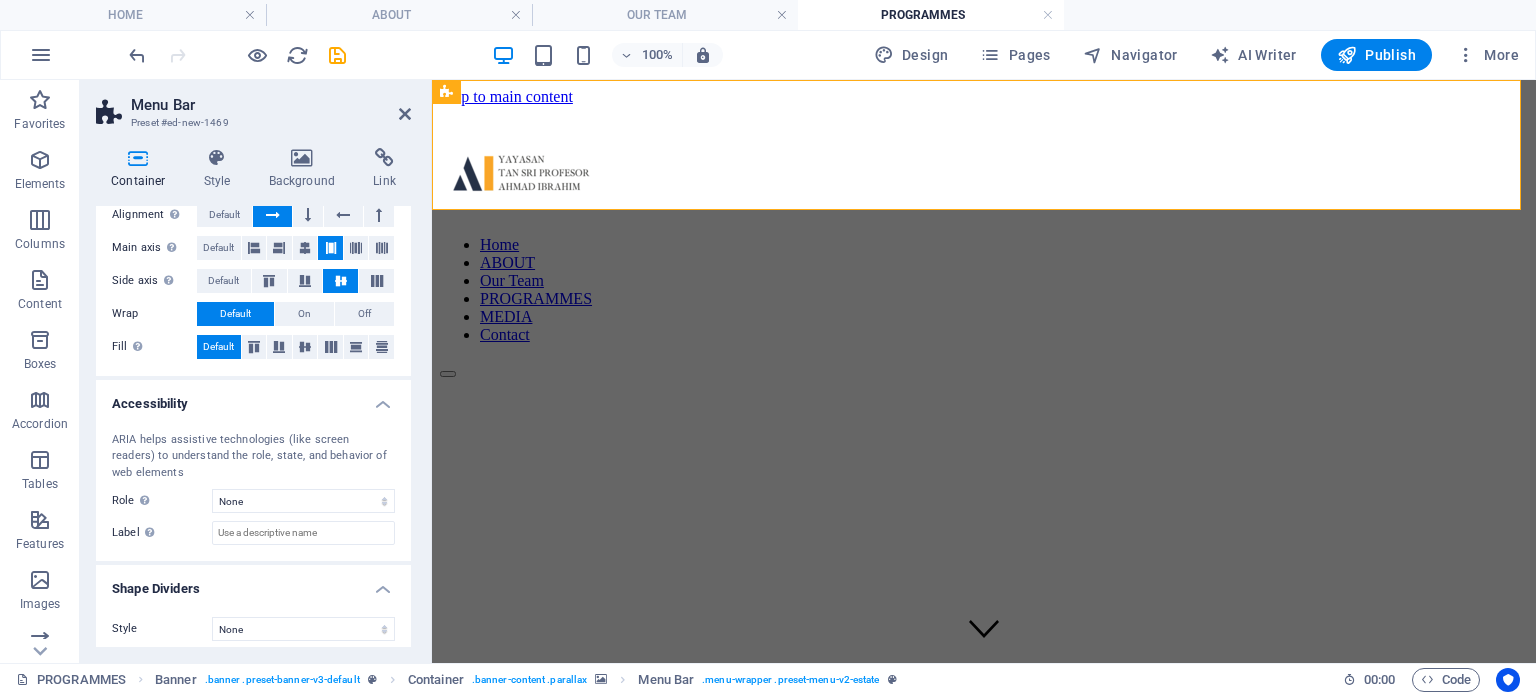scroll, scrollTop: 332, scrollLeft: 0, axis: vertical 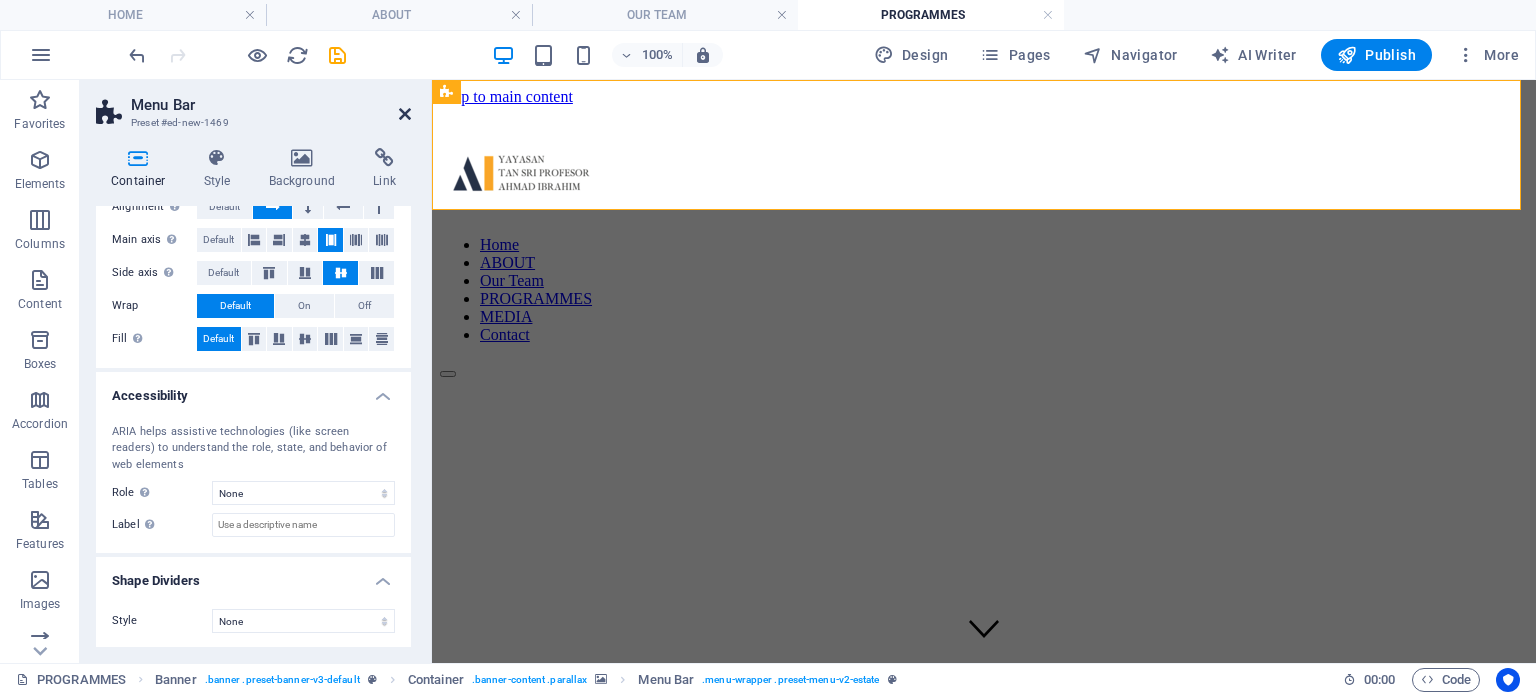 click at bounding box center (405, 114) 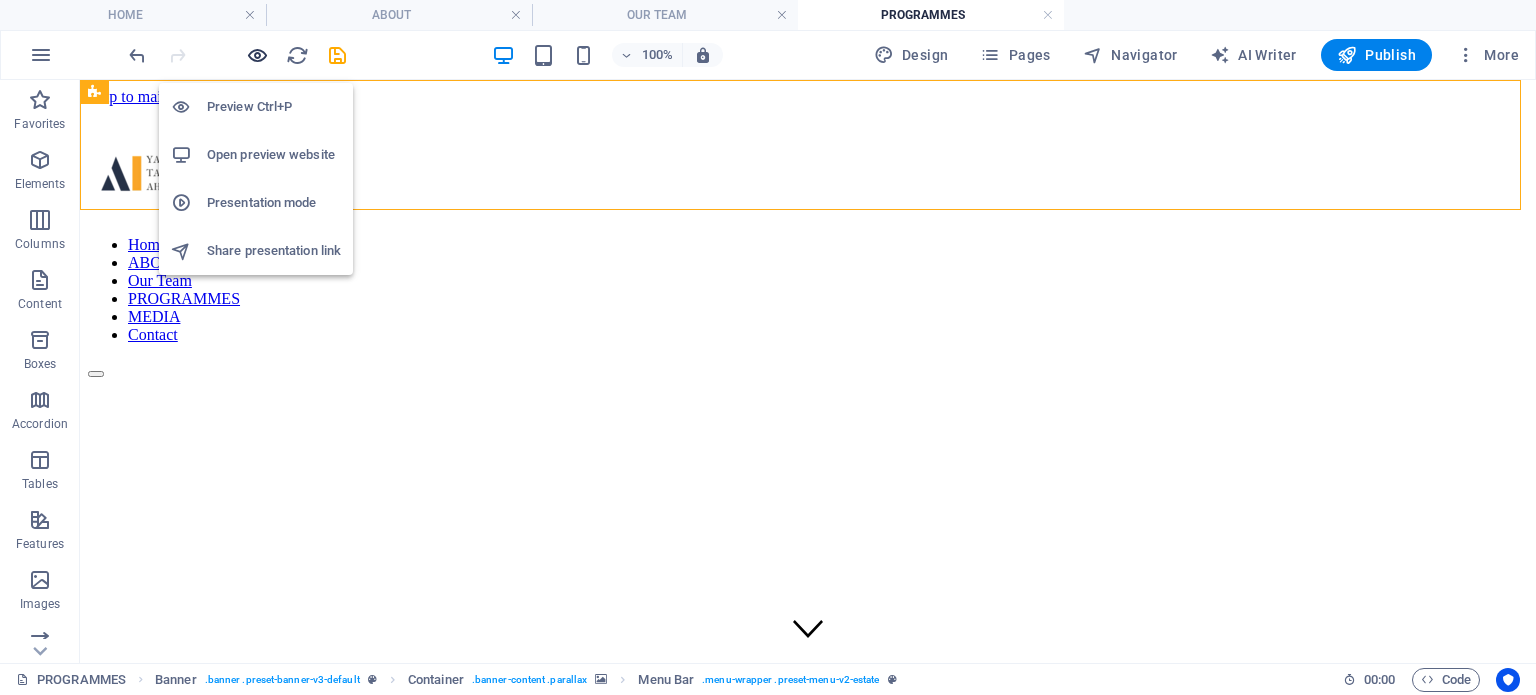 click at bounding box center (257, 55) 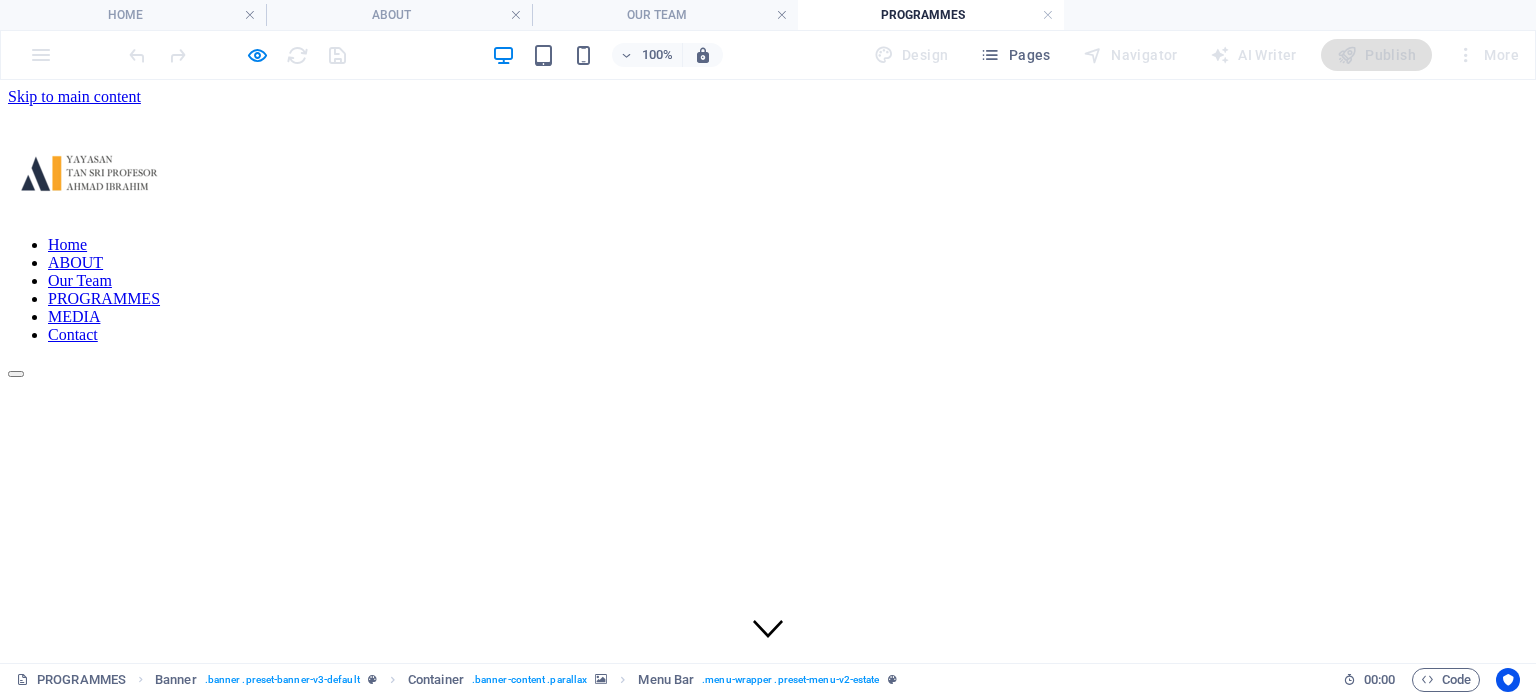 click on "MEDIA" at bounding box center (74, 316) 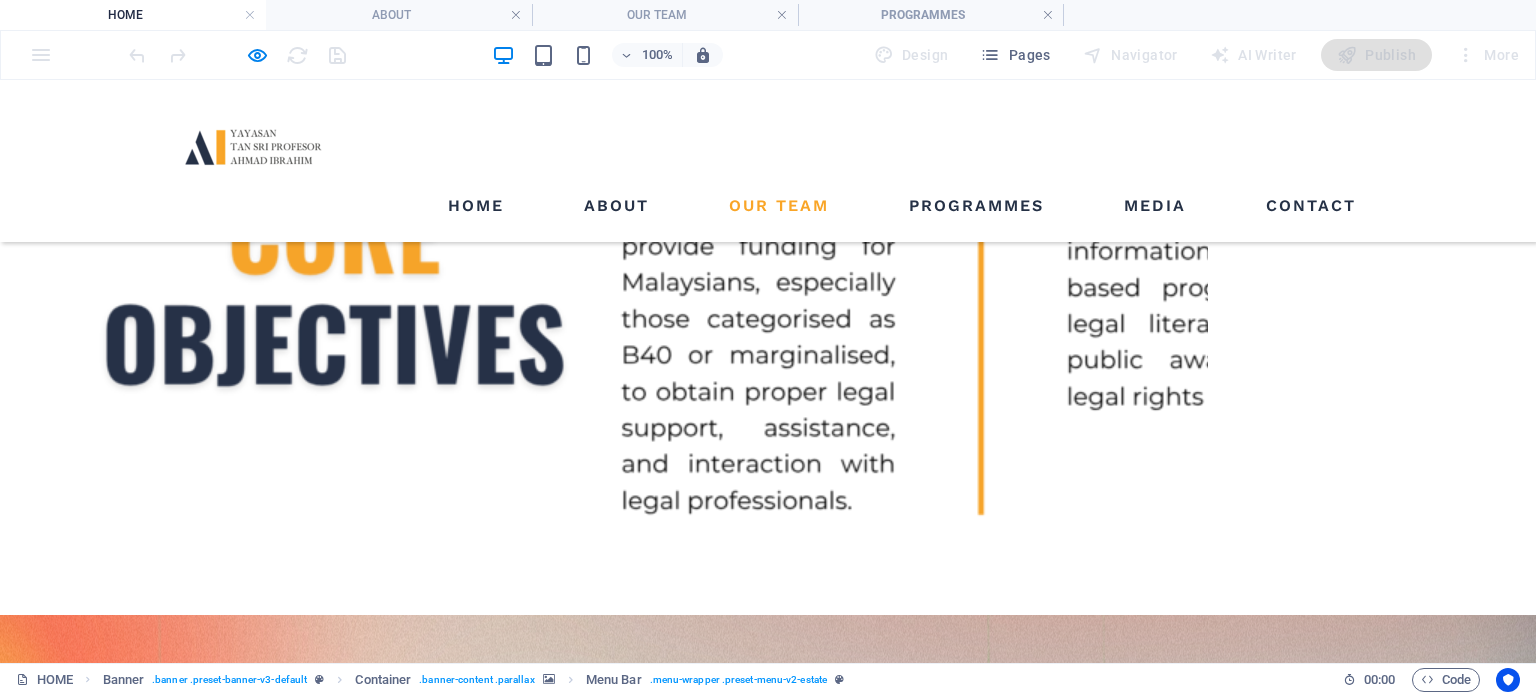 scroll, scrollTop: 1875, scrollLeft: 0, axis: vertical 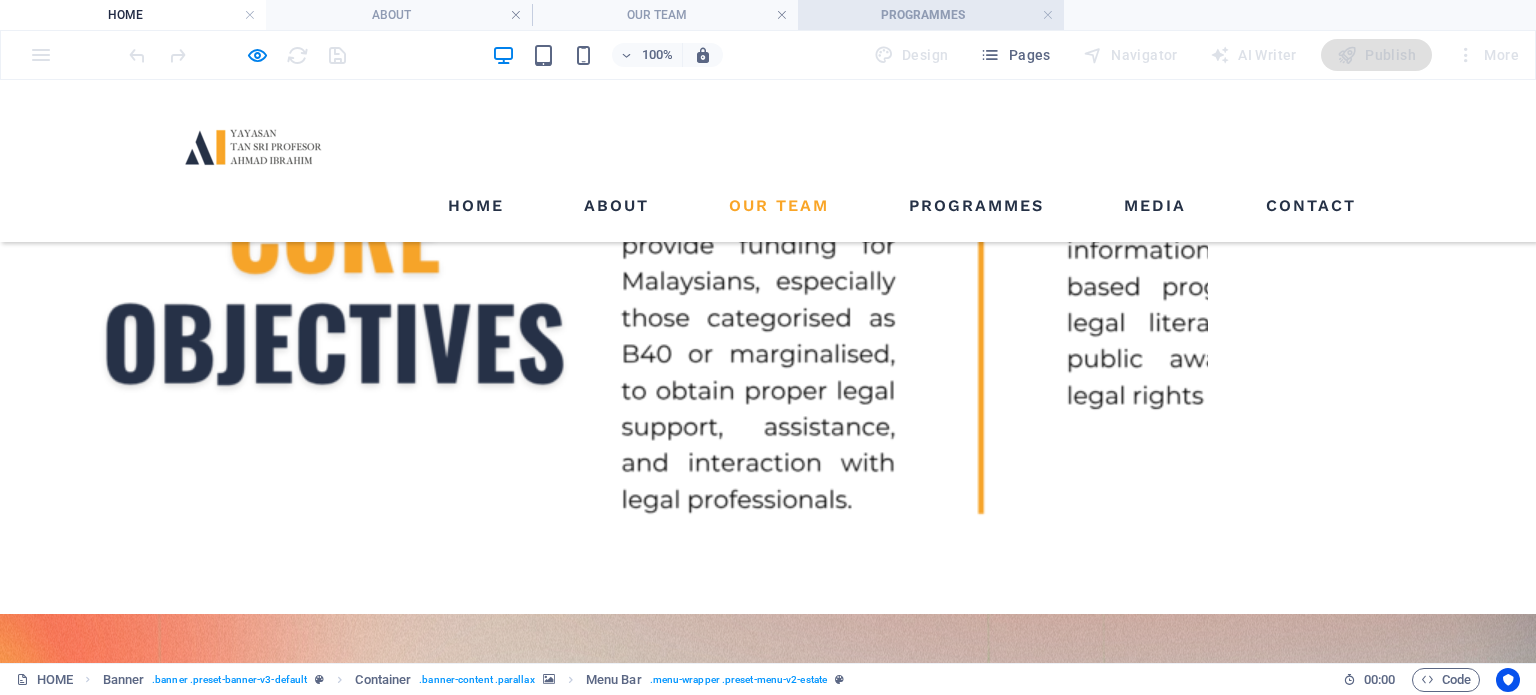 click on "PROGRAMMES" at bounding box center [931, 15] 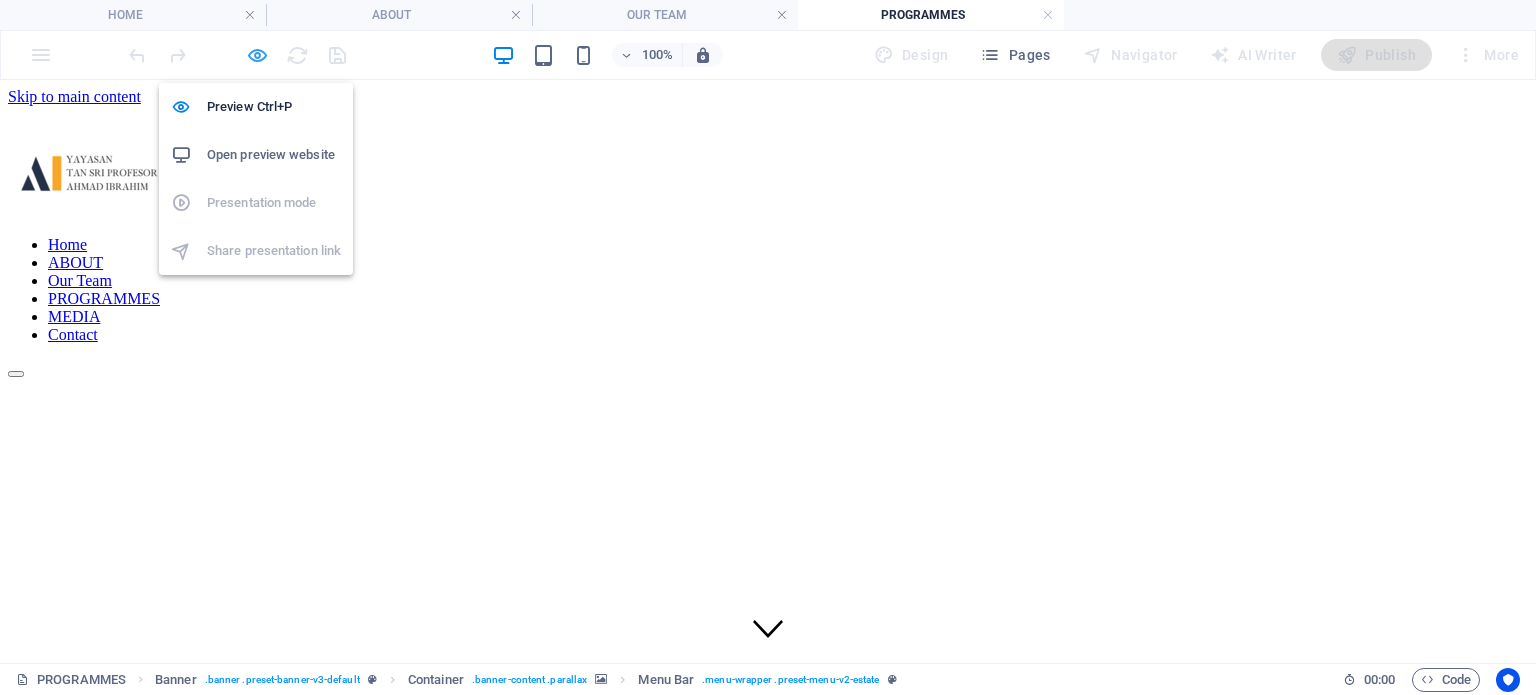 click at bounding box center [257, 55] 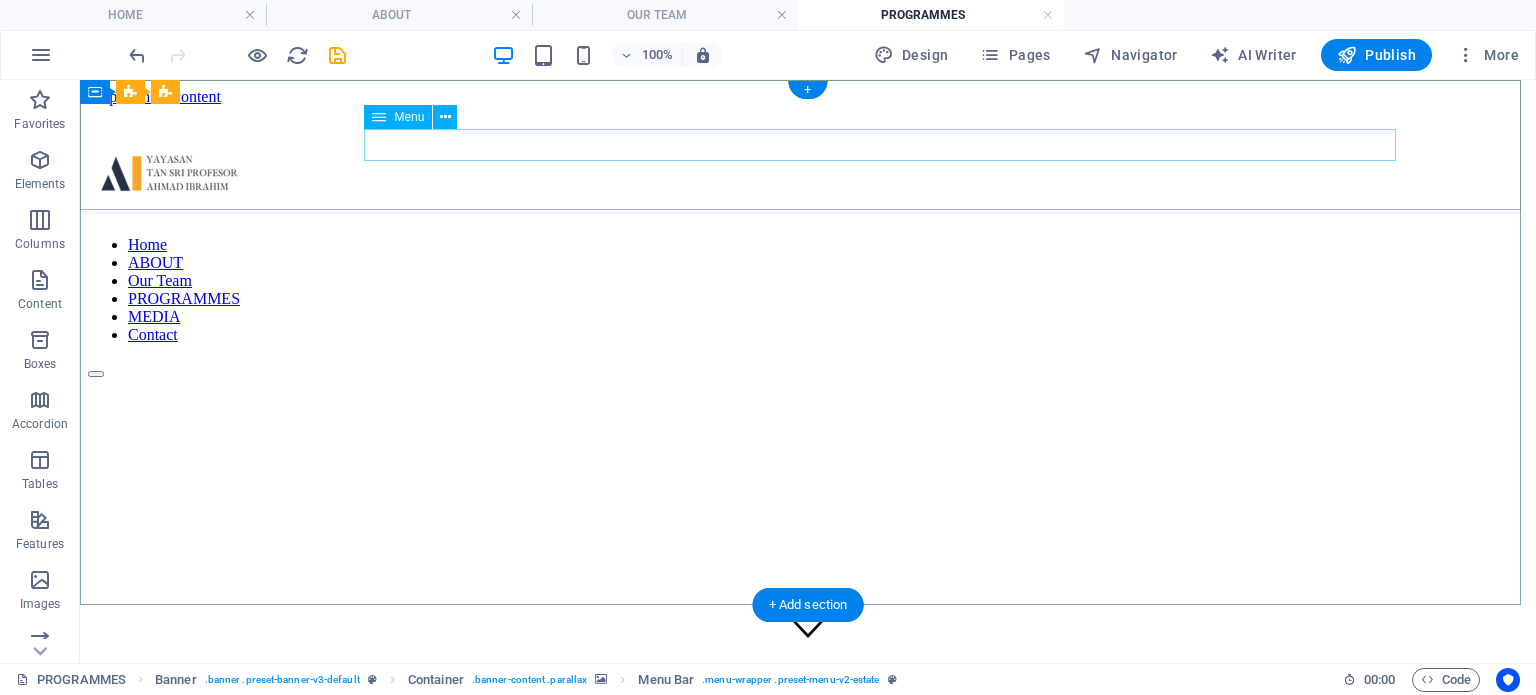 click on "Home ABOUT Our Team PROGRAMMES MEDIA Contact" at bounding box center (808, 290) 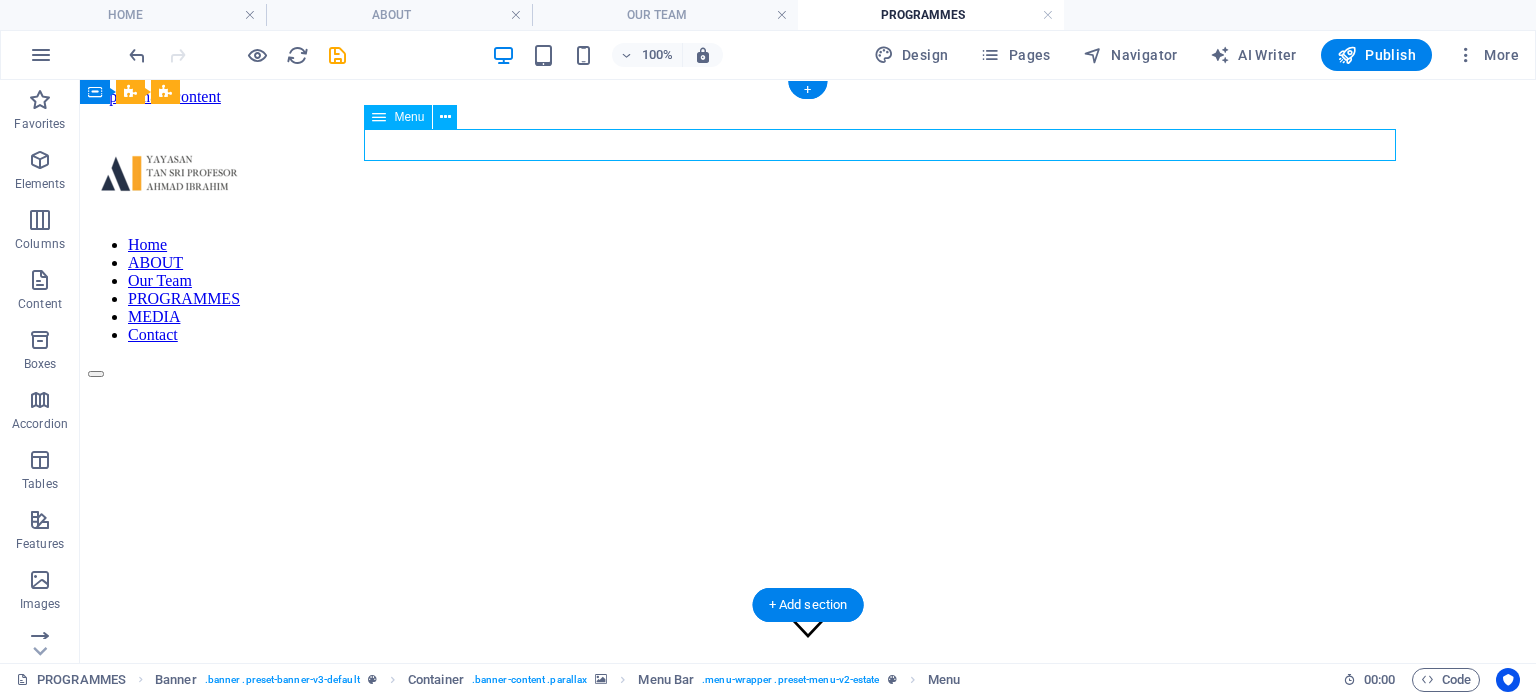 click on "Home ABOUT Our Team PROGRAMMES MEDIA Contact" at bounding box center (808, 290) 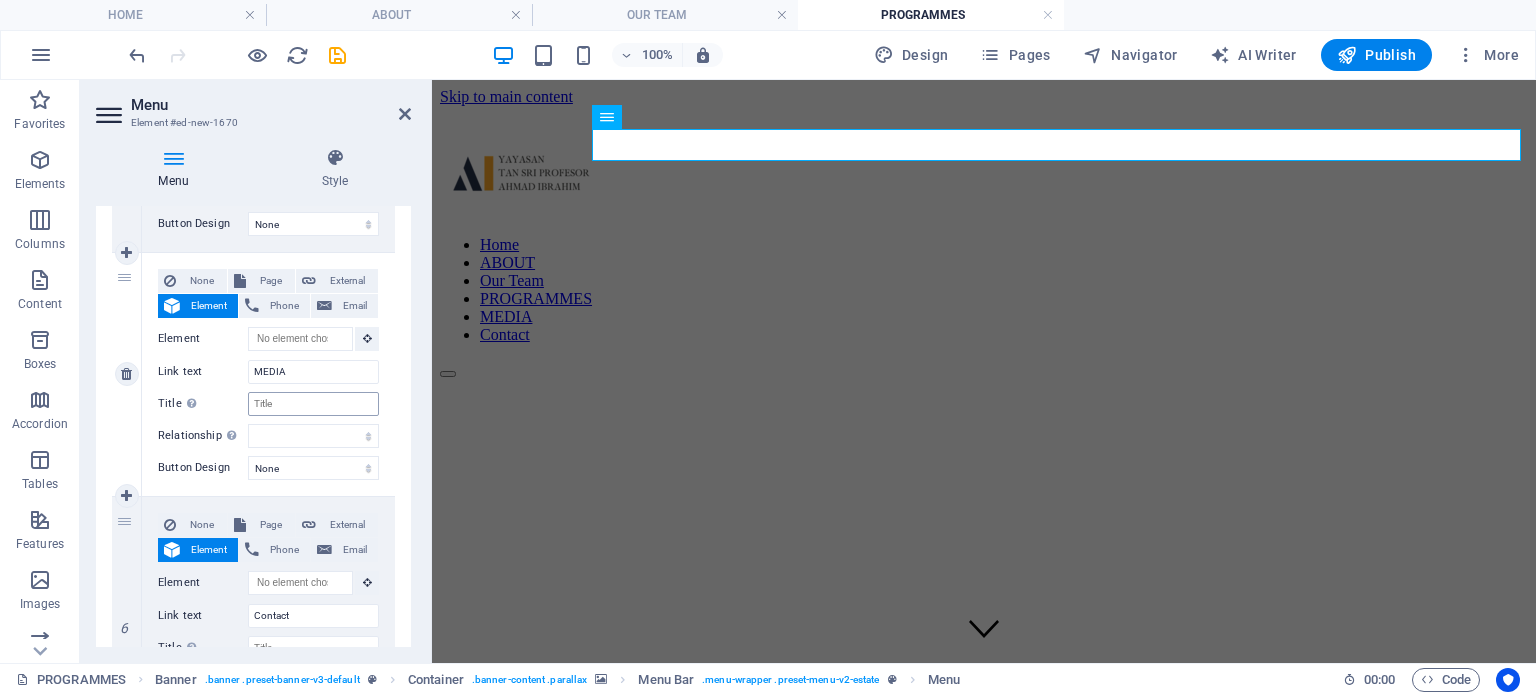 scroll, scrollTop: 1046, scrollLeft: 0, axis: vertical 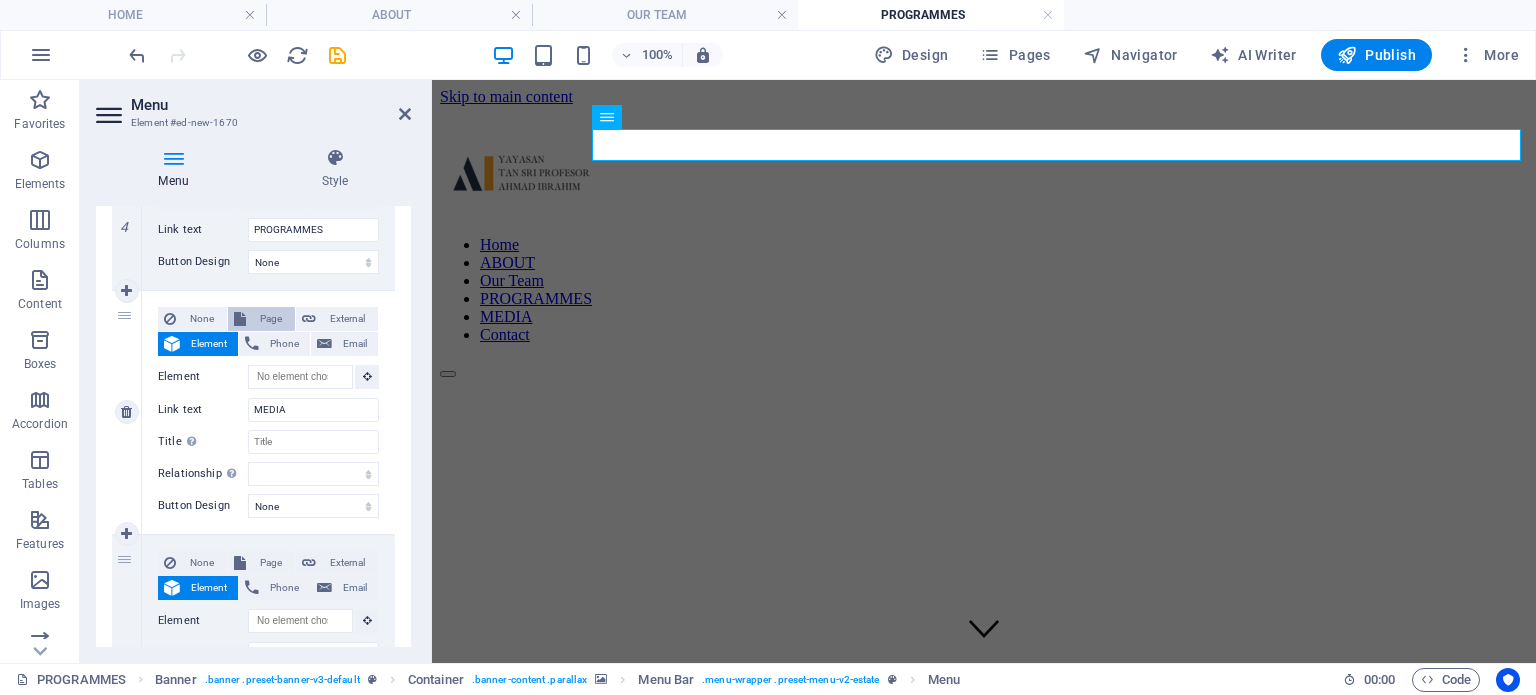 click on "Page" at bounding box center (270, 319) 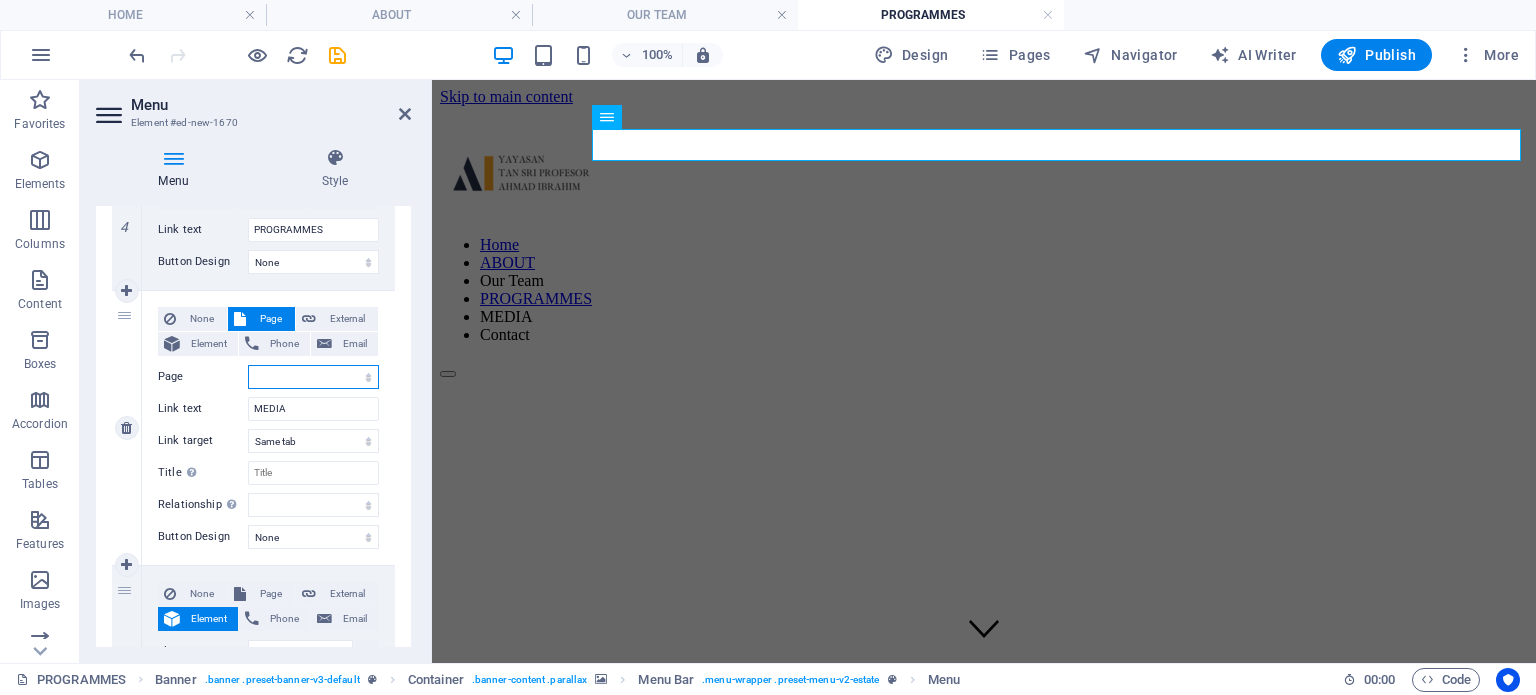 click on "HOME ABOUT OUR TEAM PROGRAMMES EVENTS AND MEDIA Privacy" at bounding box center (313, 377) 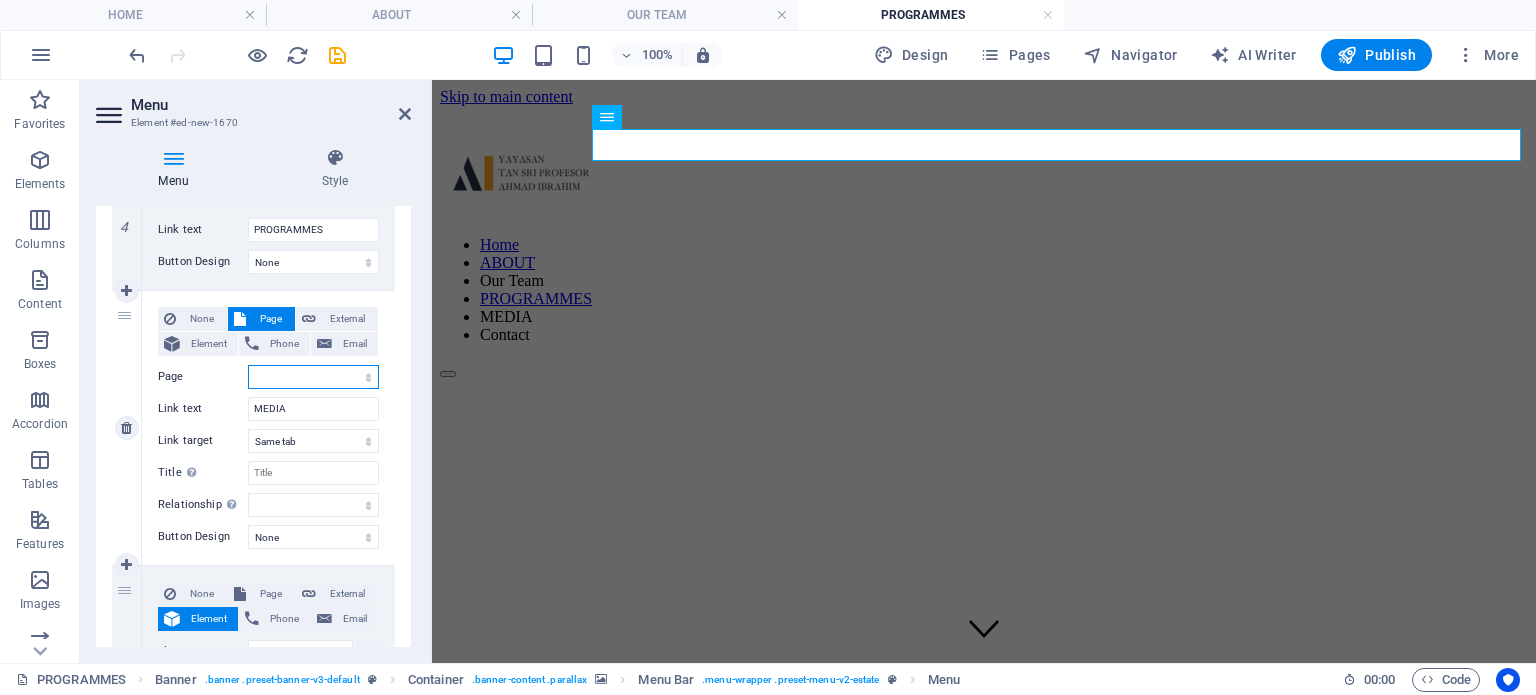 select on "4" 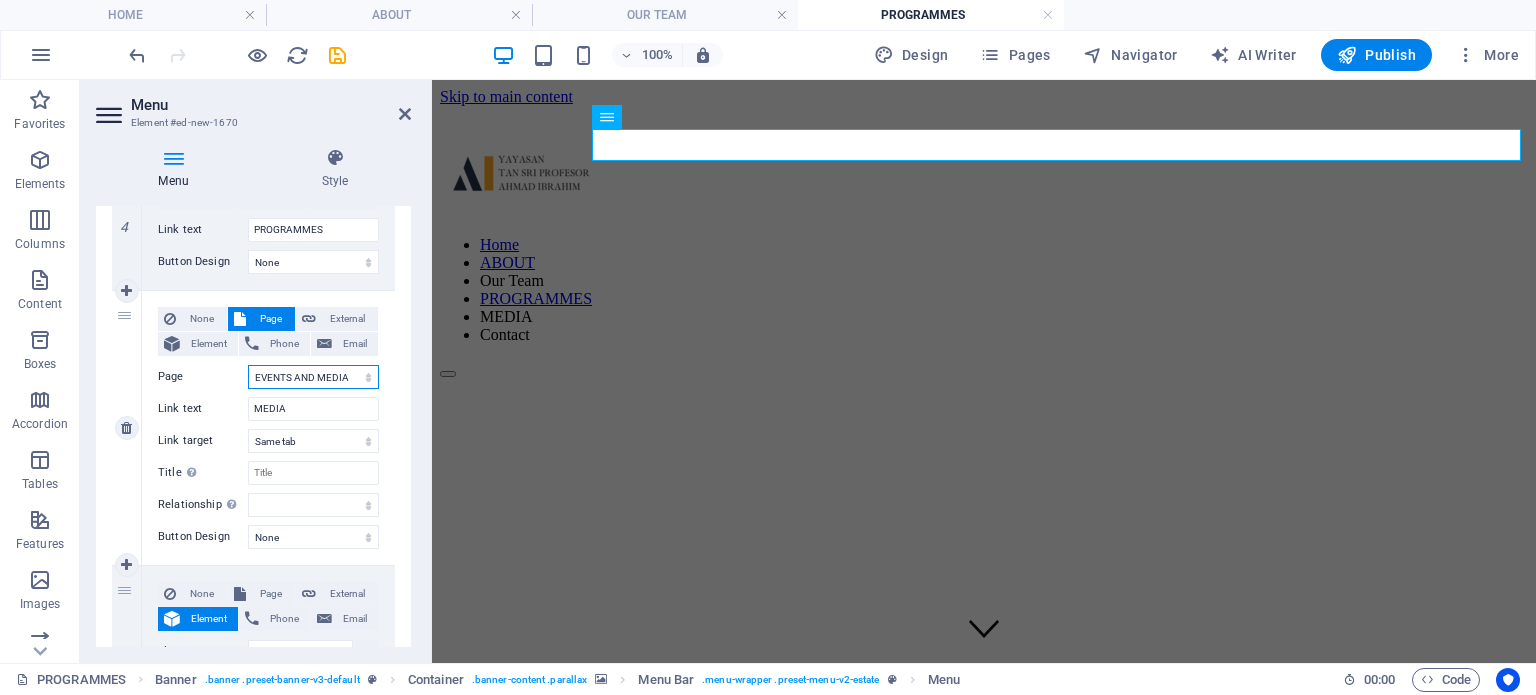 click on "HOME ABOUT OUR TEAM PROGRAMMES EVENTS AND MEDIA Privacy" at bounding box center [313, 377] 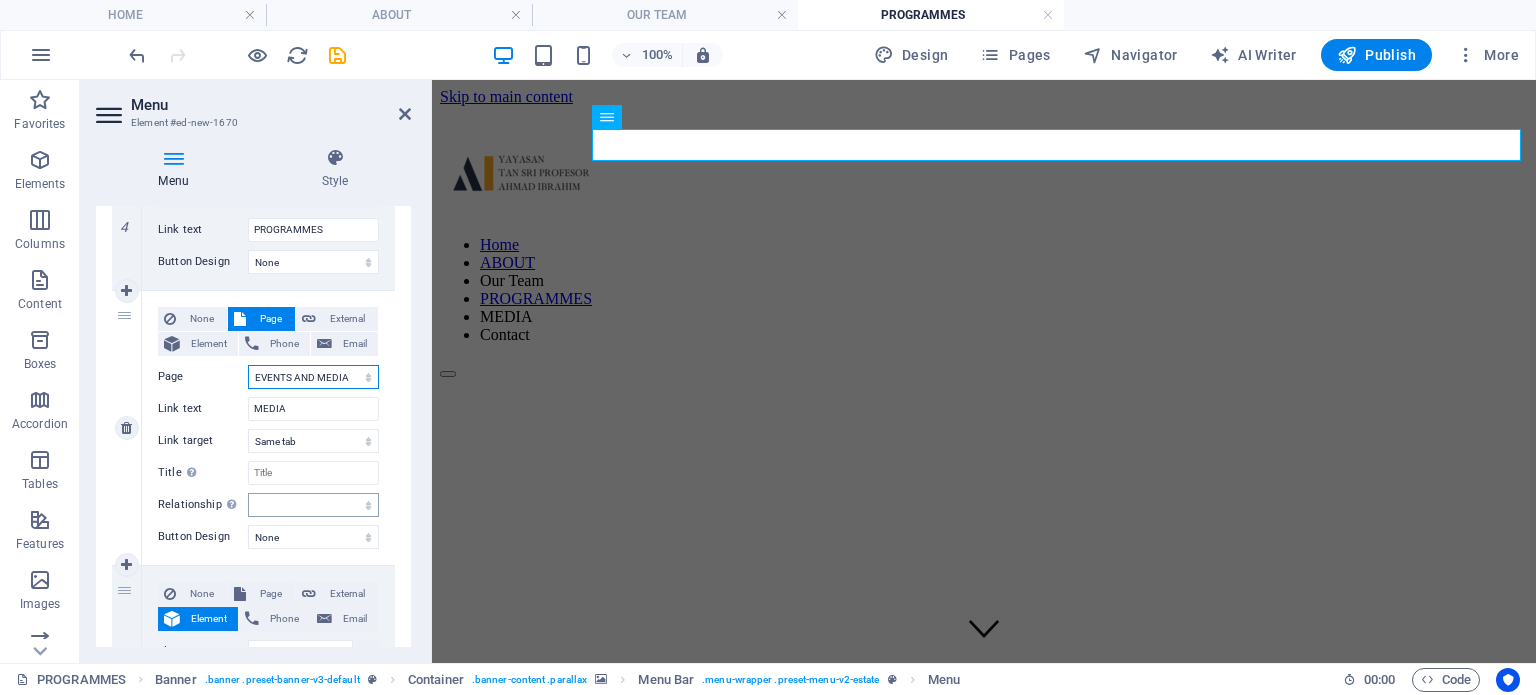 select 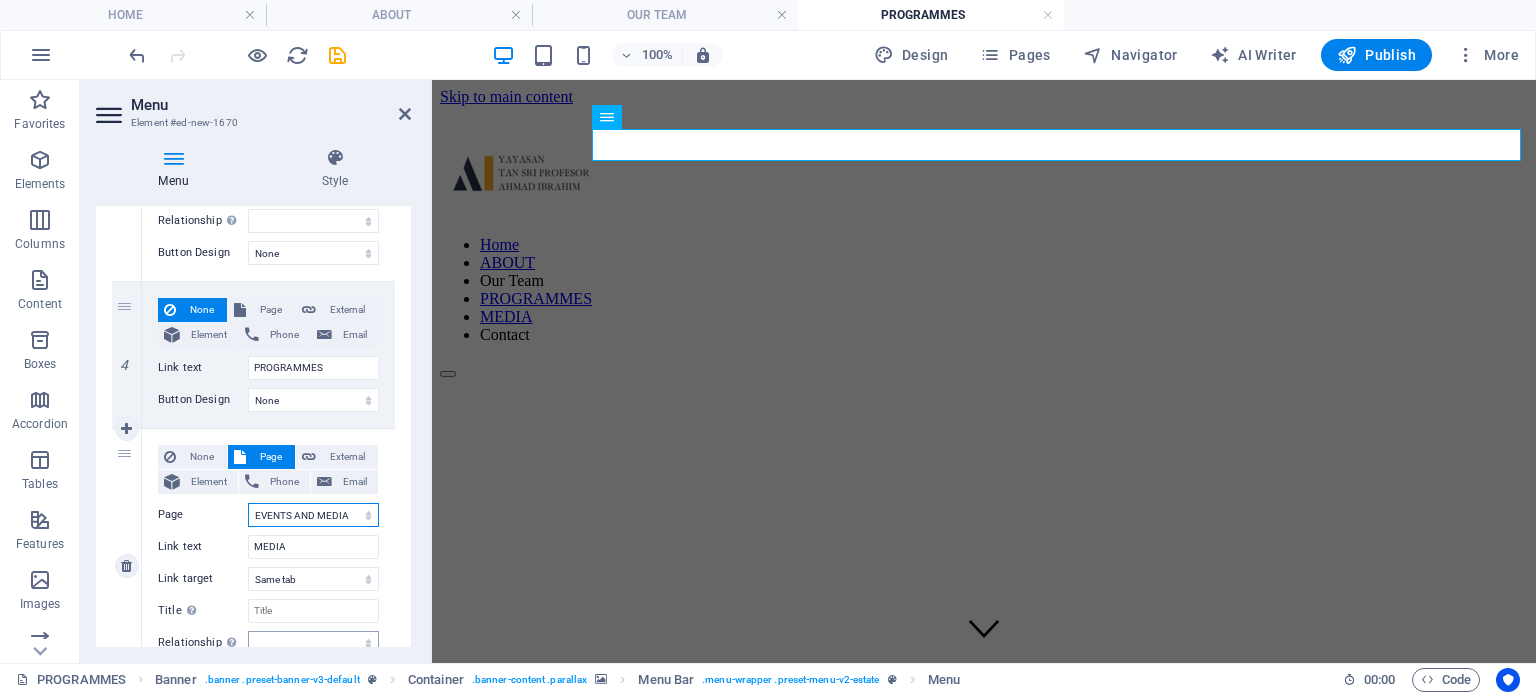 scroll, scrollTop: 848, scrollLeft: 0, axis: vertical 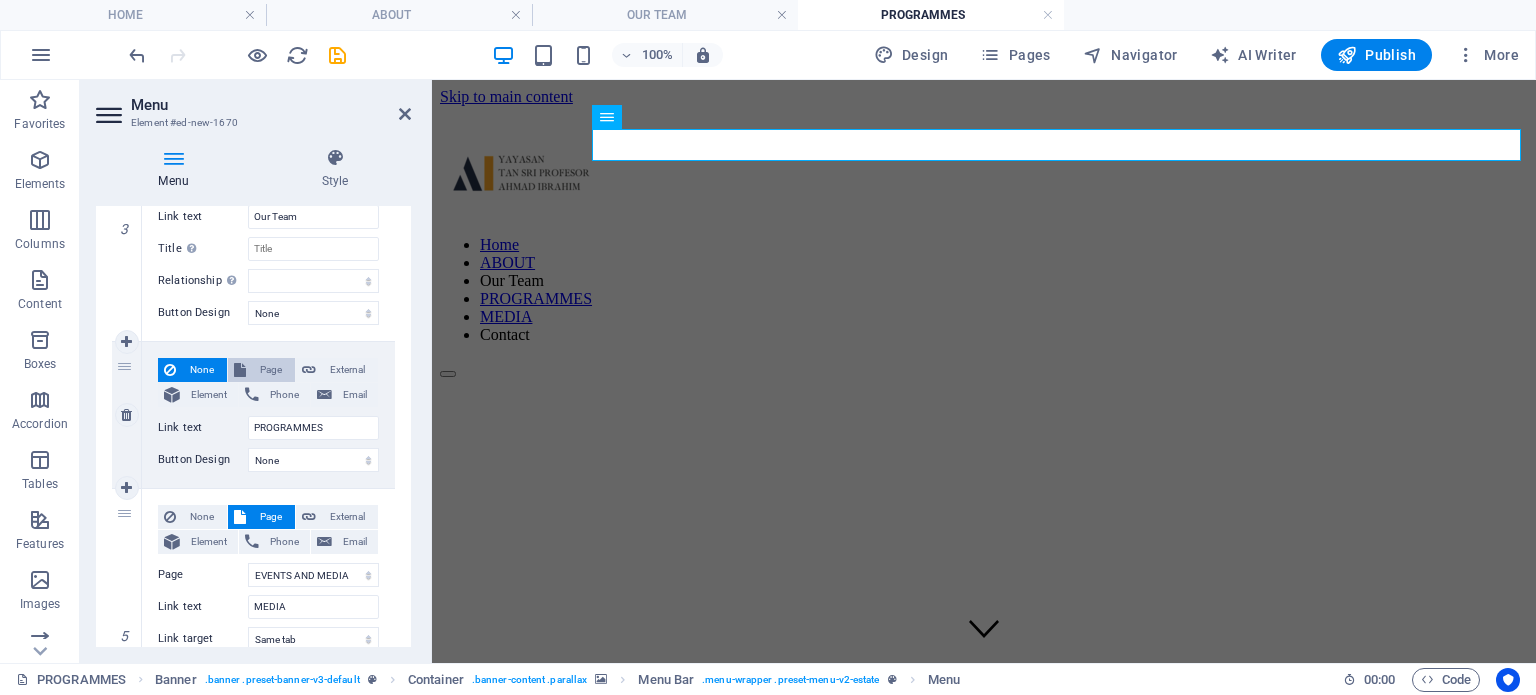 click on "Page" at bounding box center (270, 370) 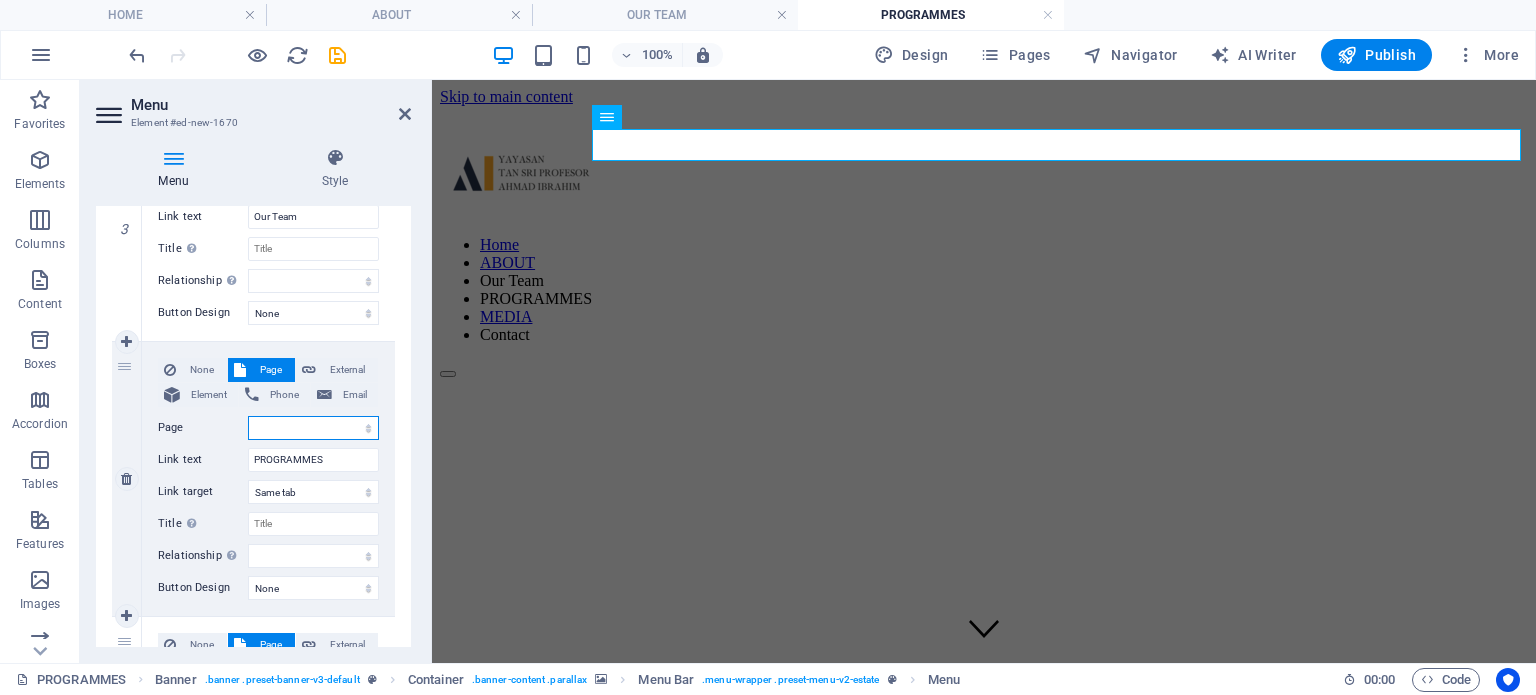 click on "HOME ABOUT OUR TEAM PROGRAMMES EVENTS AND MEDIA Privacy" at bounding box center (313, 428) 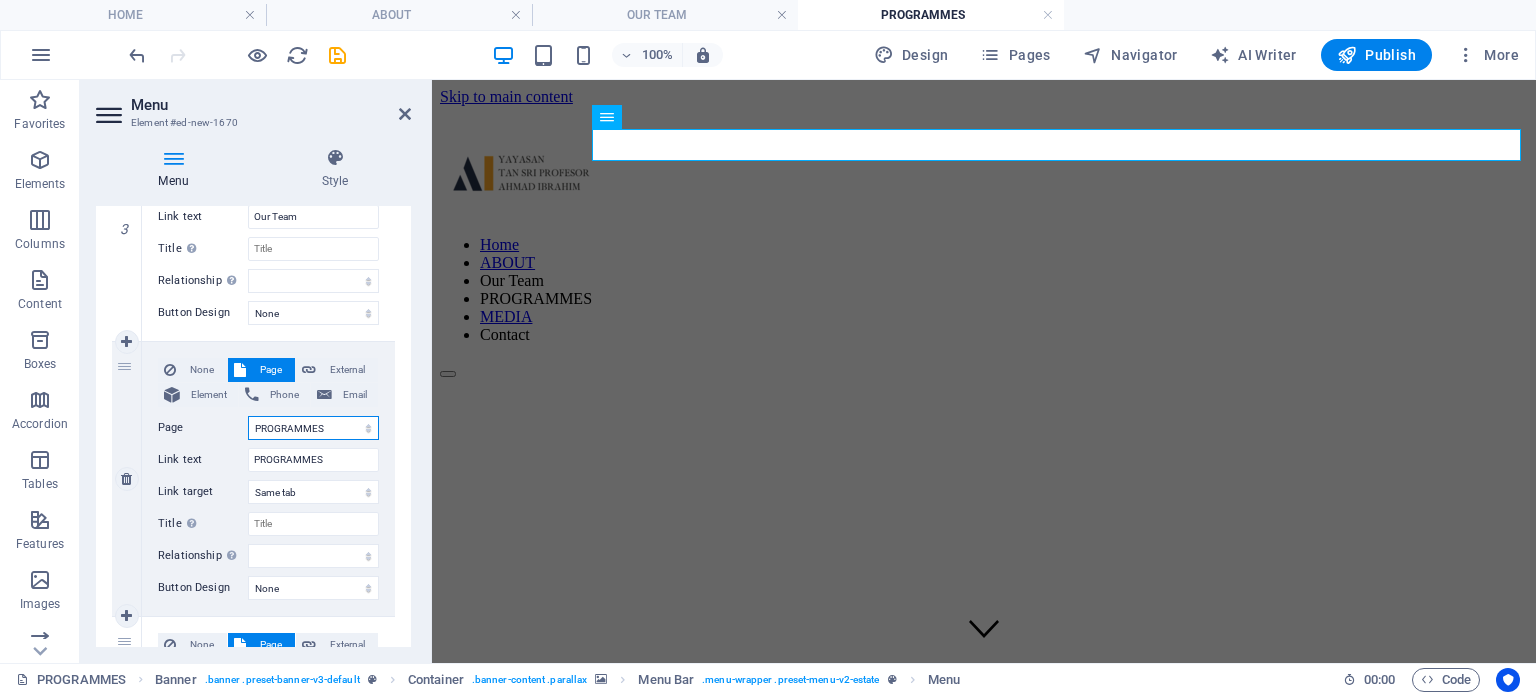 click on "HOME ABOUT OUR TEAM PROGRAMMES EVENTS AND MEDIA Privacy" at bounding box center [313, 428] 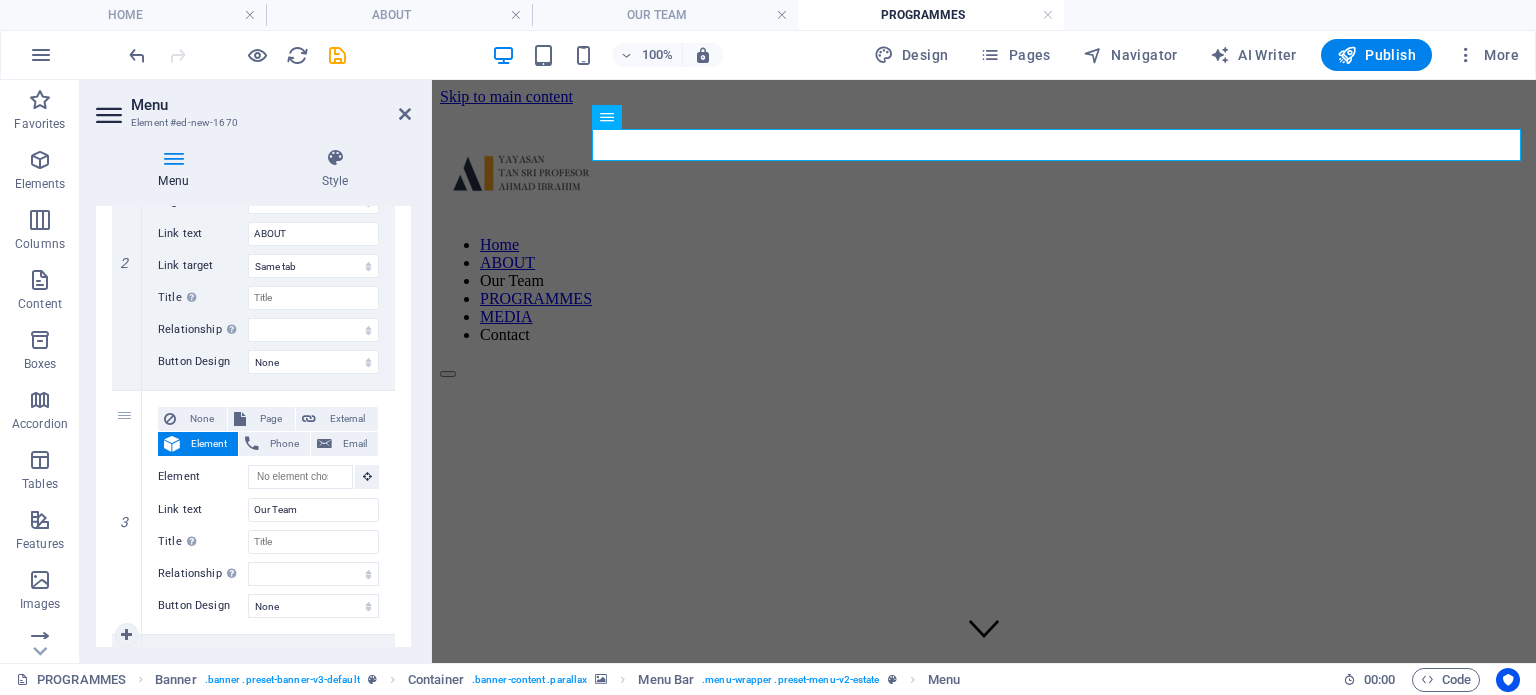 scroll, scrollTop: 552, scrollLeft: 0, axis: vertical 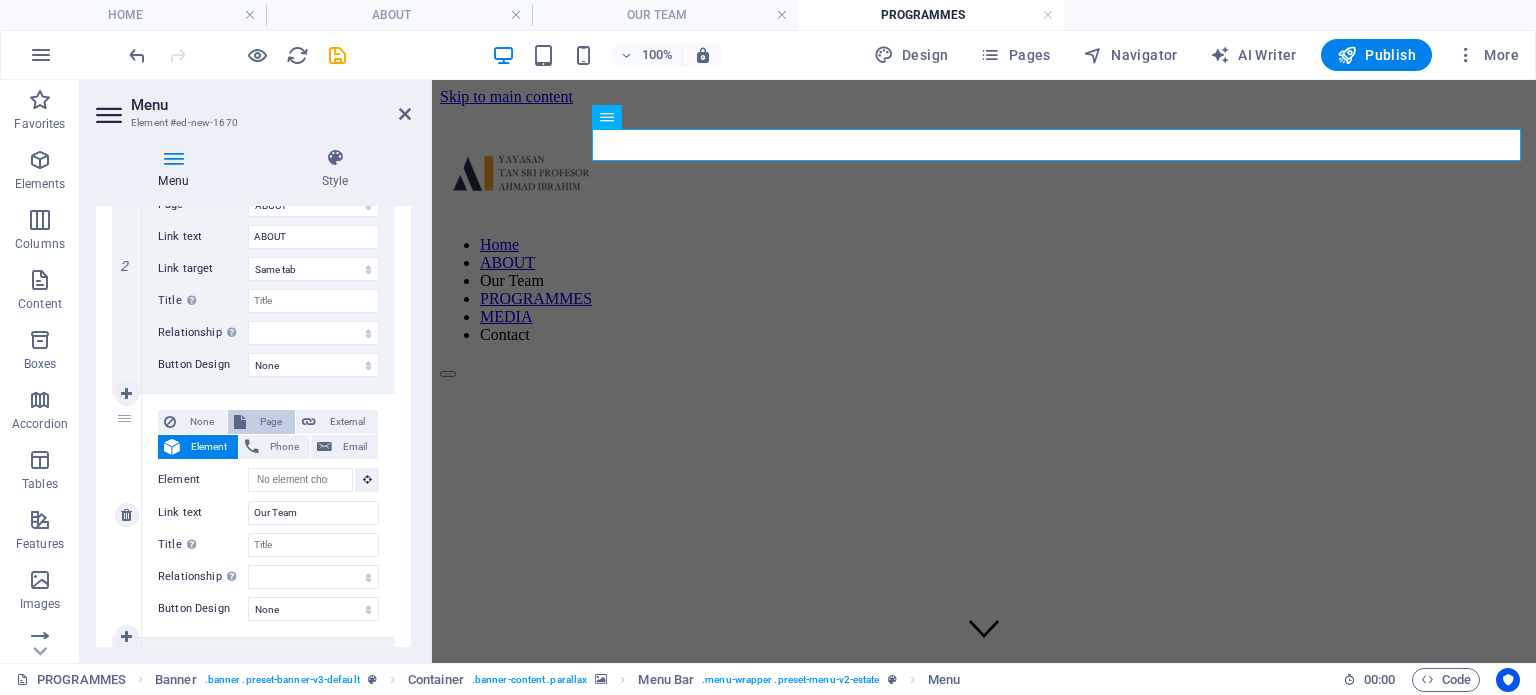 click on "Page" at bounding box center [270, 422] 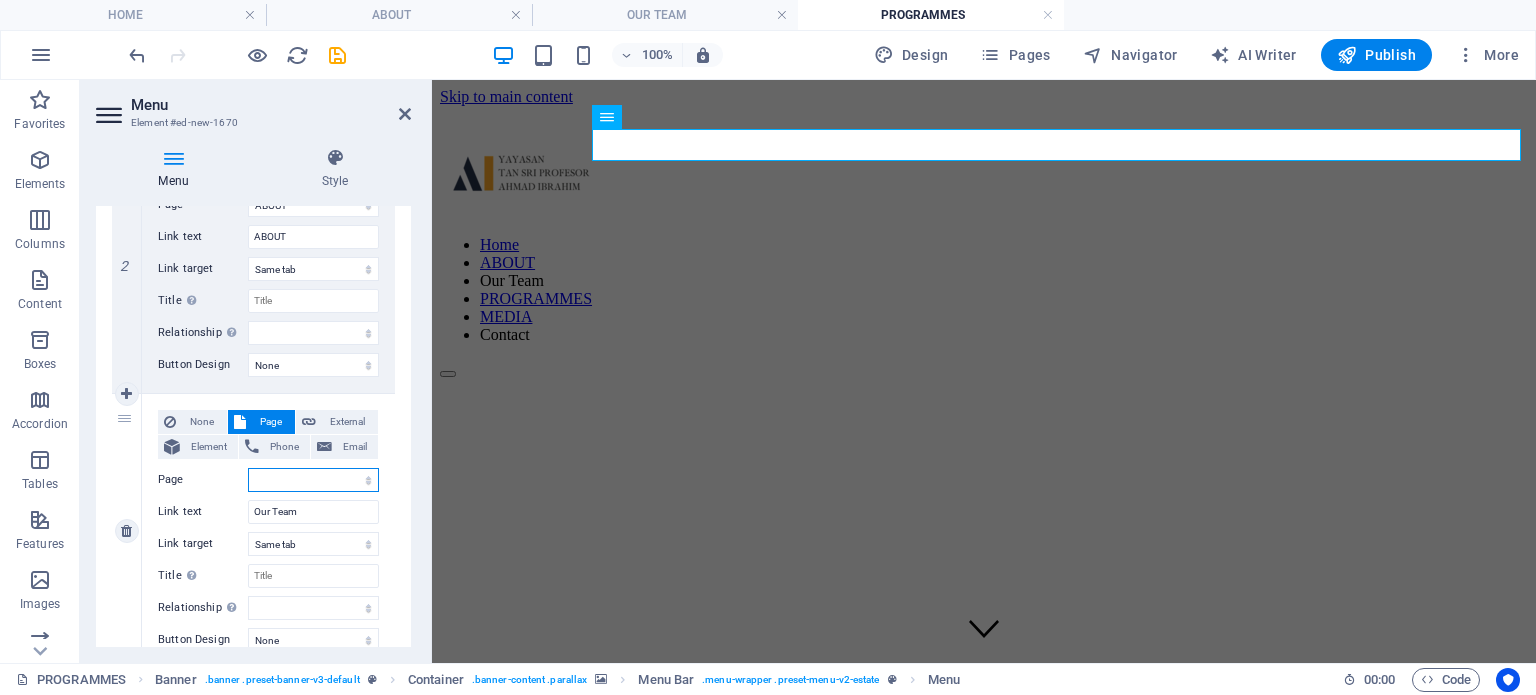 click on "HOME ABOUT OUR TEAM PROGRAMMES EVENTS AND MEDIA Privacy" at bounding box center (313, 480) 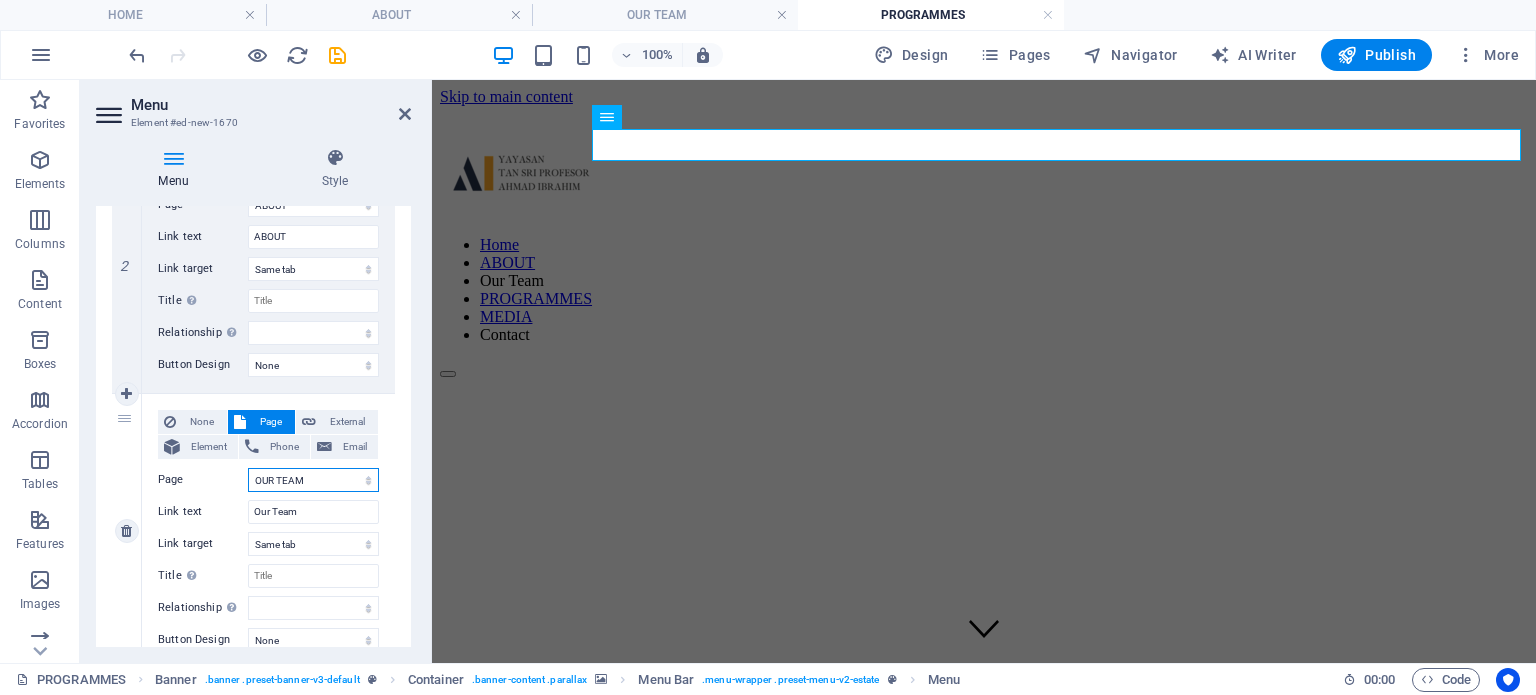 click on "HOME ABOUT OUR TEAM PROGRAMMES EVENTS AND MEDIA Privacy" at bounding box center (313, 480) 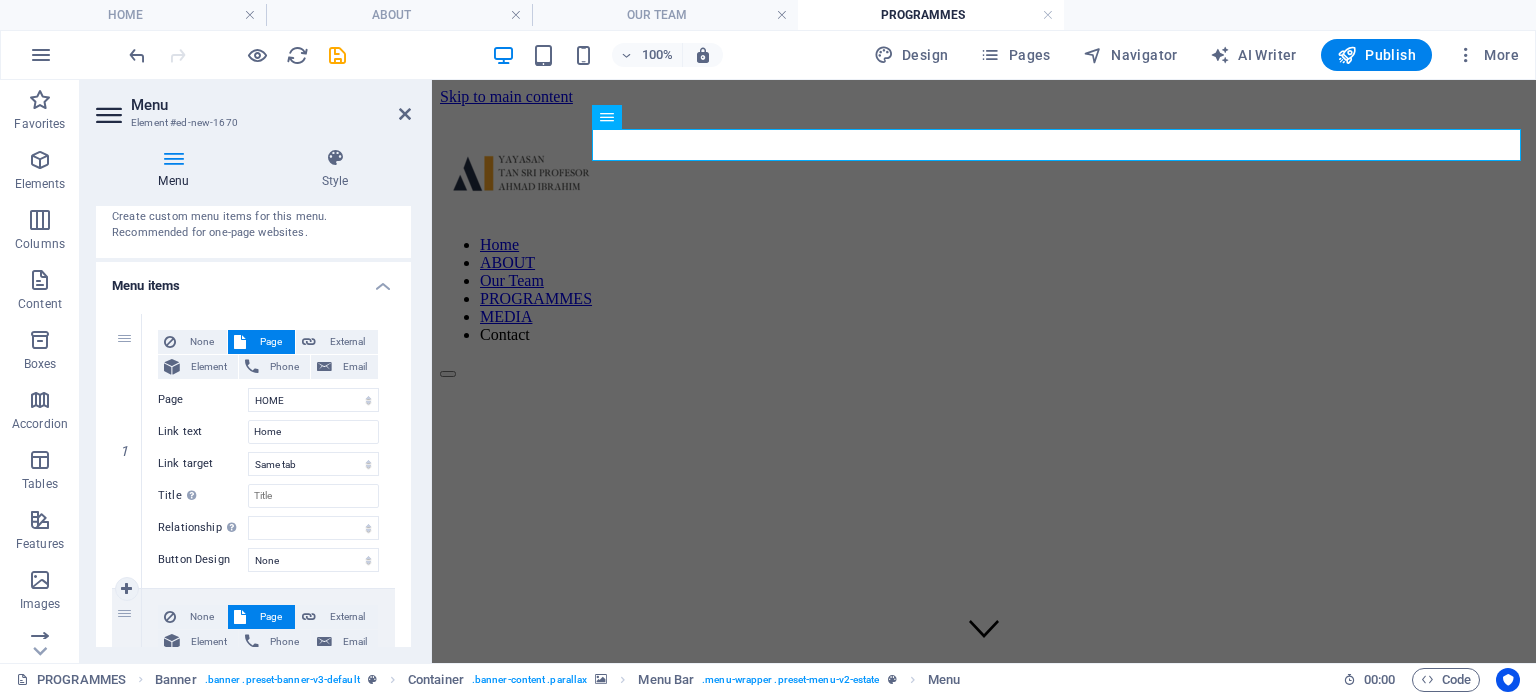 scroll, scrollTop: 80, scrollLeft: 0, axis: vertical 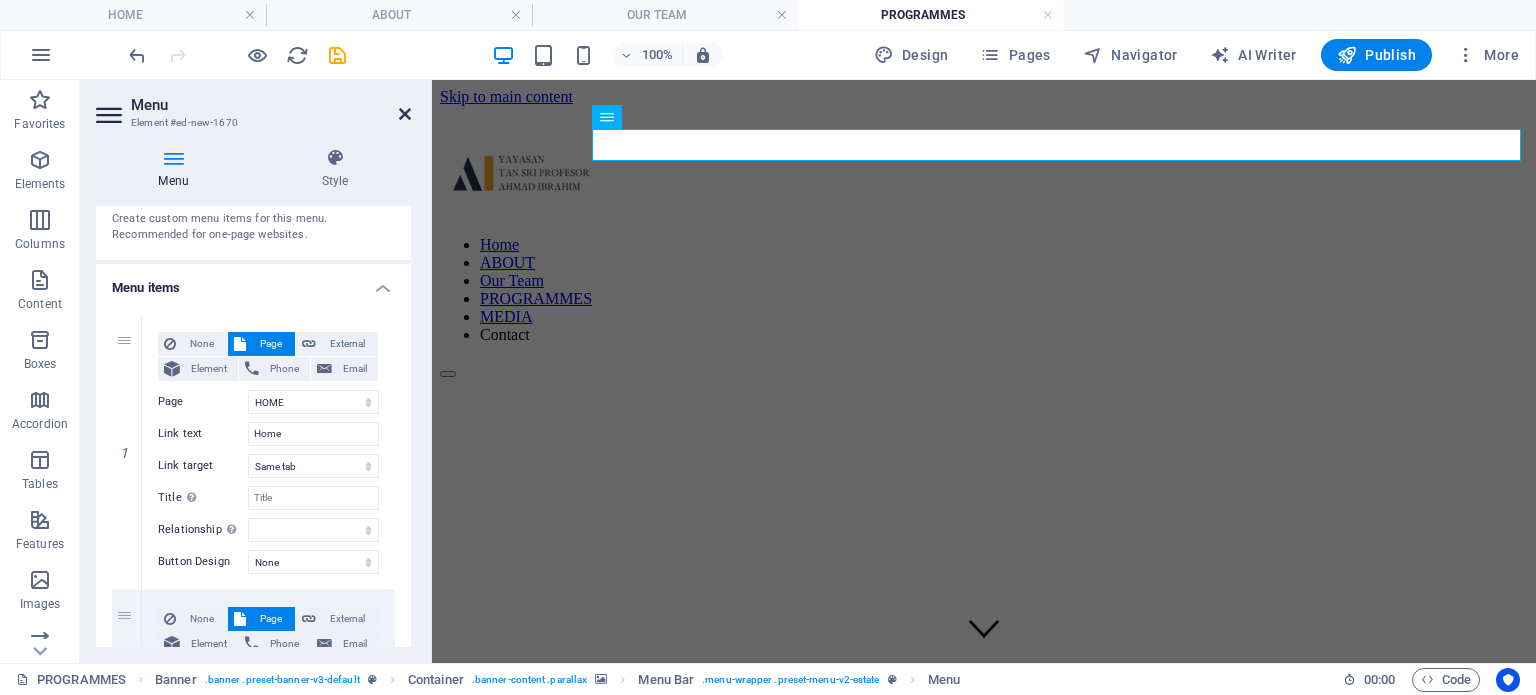 click at bounding box center (405, 114) 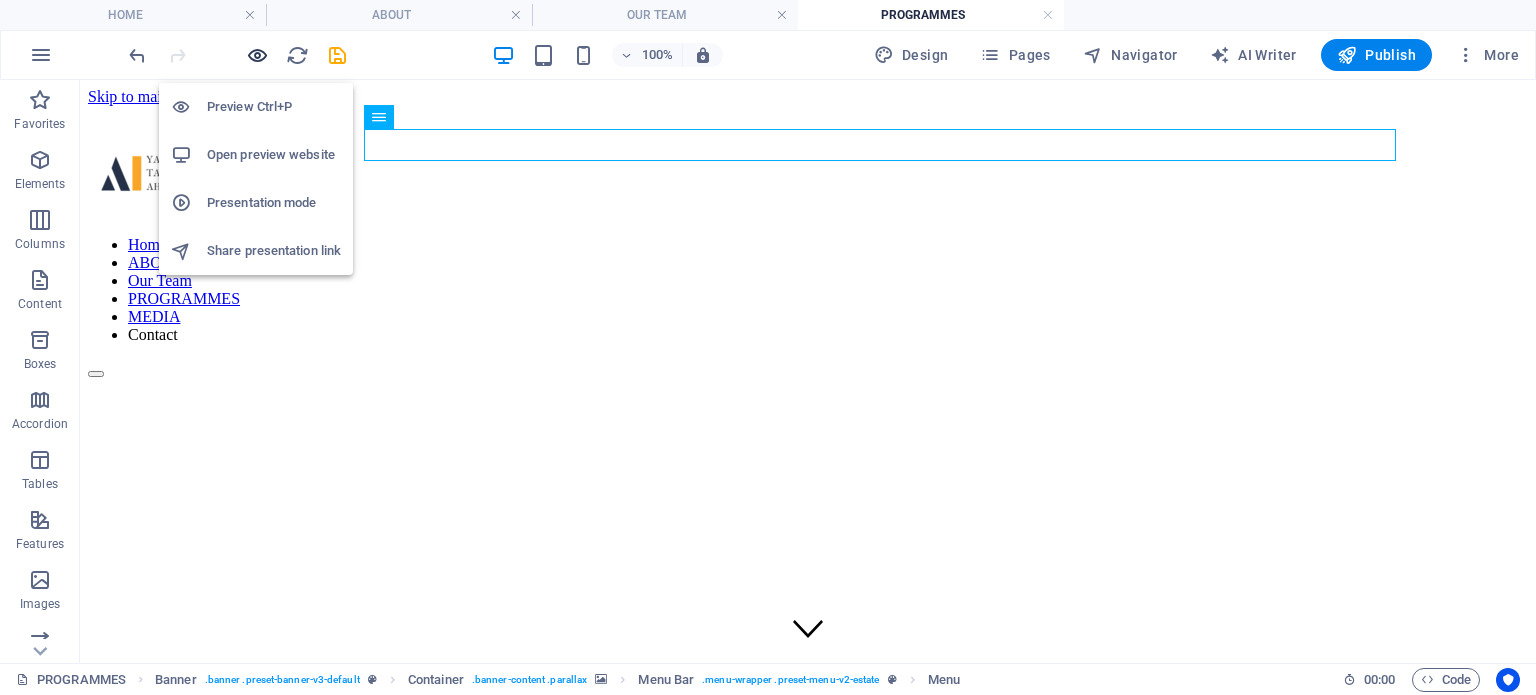 click at bounding box center (257, 55) 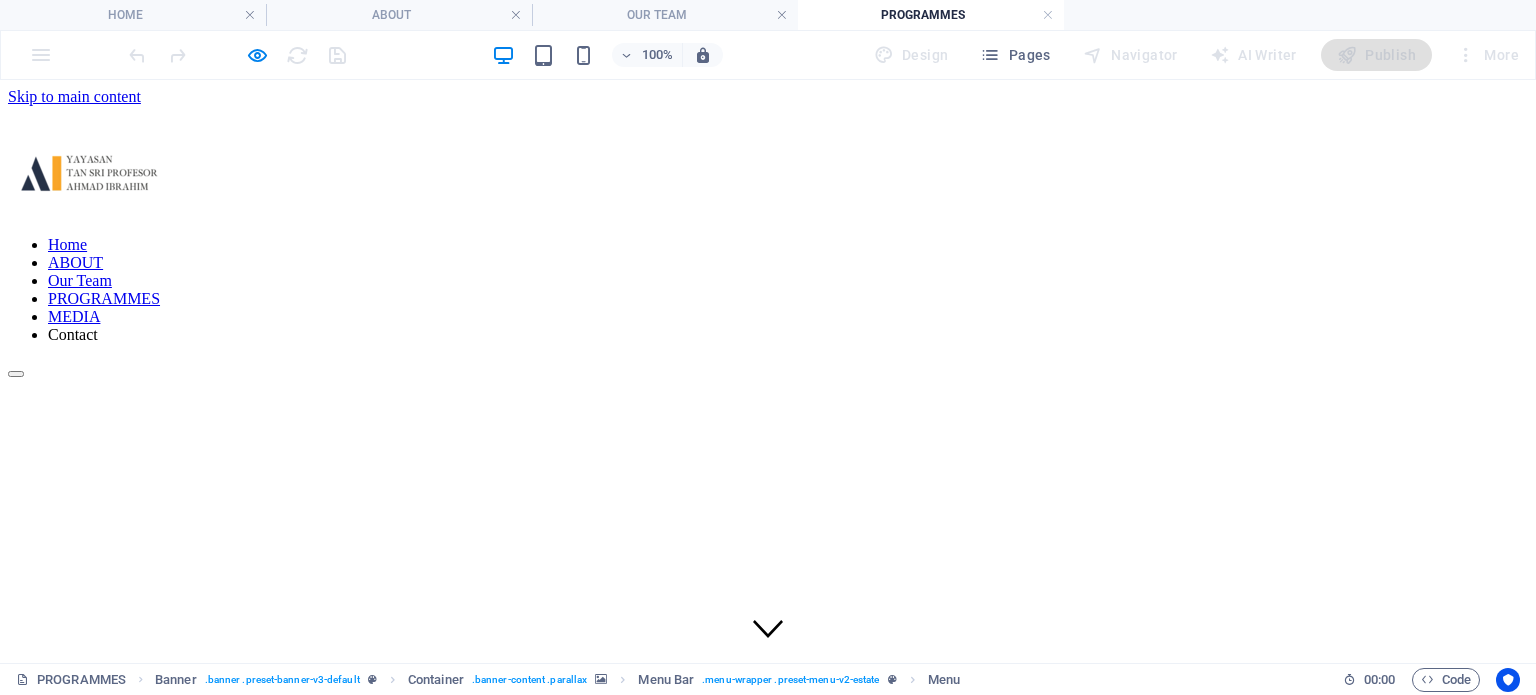 click on "MEDIA" at bounding box center [74, 316] 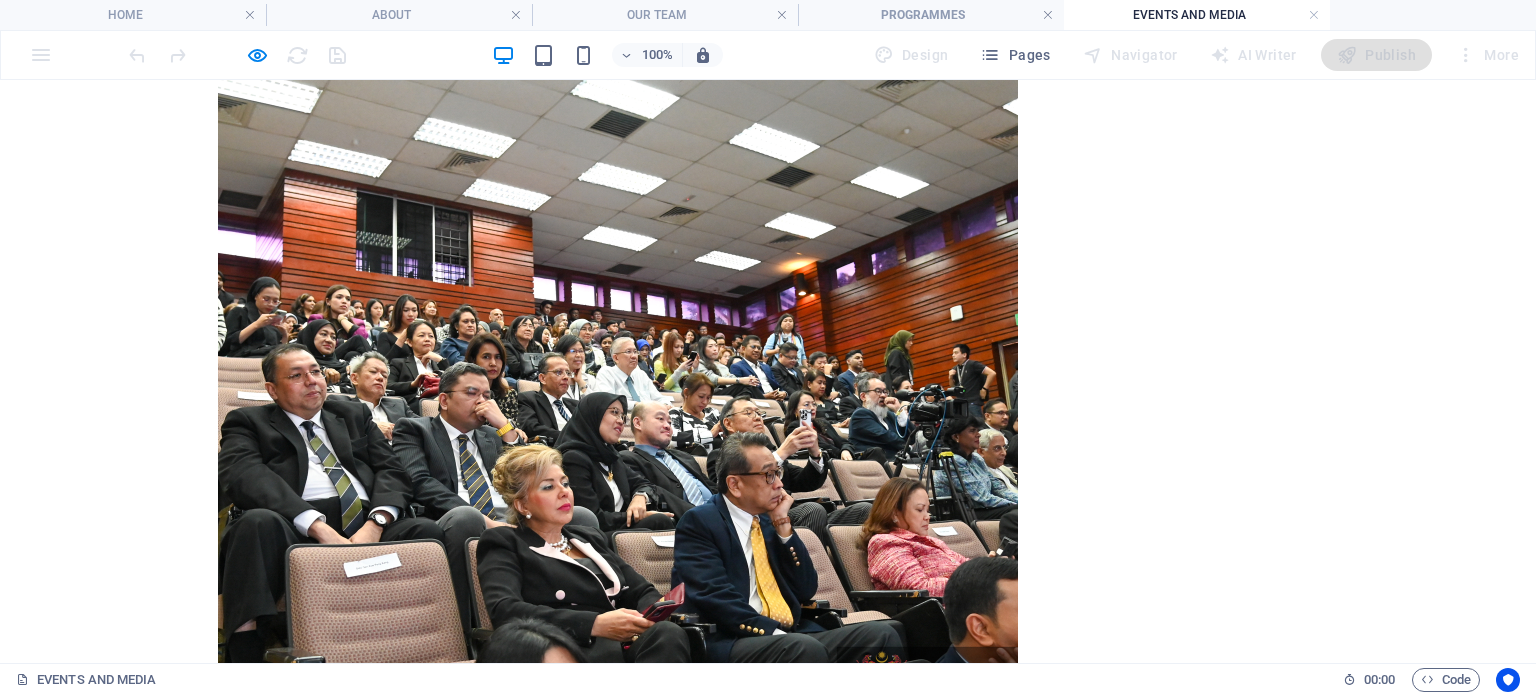 scroll, scrollTop: 3127, scrollLeft: 0, axis: vertical 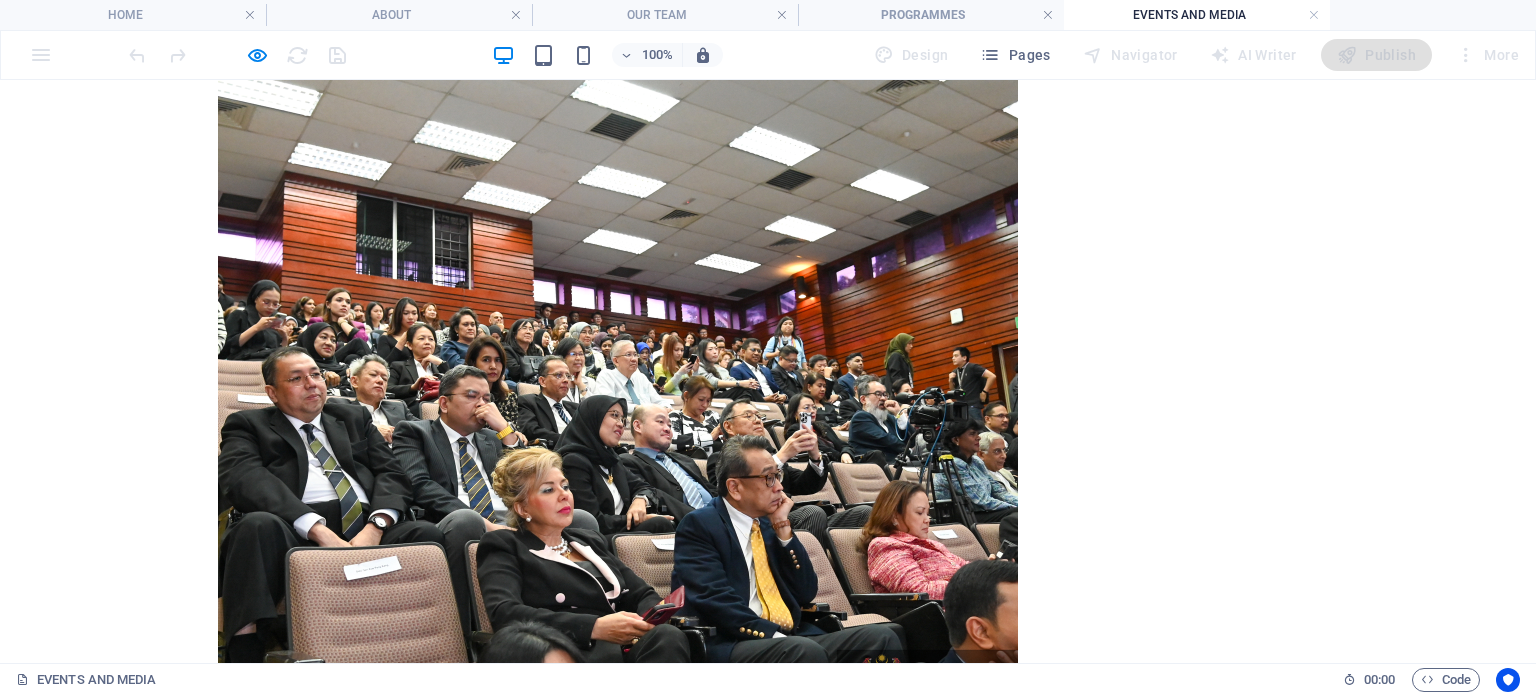 click on "Home ABOUT Our Team PROGRAMMES MEDIA Contact" at bounding box center [768, -2312] 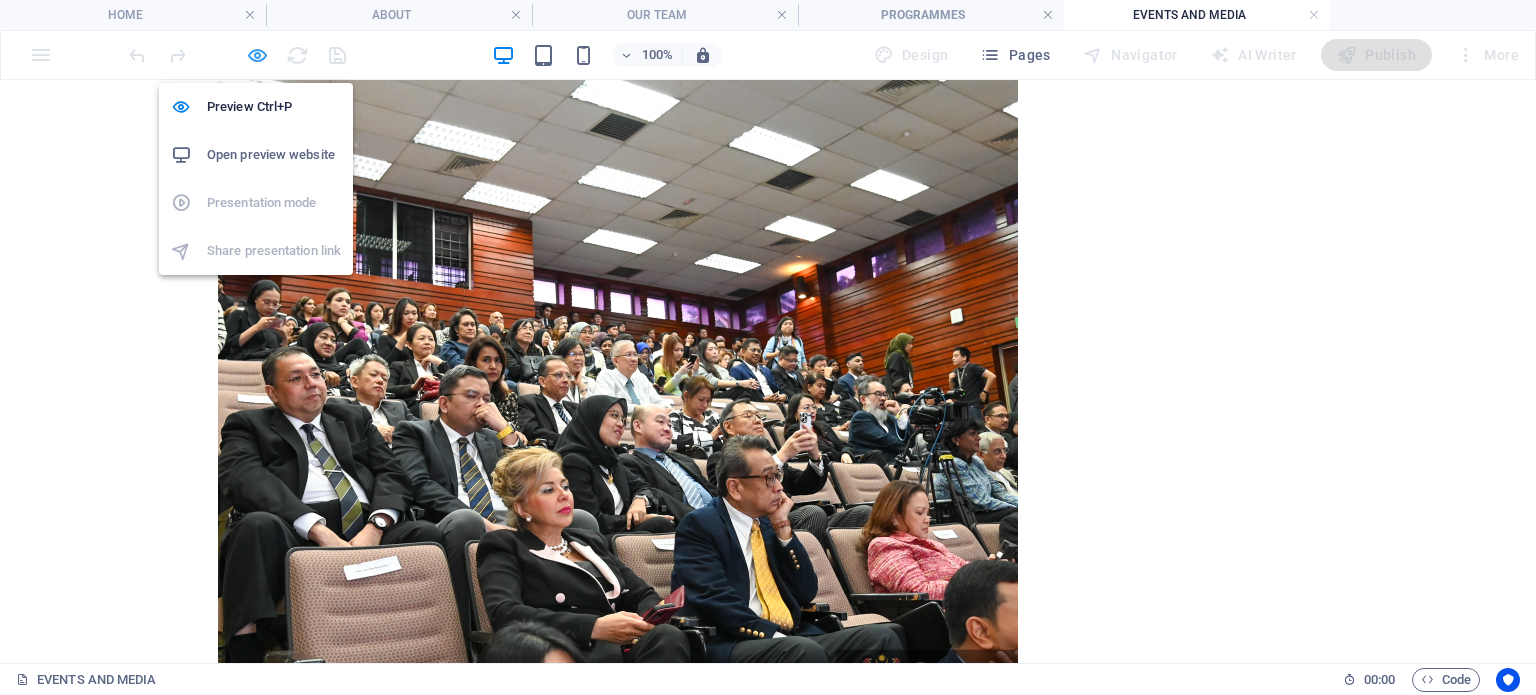 click at bounding box center (257, 55) 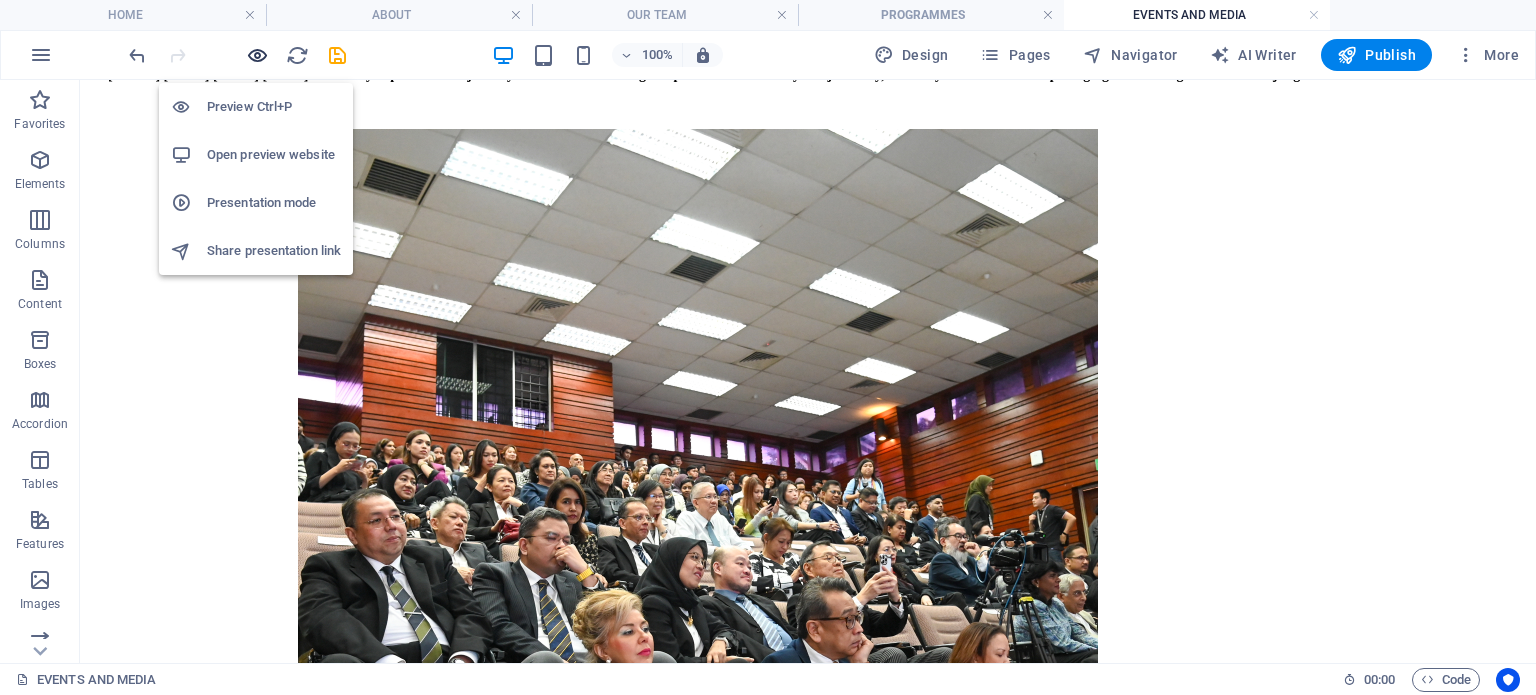 scroll, scrollTop: 3087, scrollLeft: 0, axis: vertical 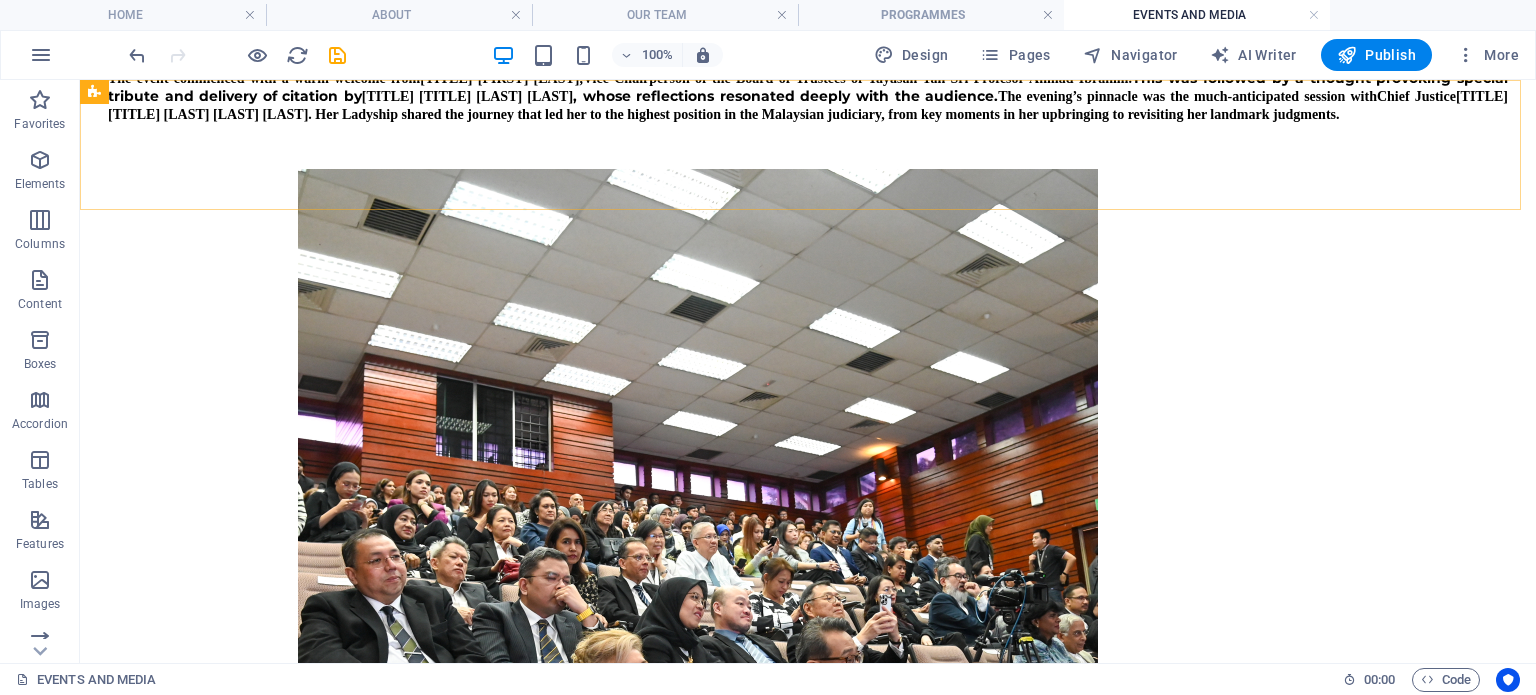 click on "Home ABOUT Our Team PROGRAMMES MEDIA Contact" at bounding box center [808, -2310] 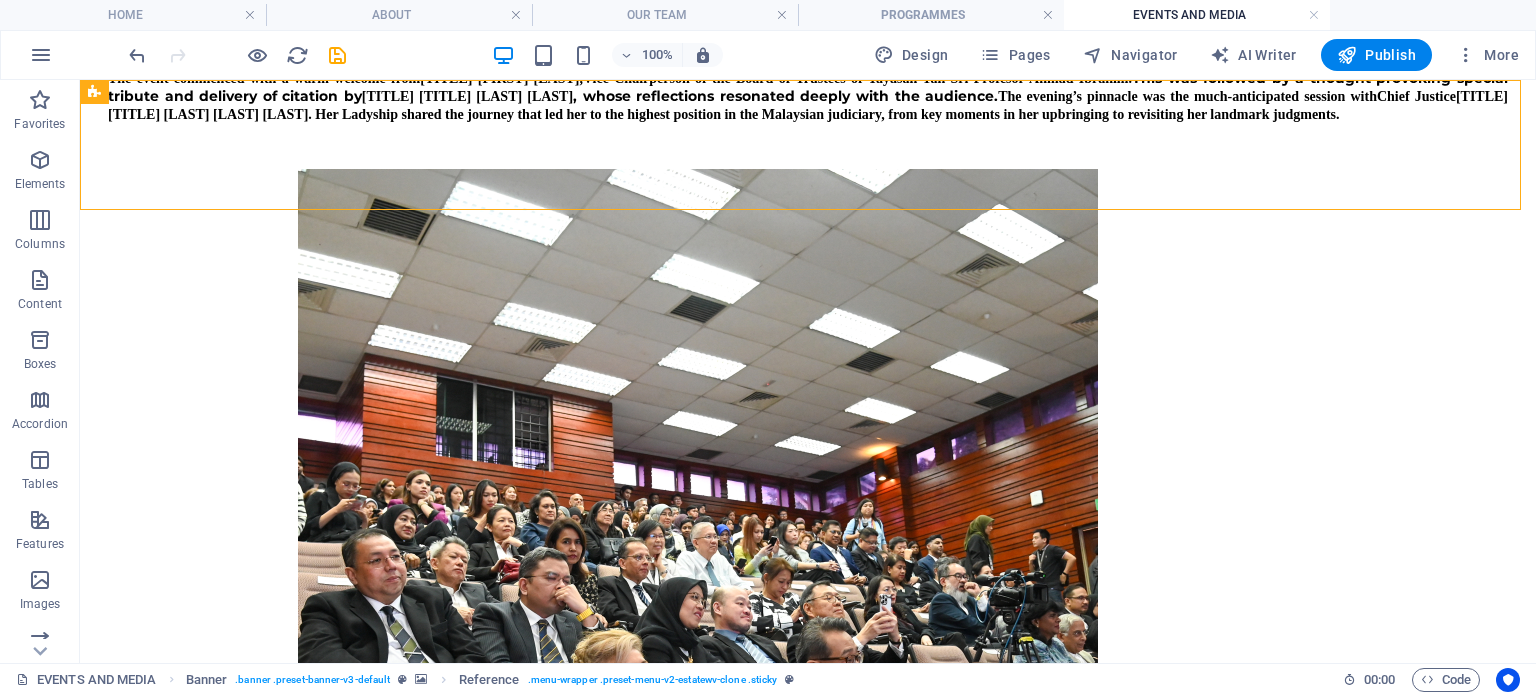 click on "Home ABOUT Our Team PROGRAMMES MEDIA Contact" at bounding box center [808, -2310] 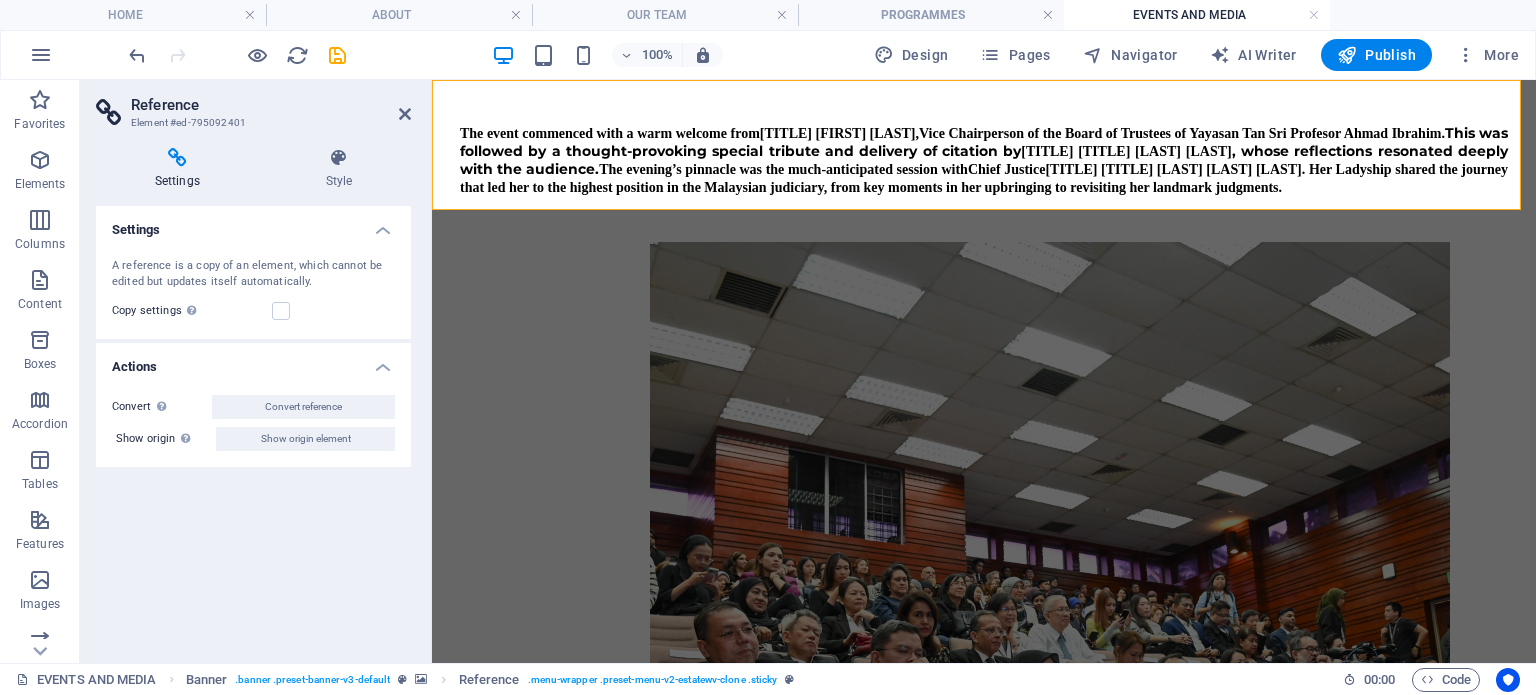 scroll, scrollTop: 2965, scrollLeft: 0, axis: vertical 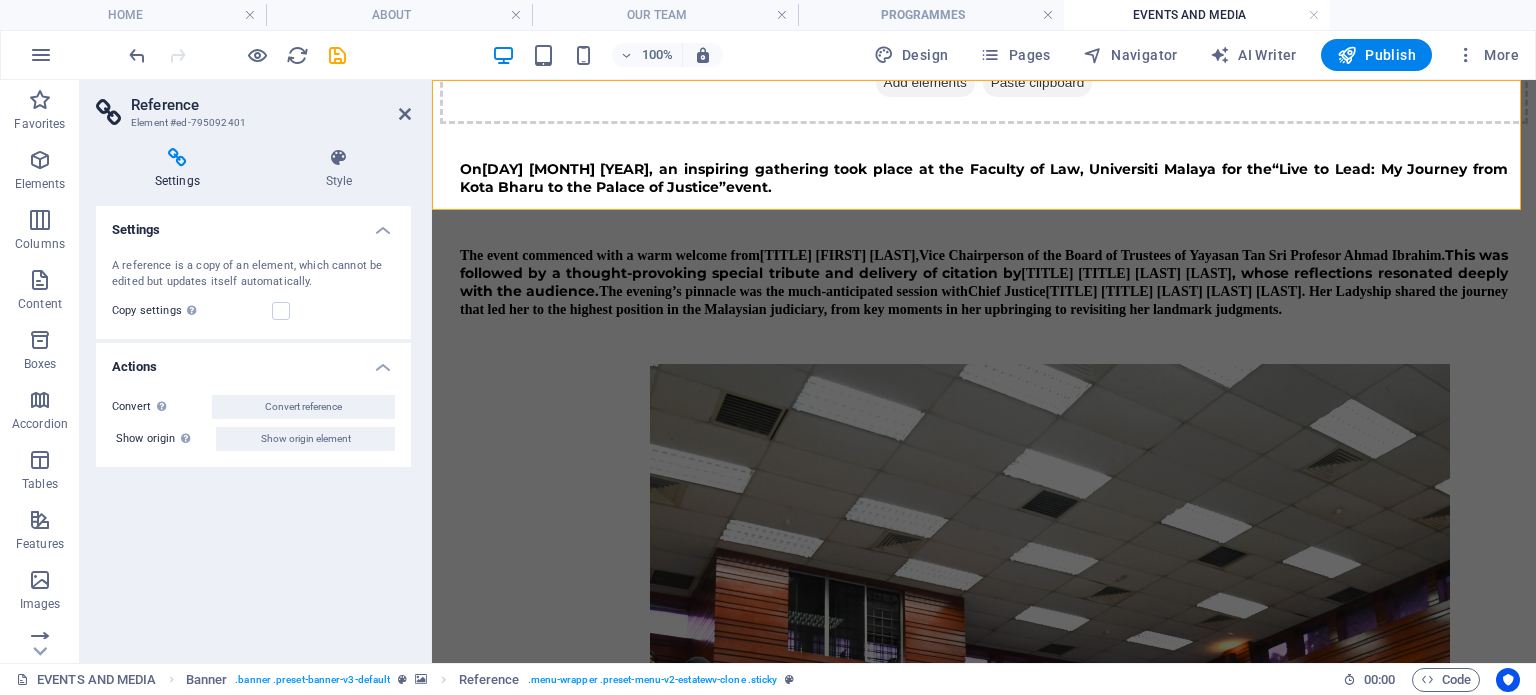 click on "A reference is a copy of an element, which cannot be edited but updates itself automatically.  Copy settings Use the same settings (flex, animation, position, style) as for the reference target element" at bounding box center (253, 290) 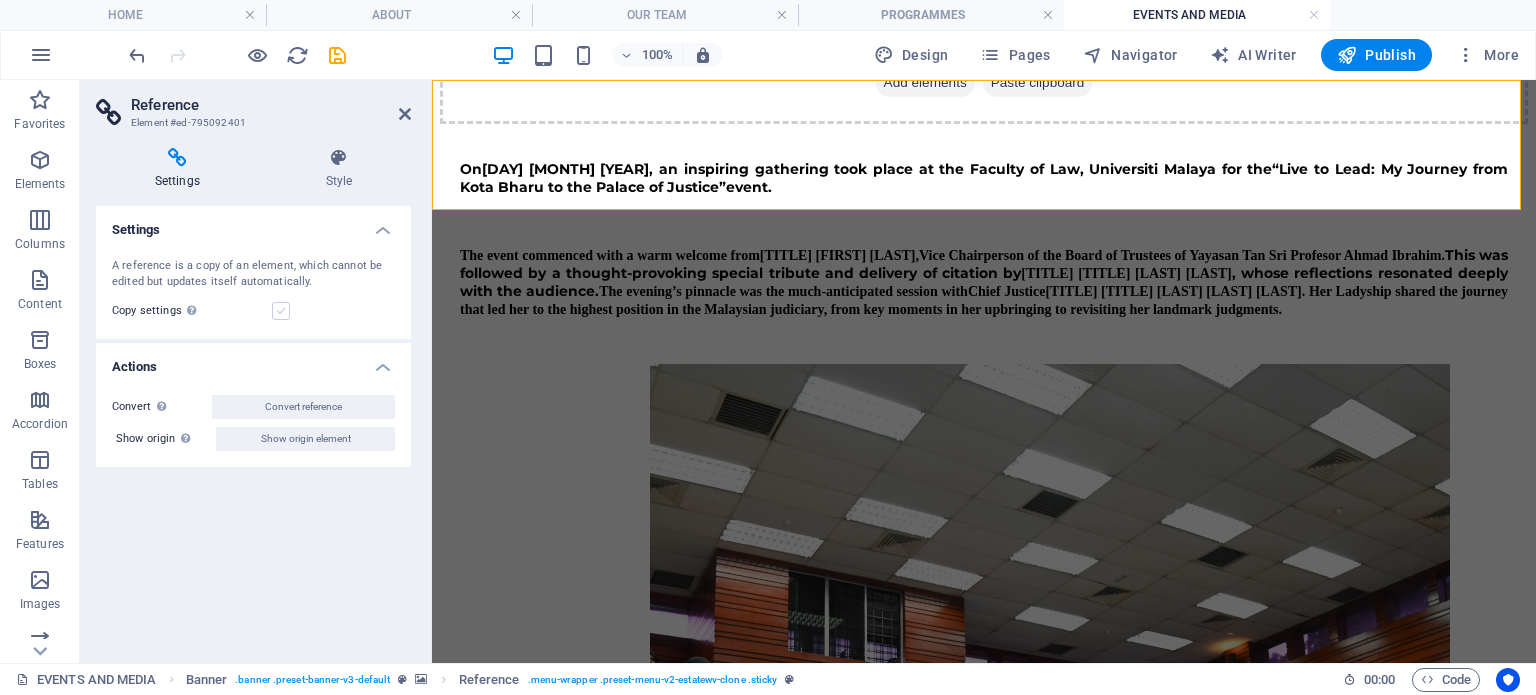 click at bounding box center [281, 311] 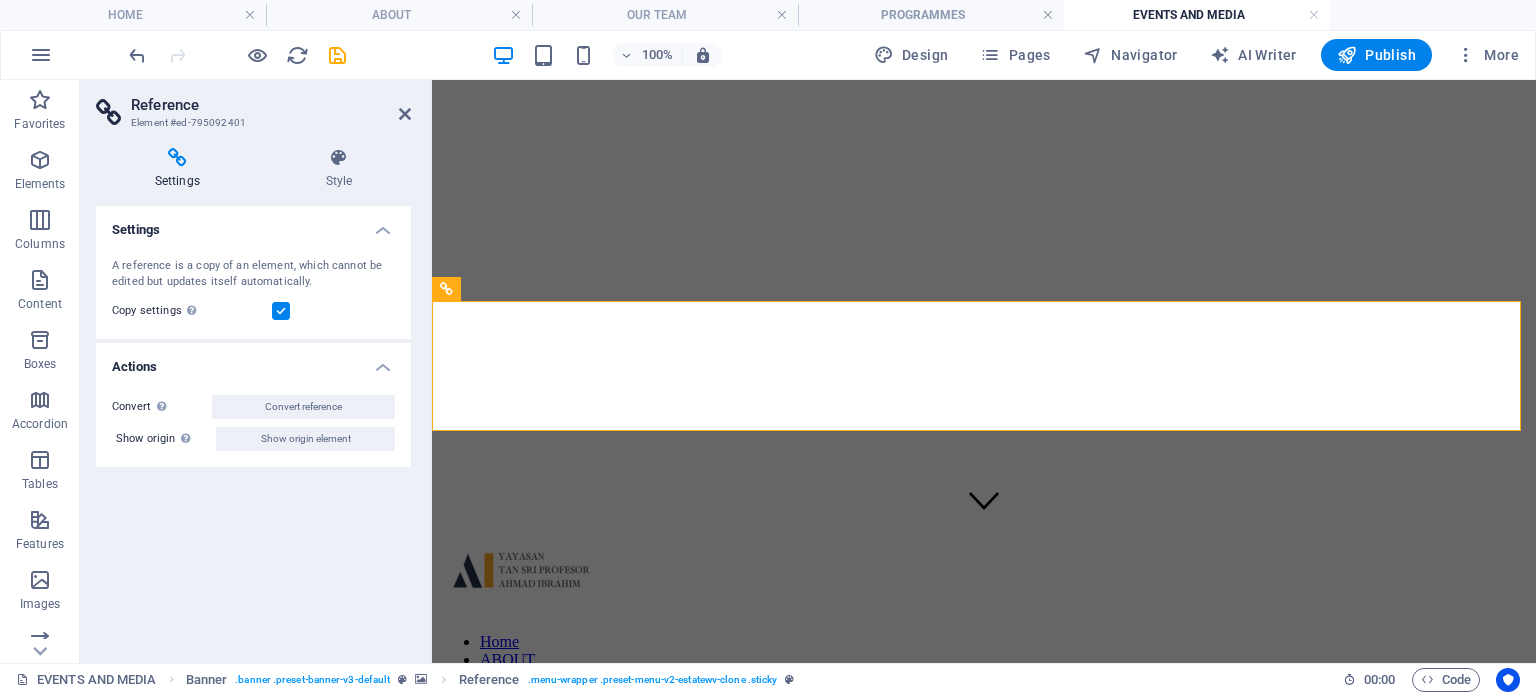 scroll, scrollTop: 0, scrollLeft: 0, axis: both 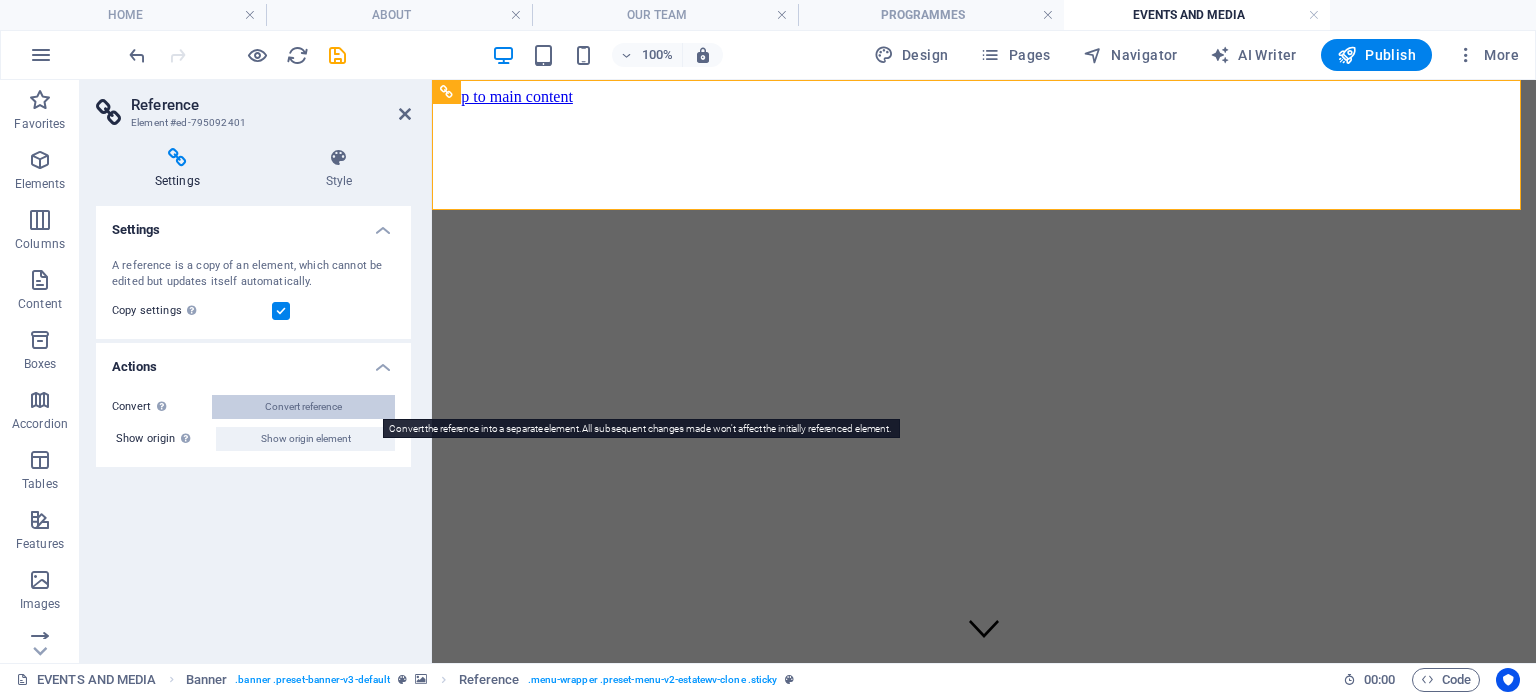 click on "Convert reference" at bounding box center [303, 407] 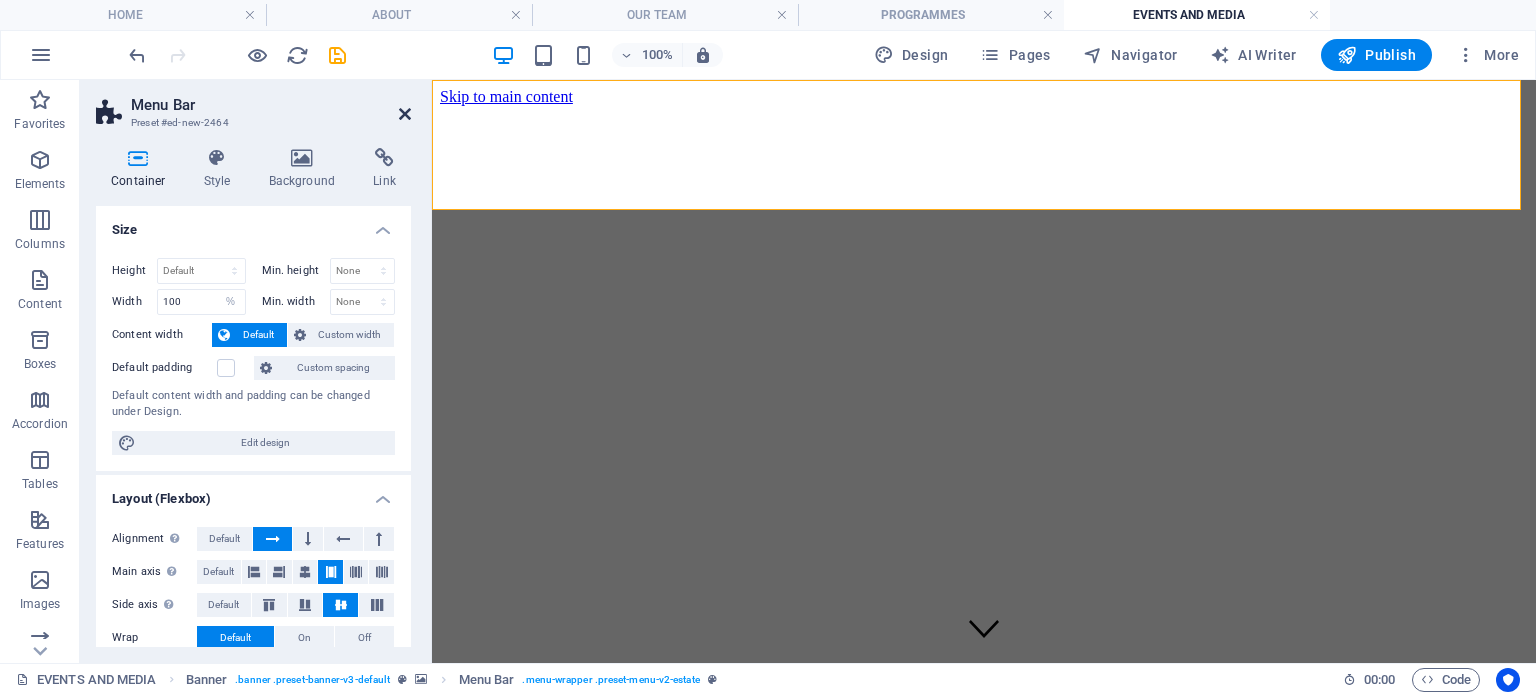 click at bounding box center (405, 114) 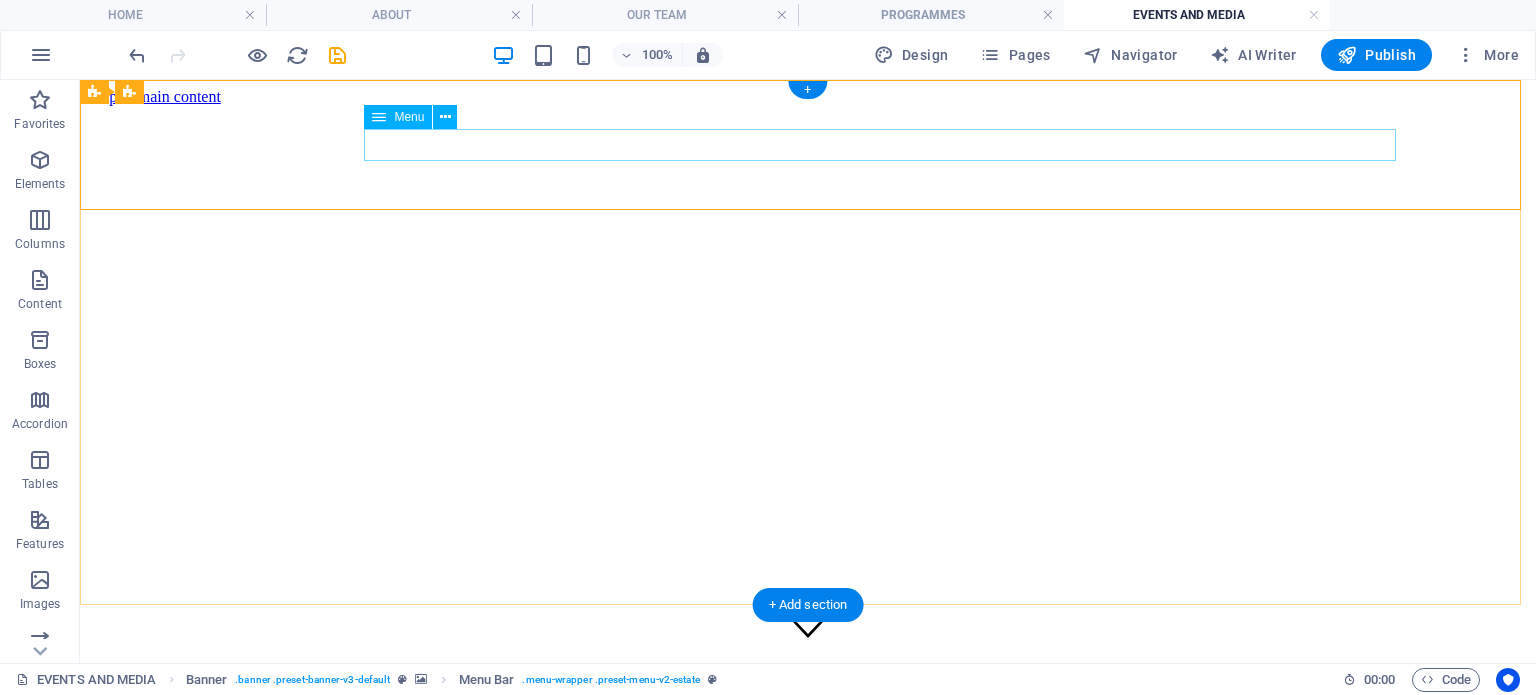 click on "Home ABOUT Our Team PROGRAMMES MEDIA Contact" at bounding box center (808, 815) 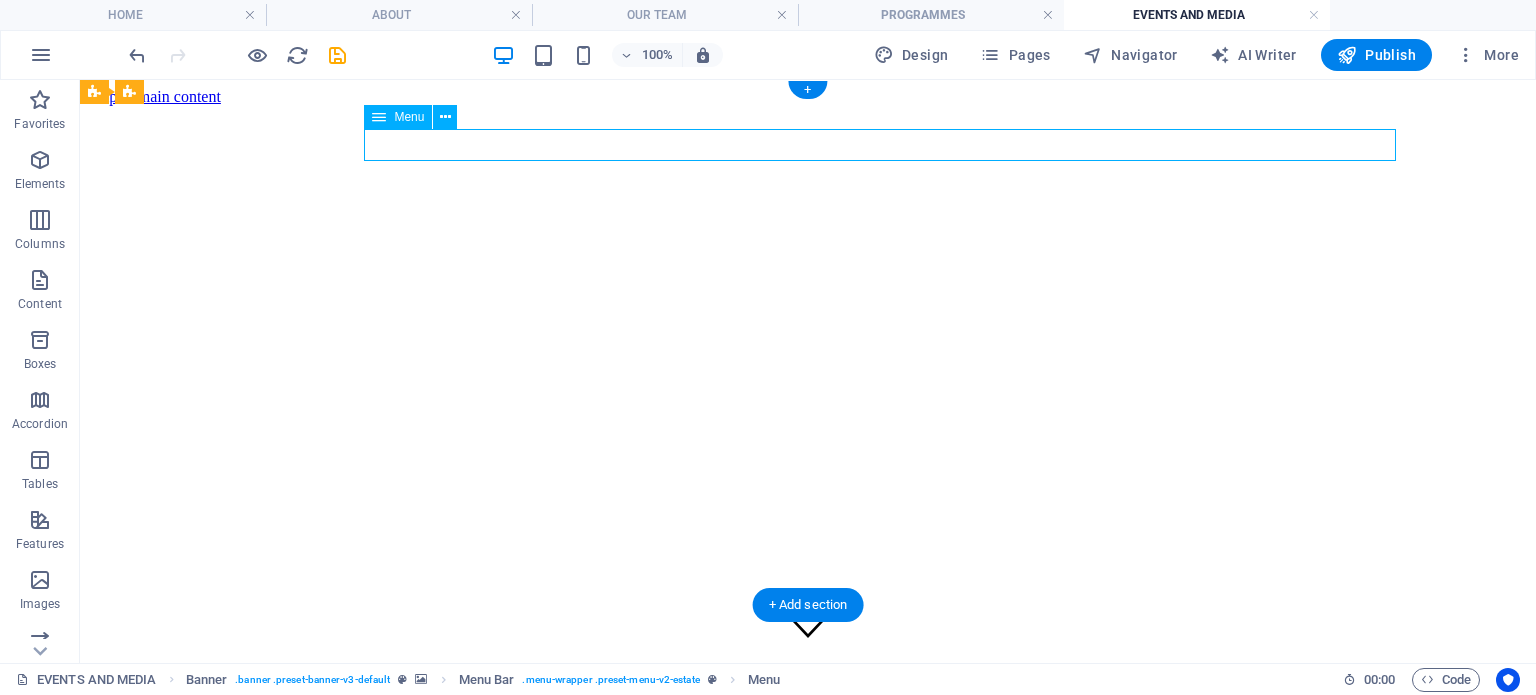 click on "Home ABOUT Our Team PROGRAMMES MEDIA Contact" at bounding box center [808, 815] 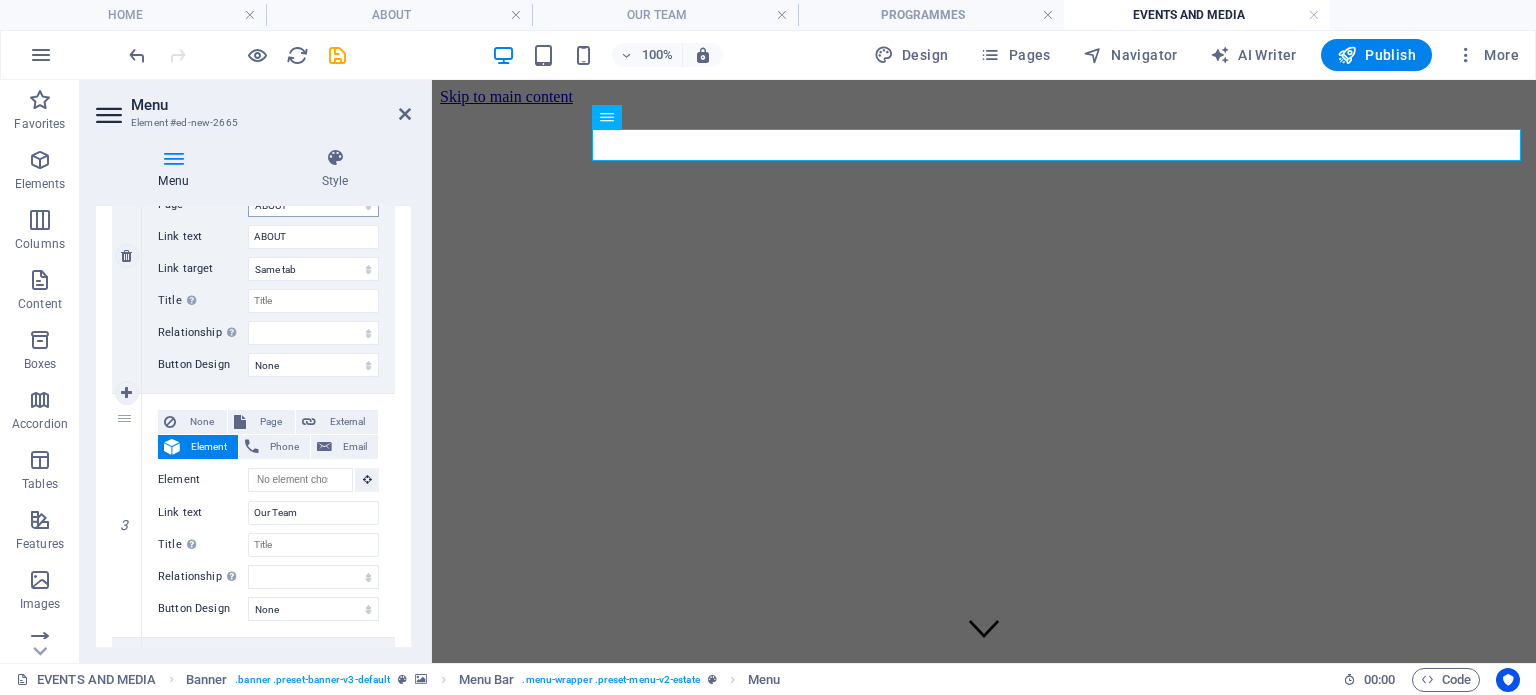 scroll, scrollTop: 560, scrollLeft: 0, axis: vertical 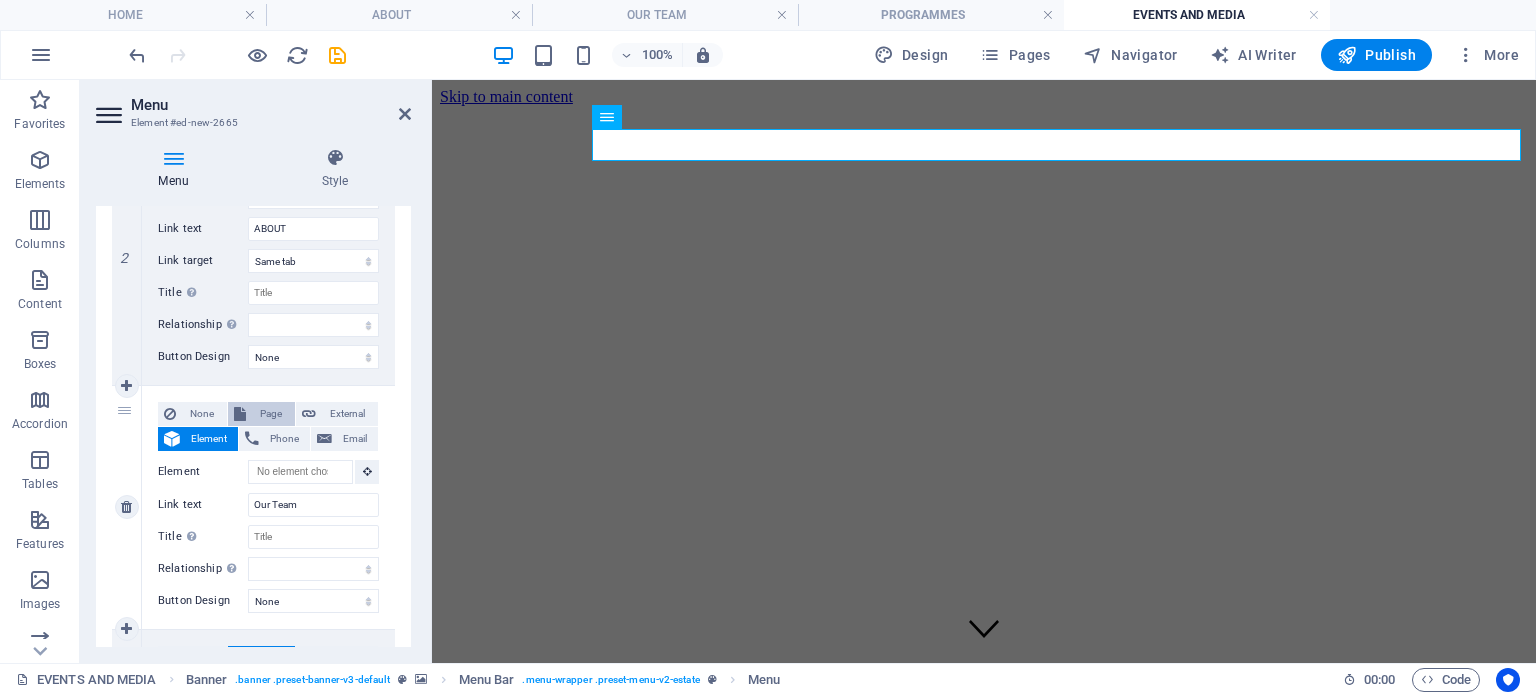 click on "Page" at bounding box center (270, 414) 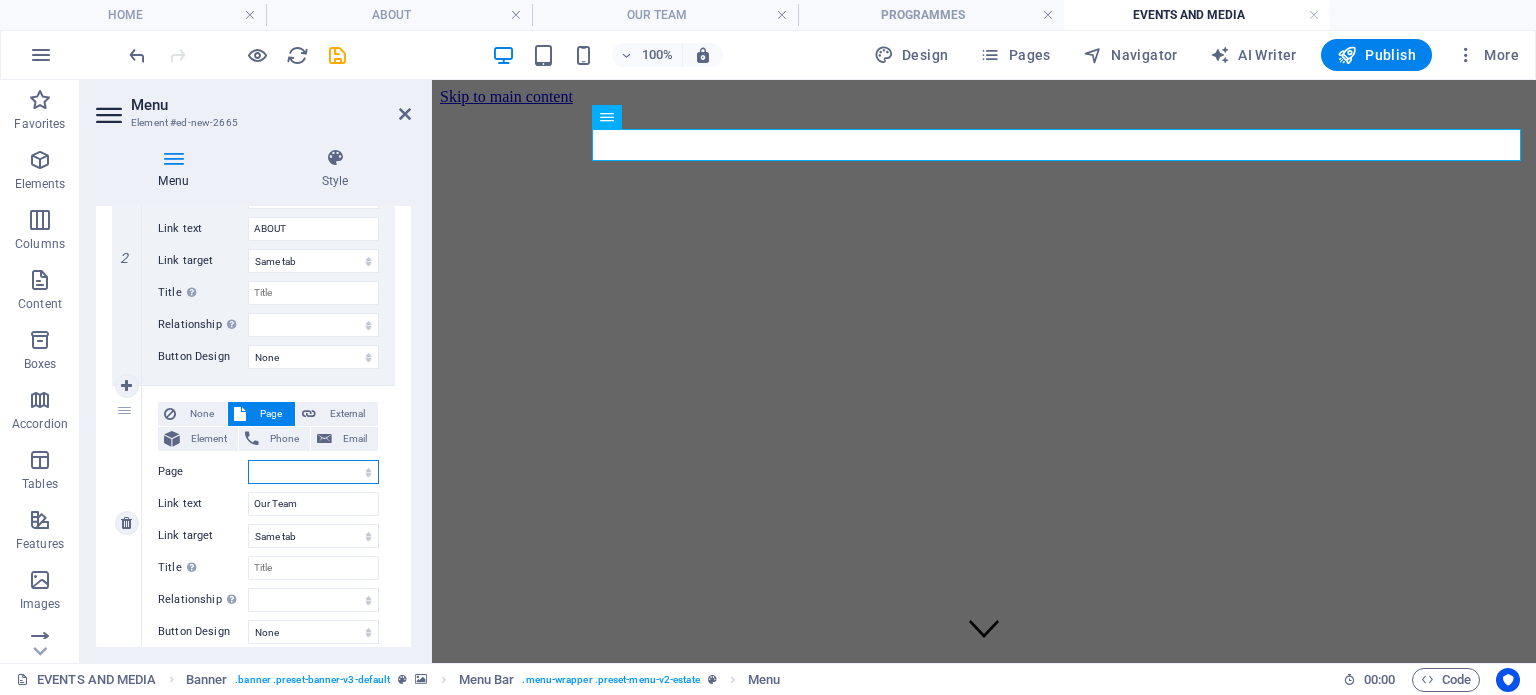 click on "HOME ABOUT OUR TEAM PROGRAMMES EVENTS AND MEDIA Privacy" at bounding box center (313, 472) 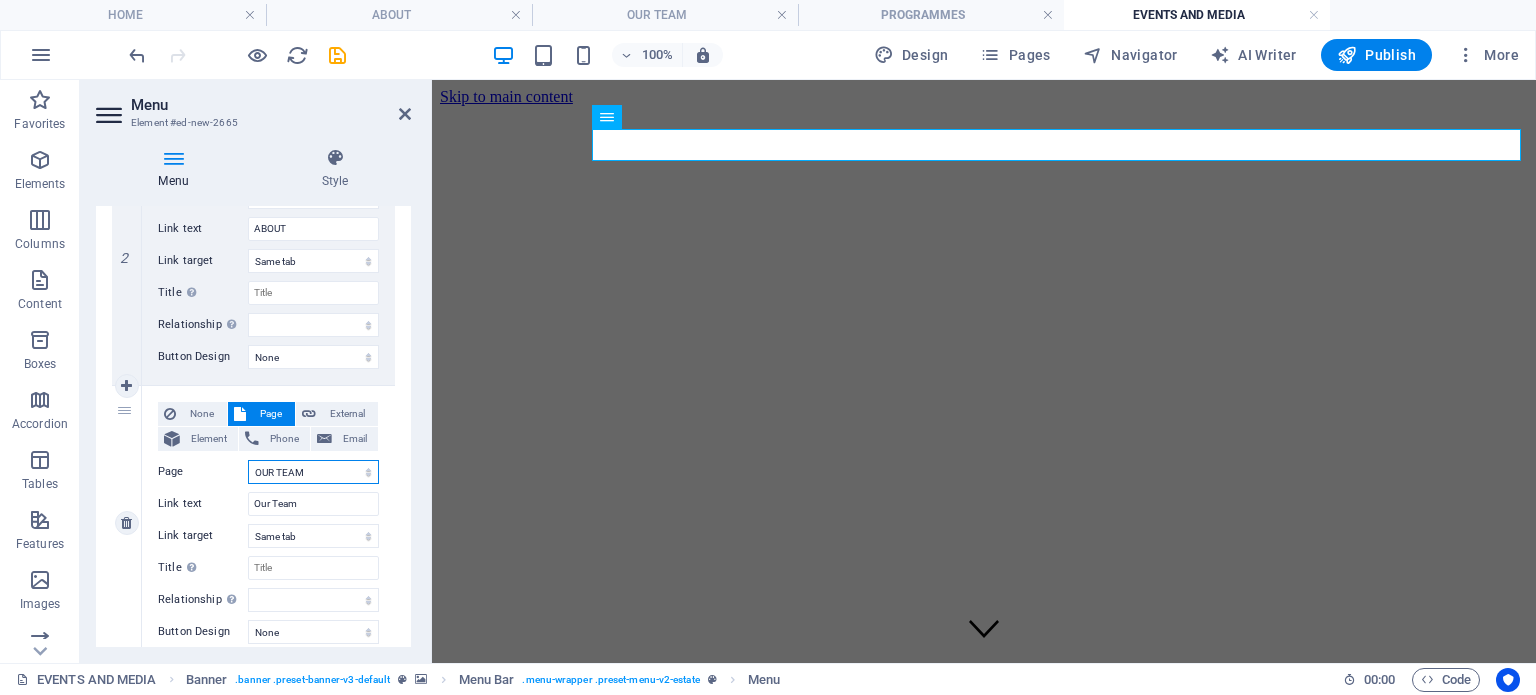 click on "HOME ABOUT OUR TEAM PROGRAMMES EVENTS AND MEDIA Privacy" at bounding box center (313, 472) 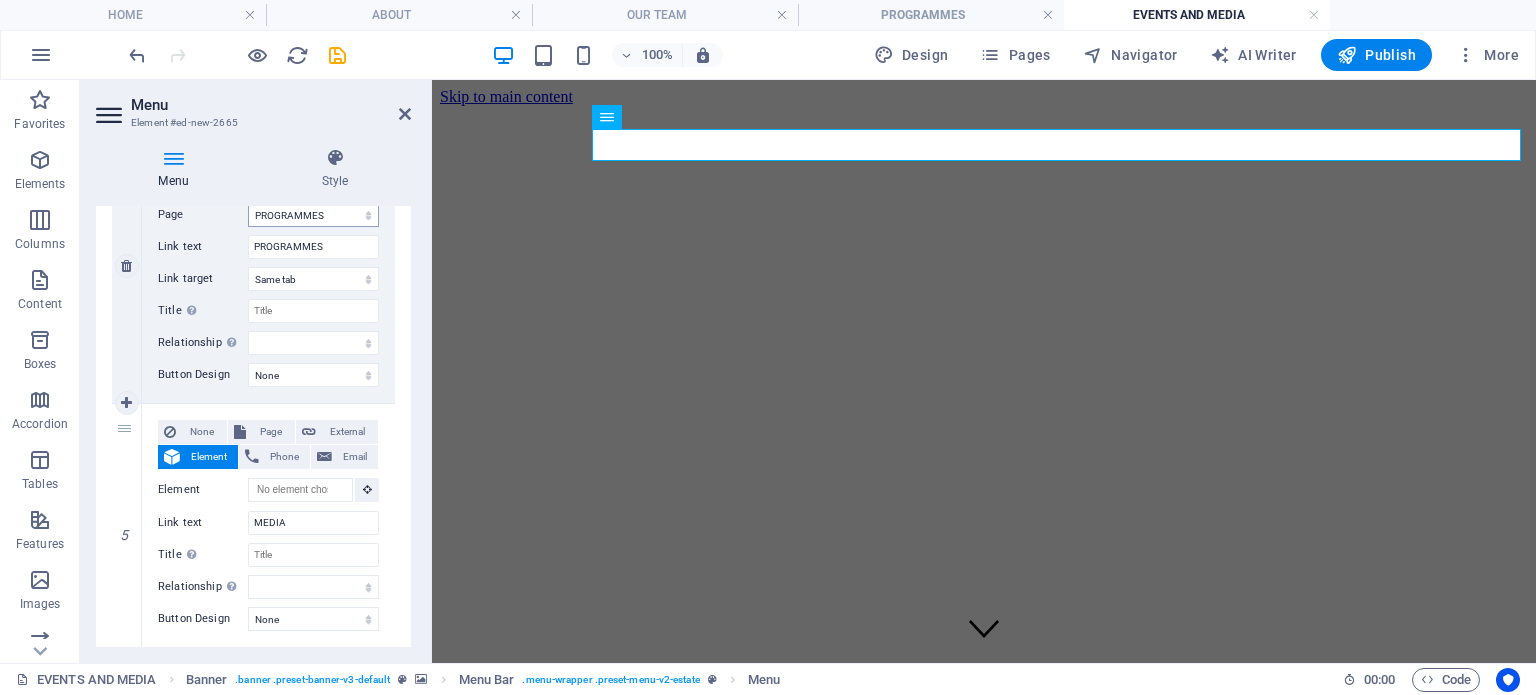 scroll, scrollTop: 1092, scrollLeft: 0, axis: vertical 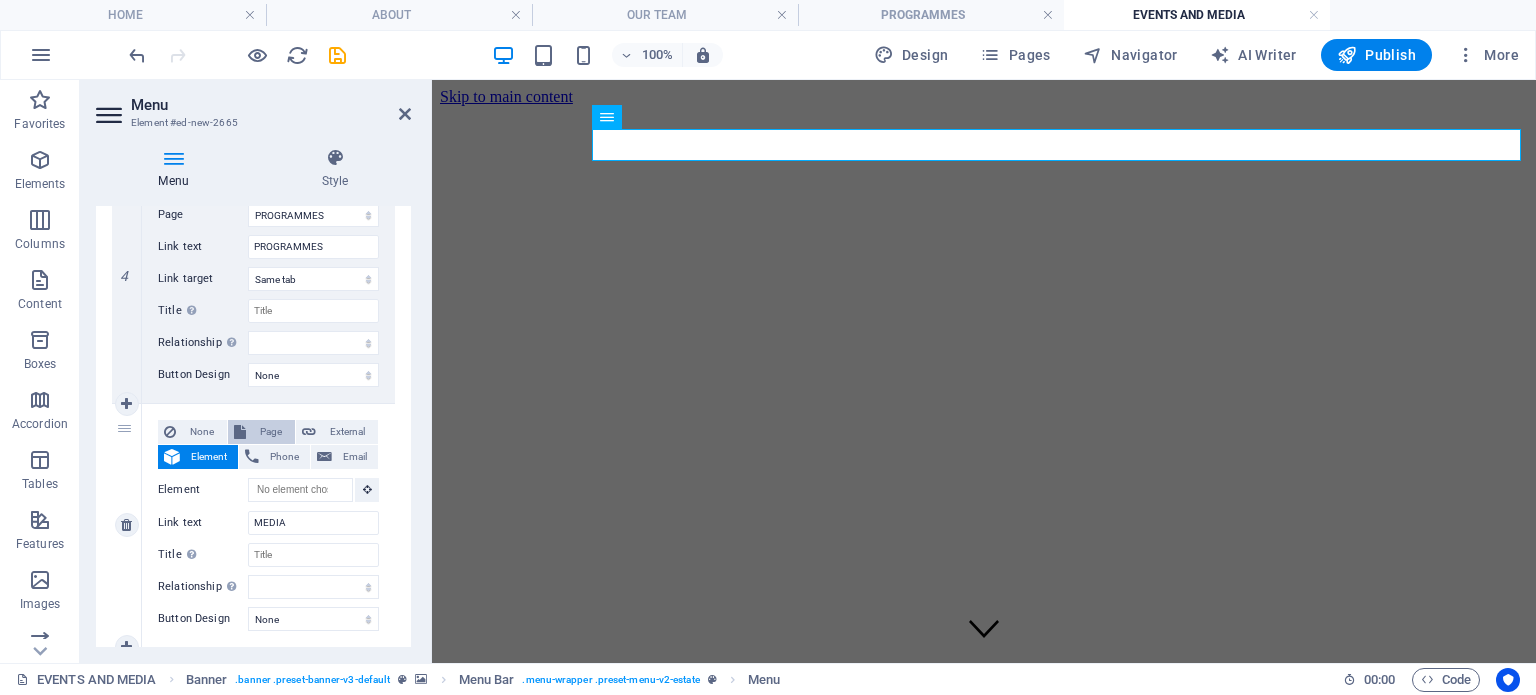 click on "Page" at bounding box center (270, 432) 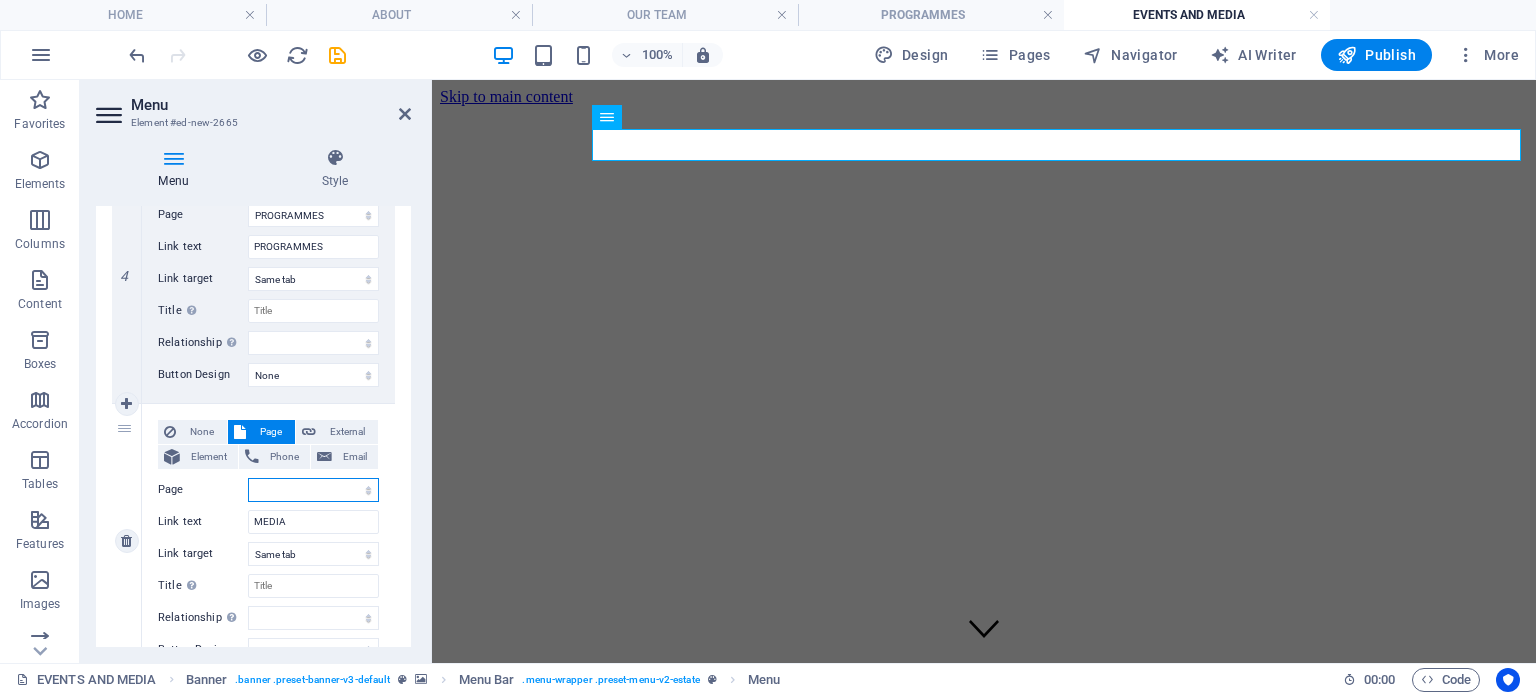 click on "HOME ABOUT OUR TEAM PROGRAMMES EVENTS AND MEDIA Privacy" at bounding box center (313, 490) 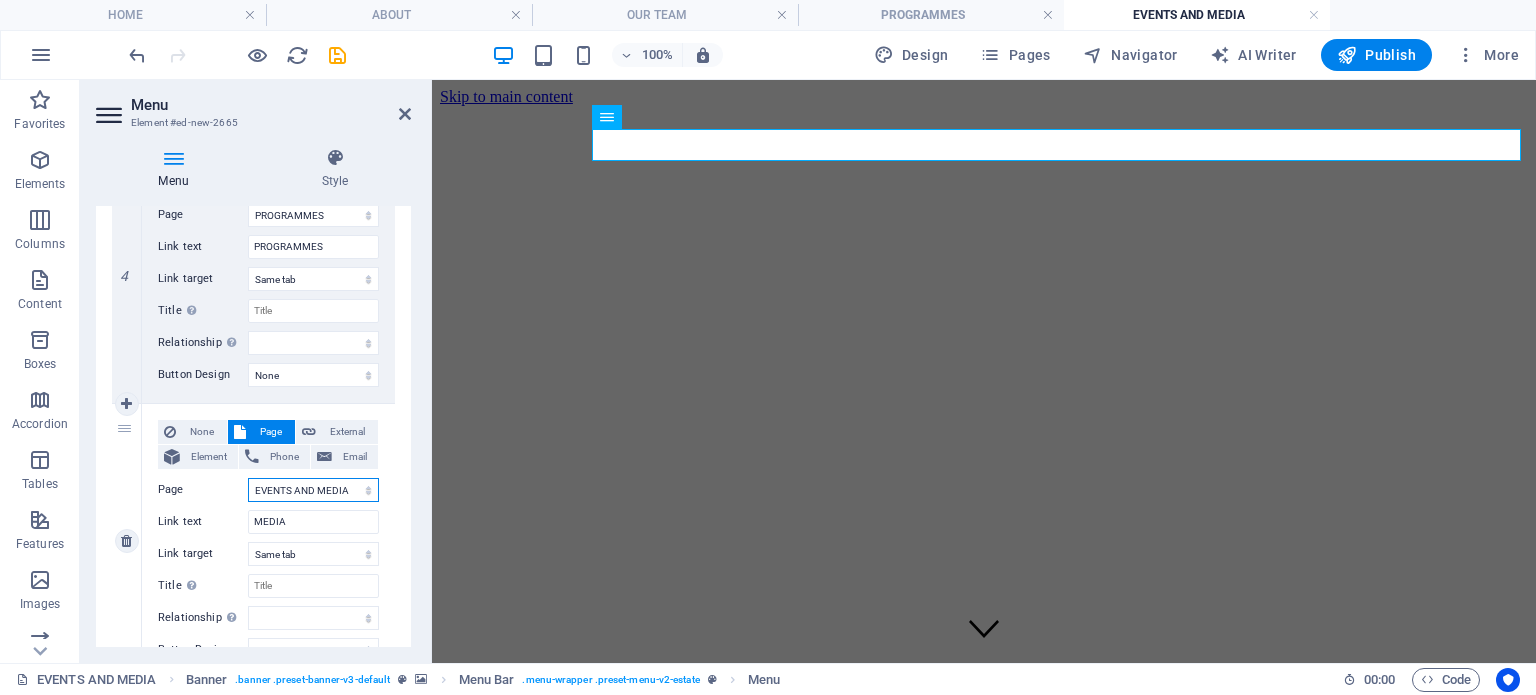click on "HOME ABOUT OUR TEAM PROGRAMMES EVENTS AND MEDIA Privacy" at bounding box center (313, 490) 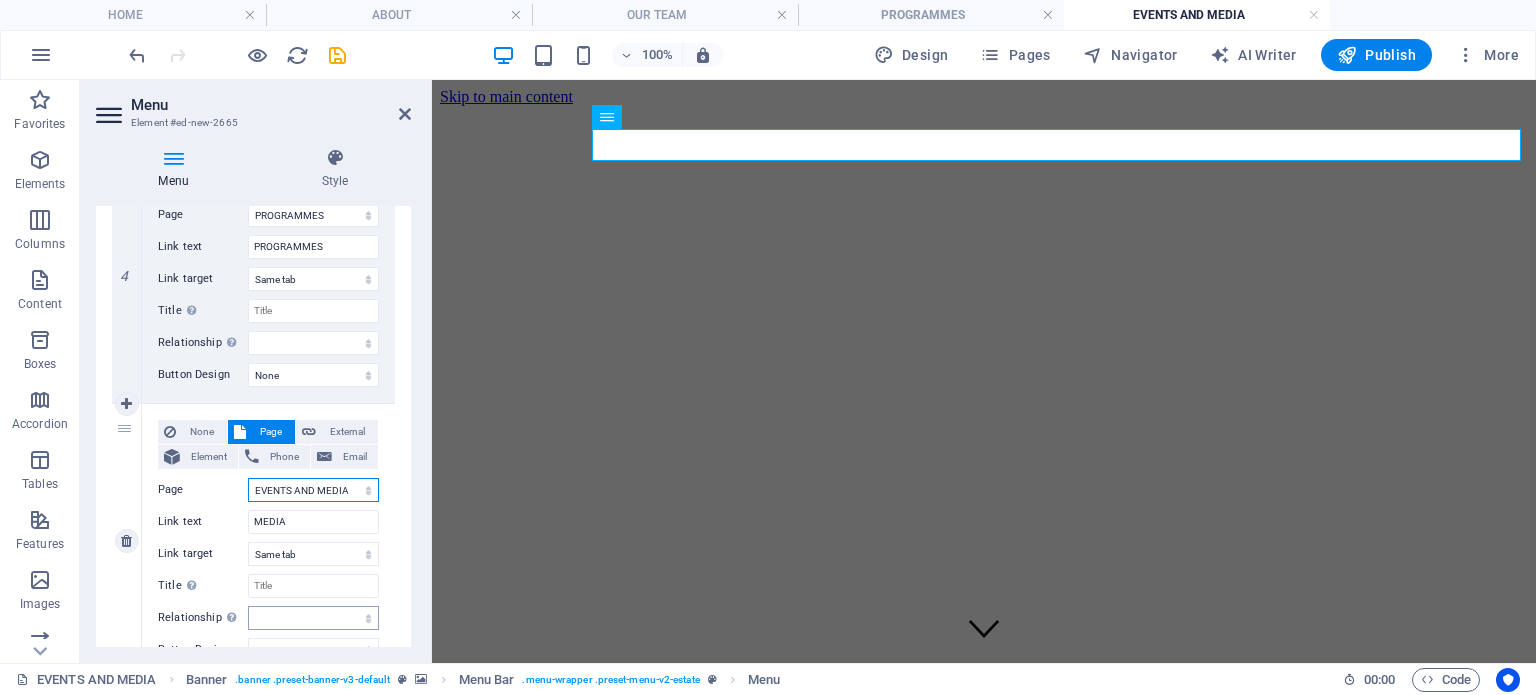 select 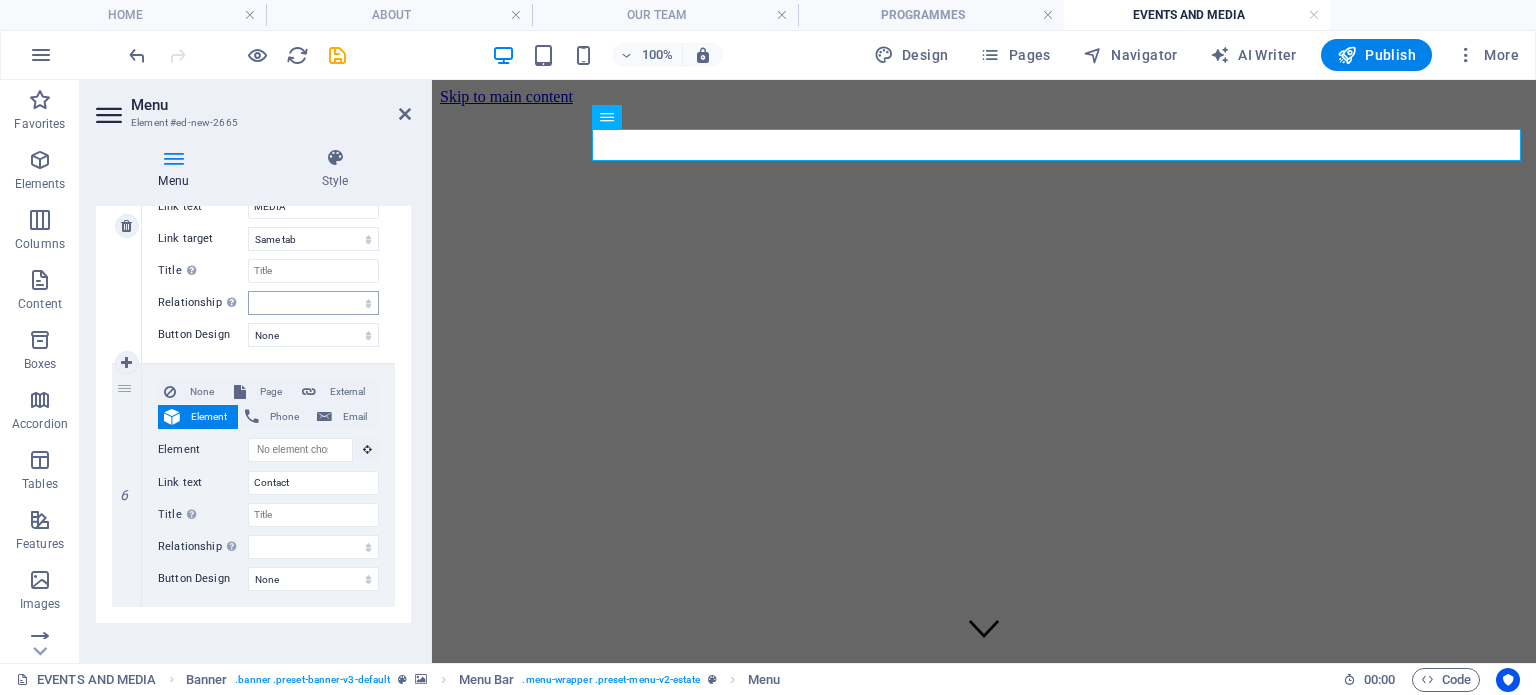 scroll, scrollTop: 1412, scrollLeft: 0, axis: vertical 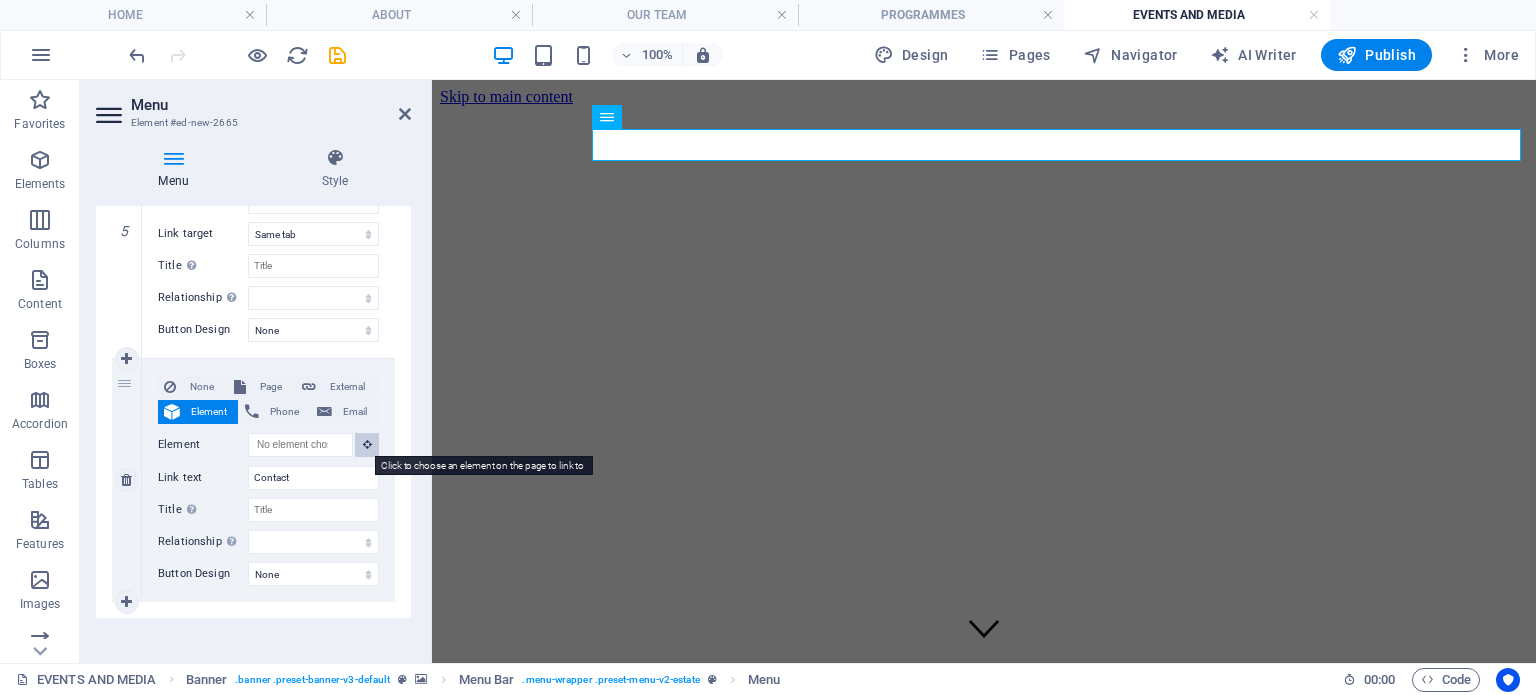 click at bounding box center [367, 445] 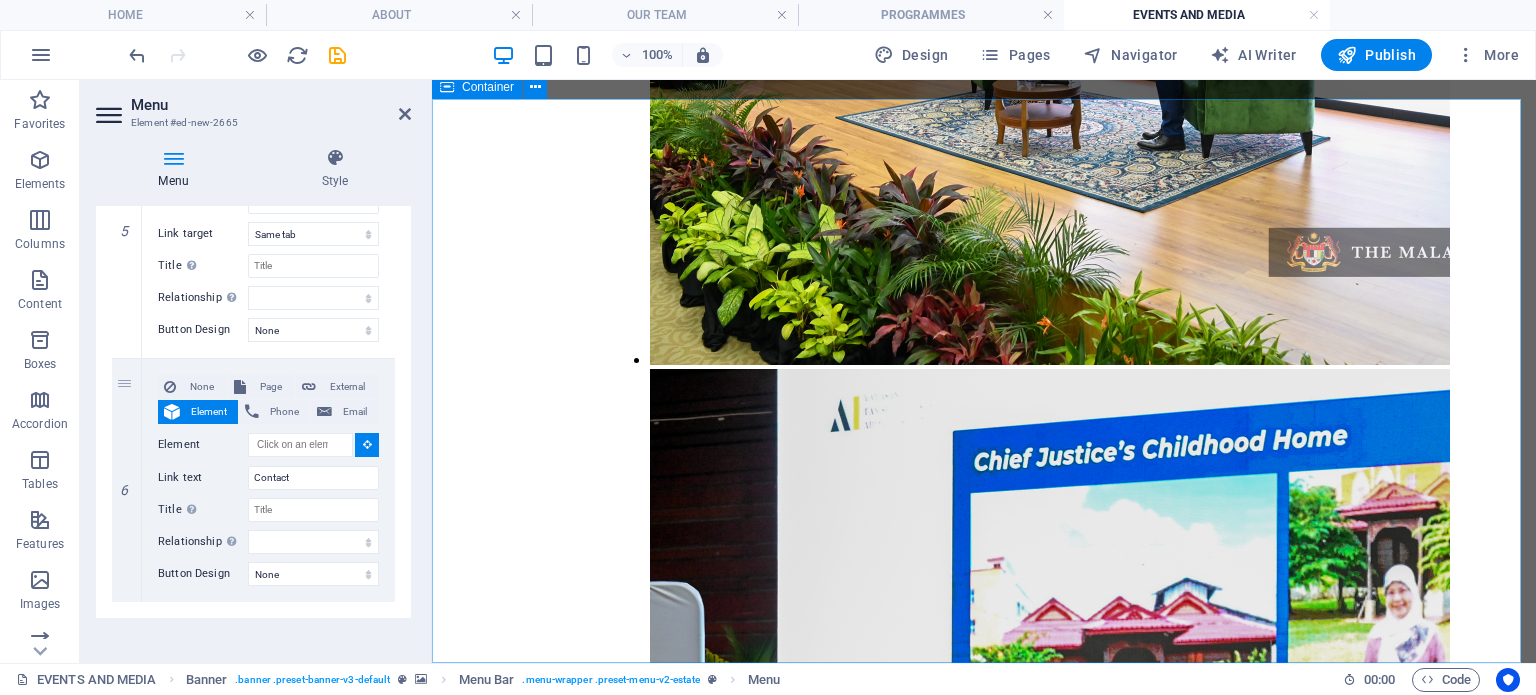 scroll, scrollTop: 4612, scrollLeft: 0, axis: vertical 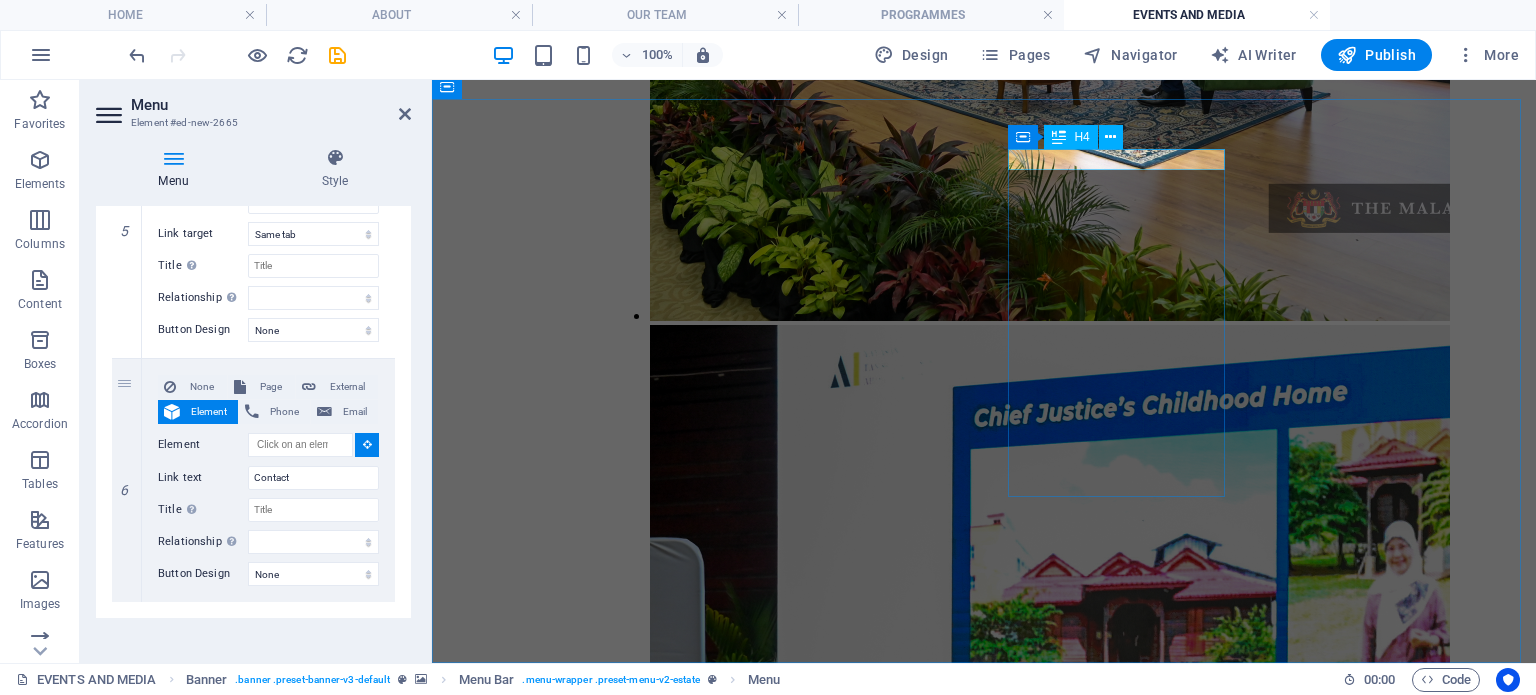 click on "Contact US" at bounding box center (984, 7590) 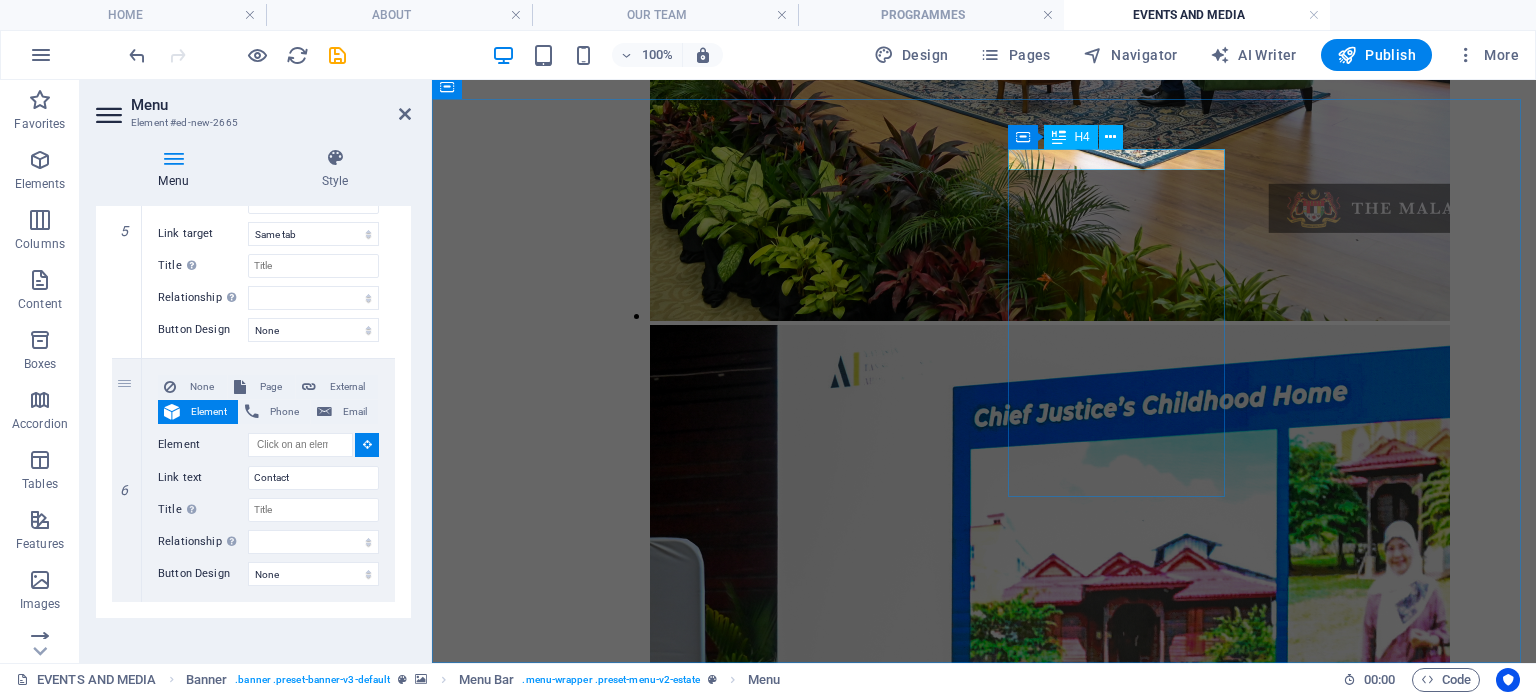 select 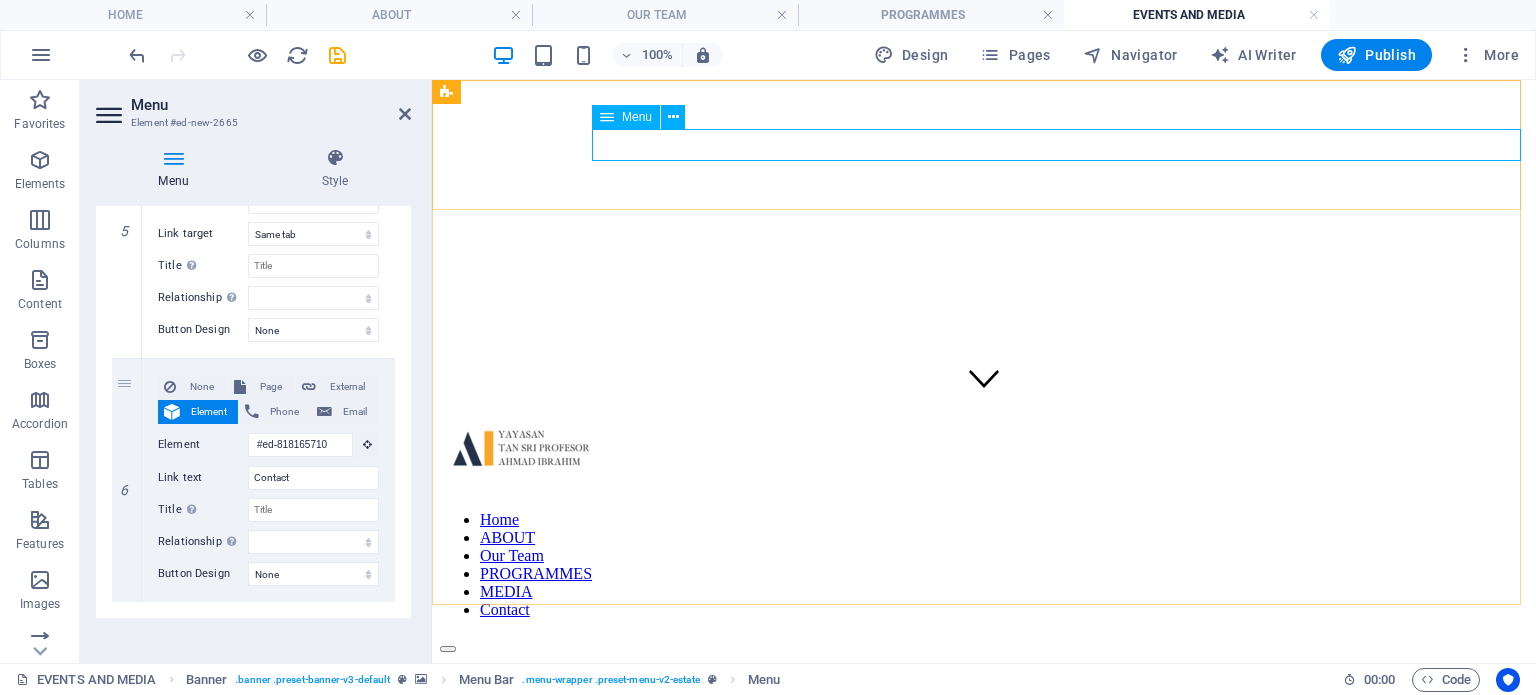 scroll, scrollTop: 0, scrollLeft: 0, axis: both 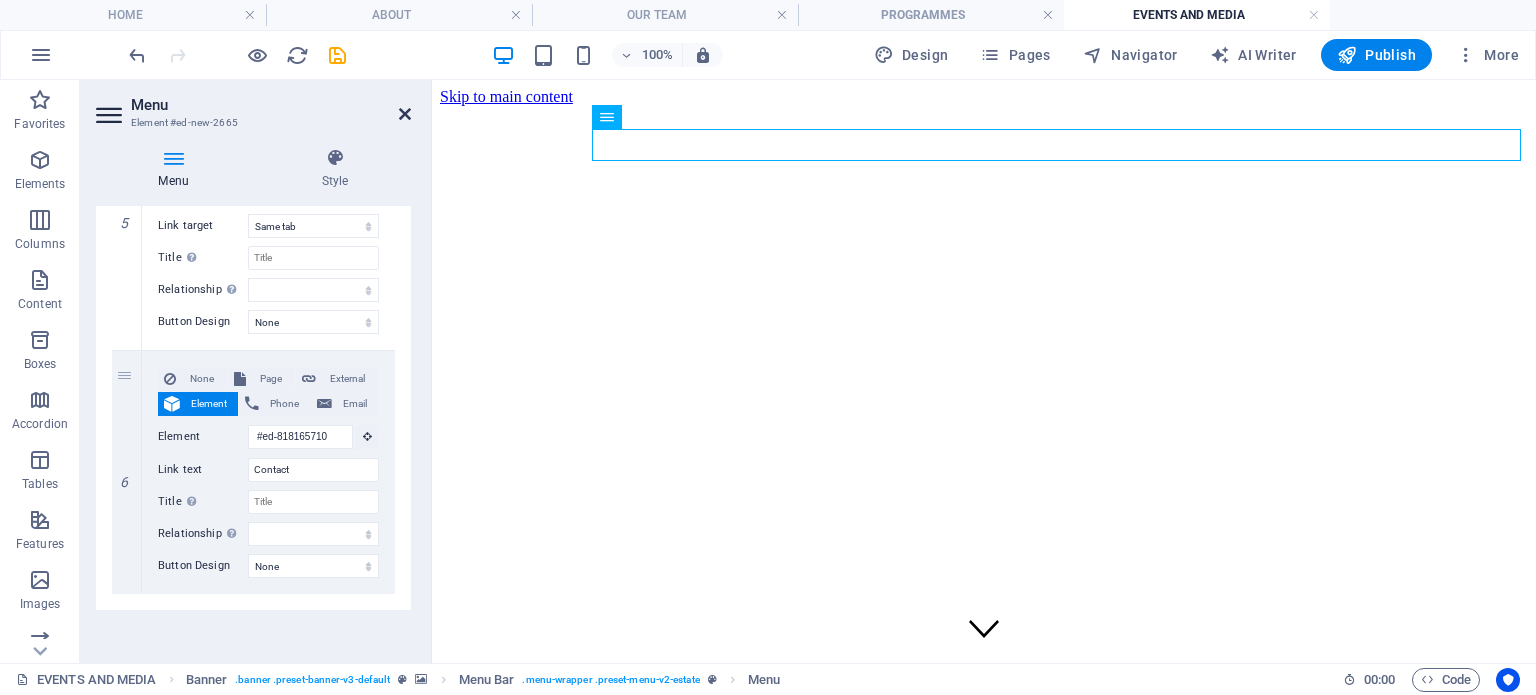 click at bounding box center [405, 114] 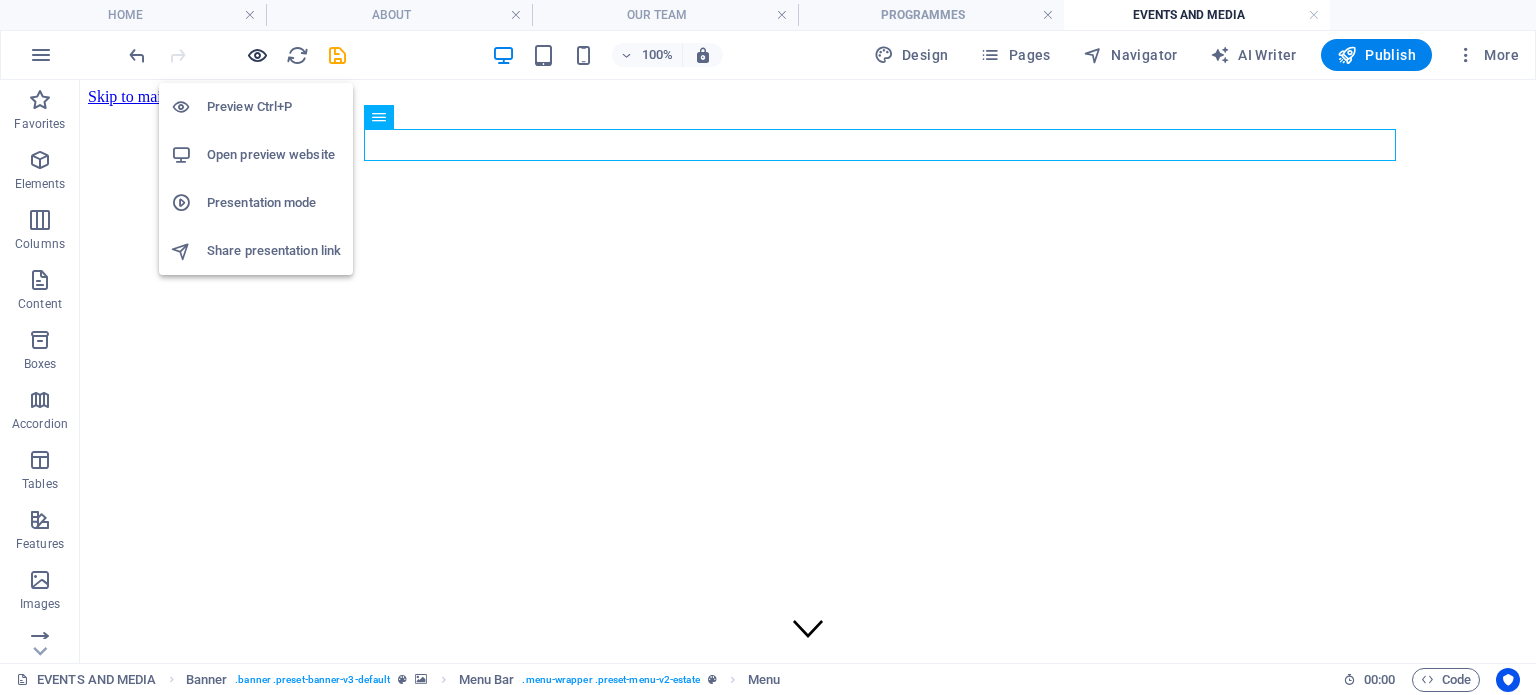 click at bounding box center (257, 55) 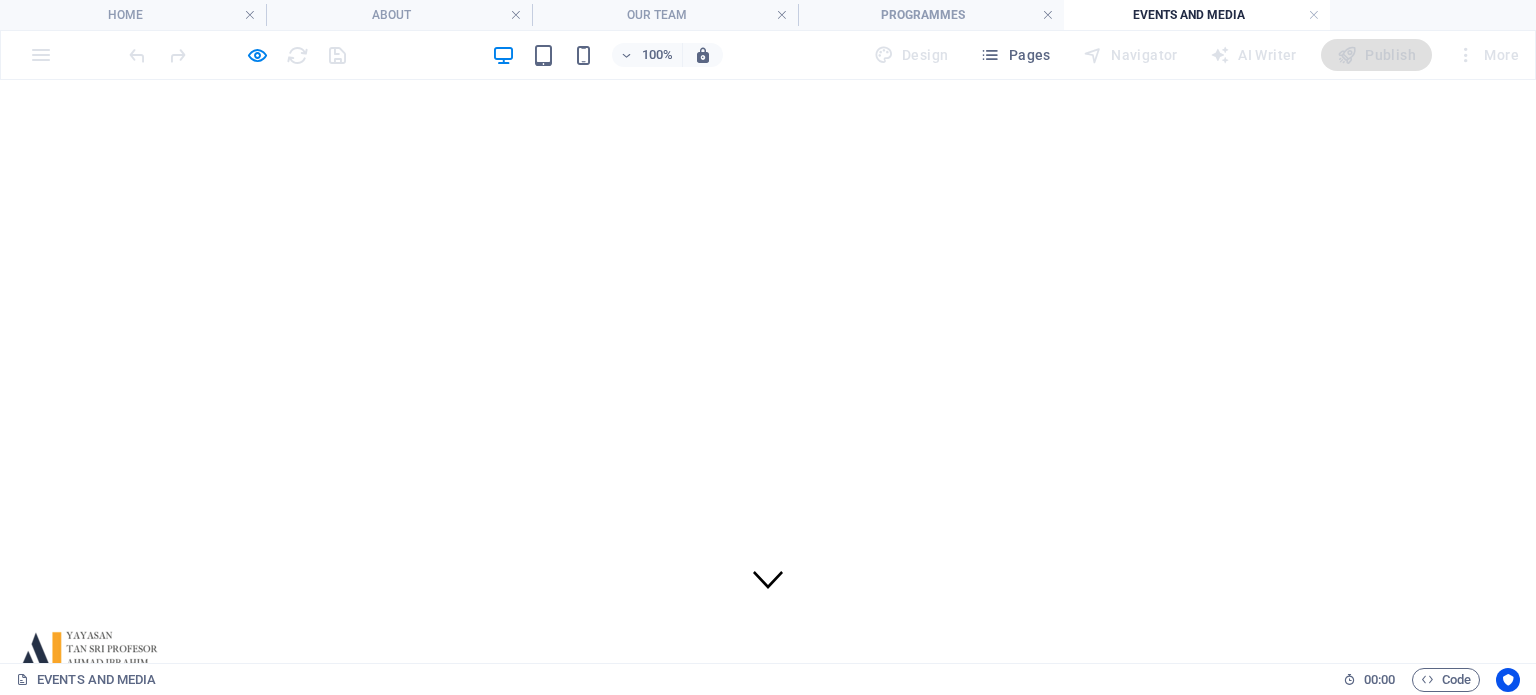 scroll, scrollTop: 0, scrollLeft: 0, axis: both 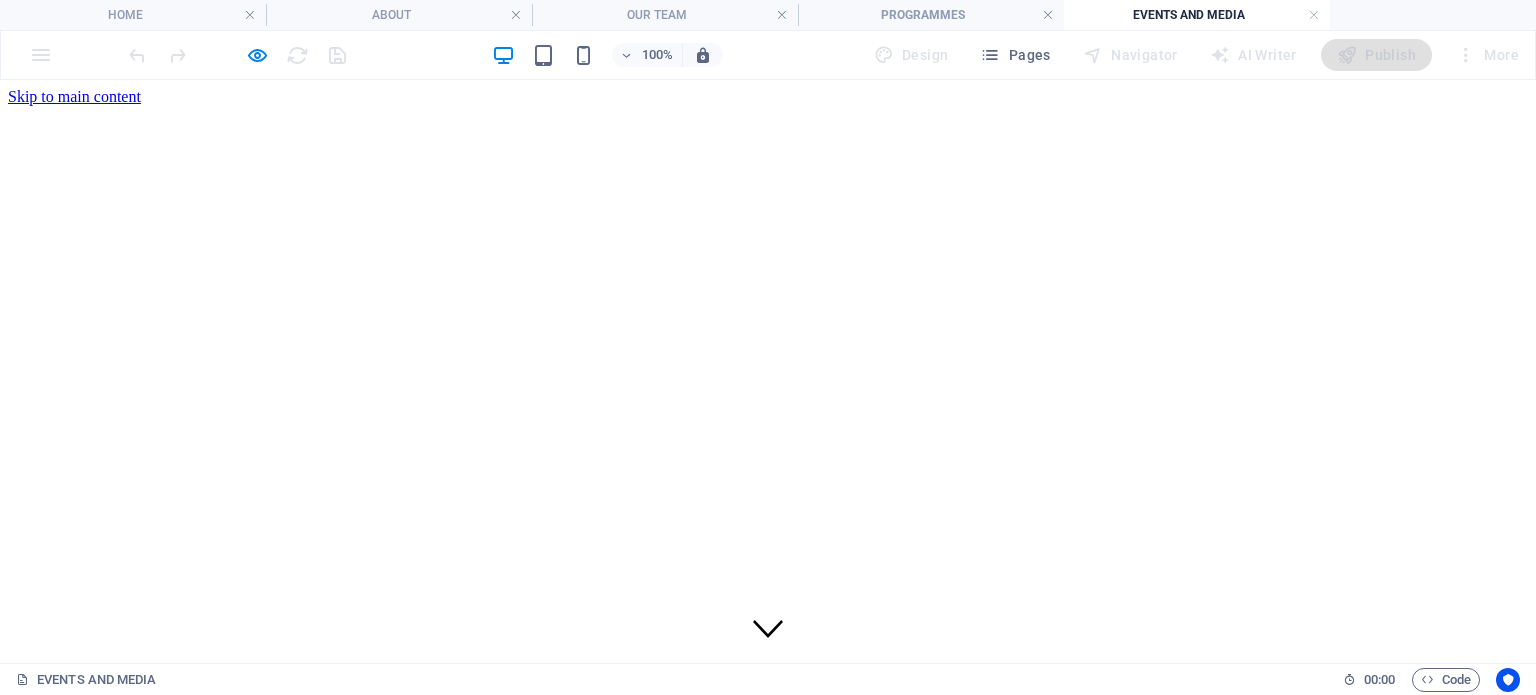 click on "Contact" at bounding box center (73, 859) 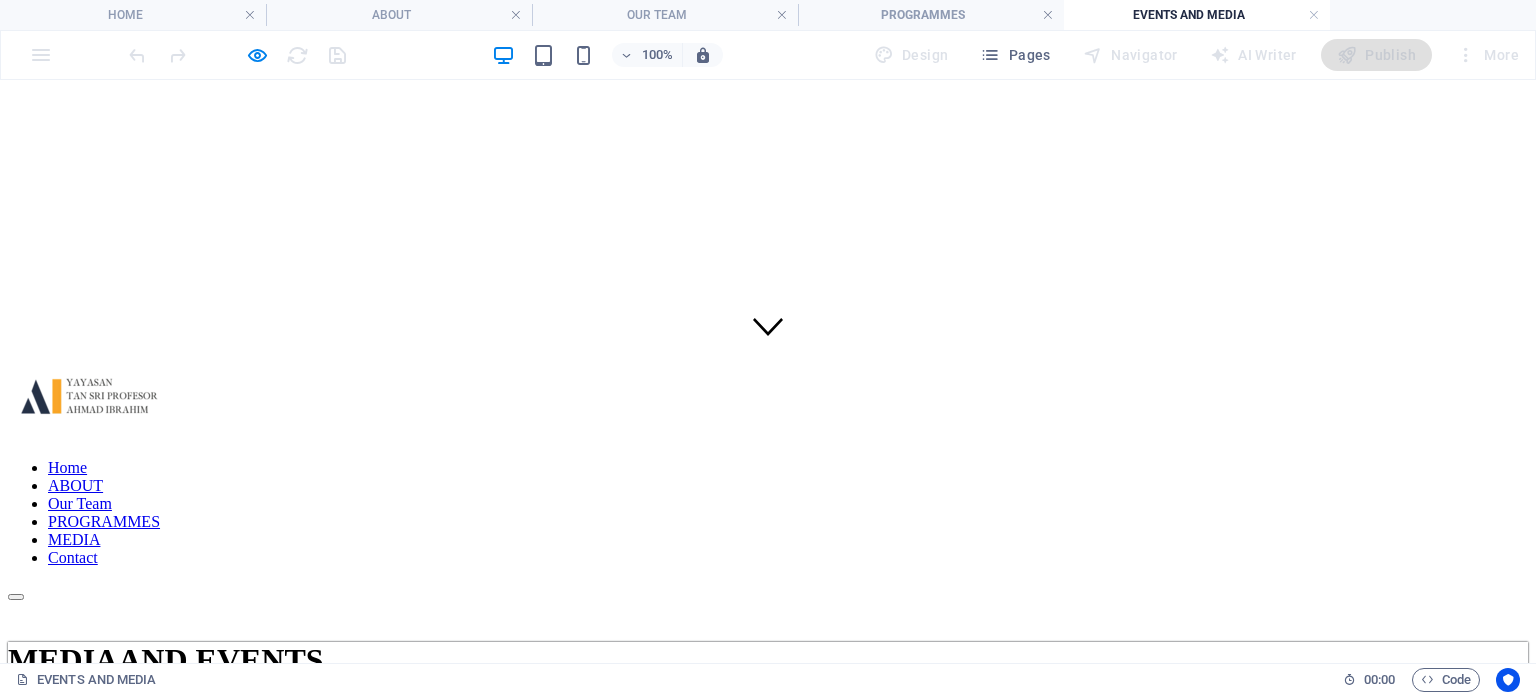 scroll, scrollTop: 0, scrollLeft: 0, axis: both 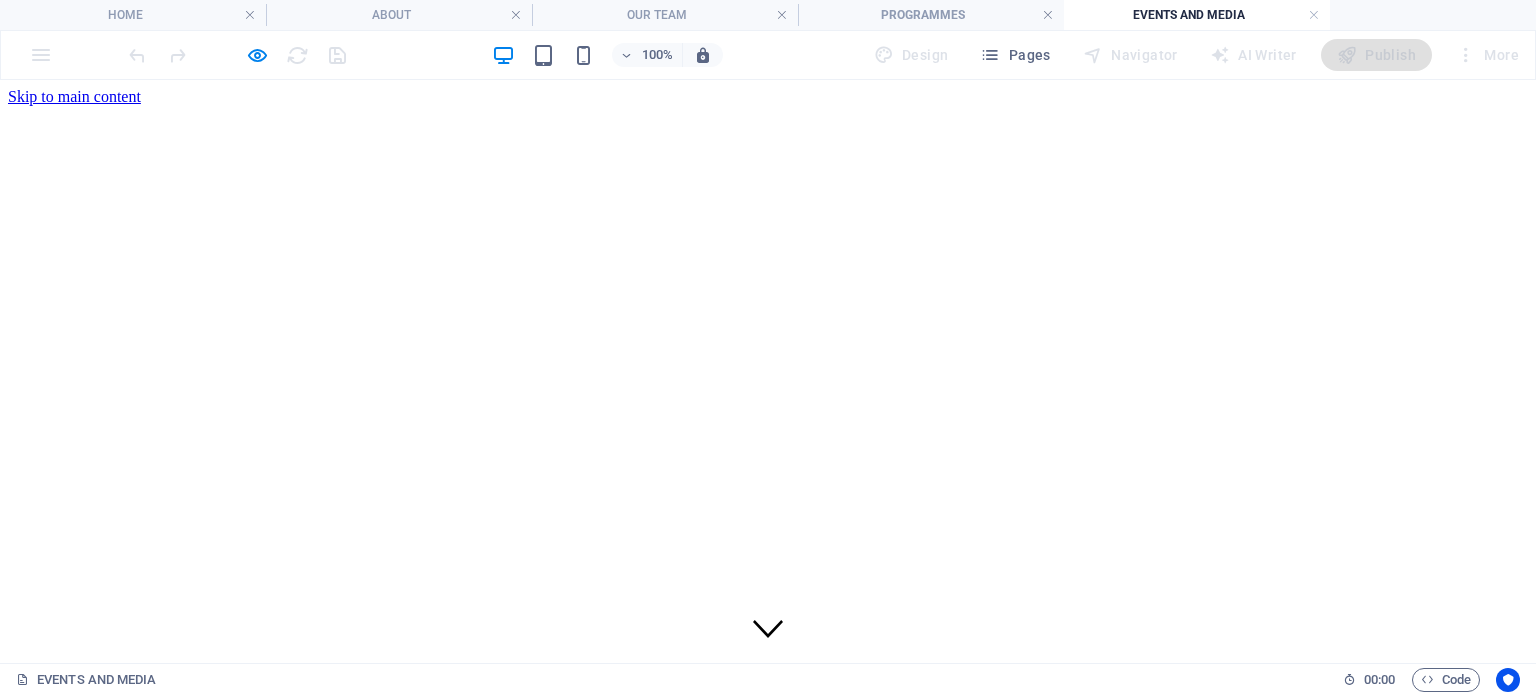 click on "Home" at bounding box center [67, 769] 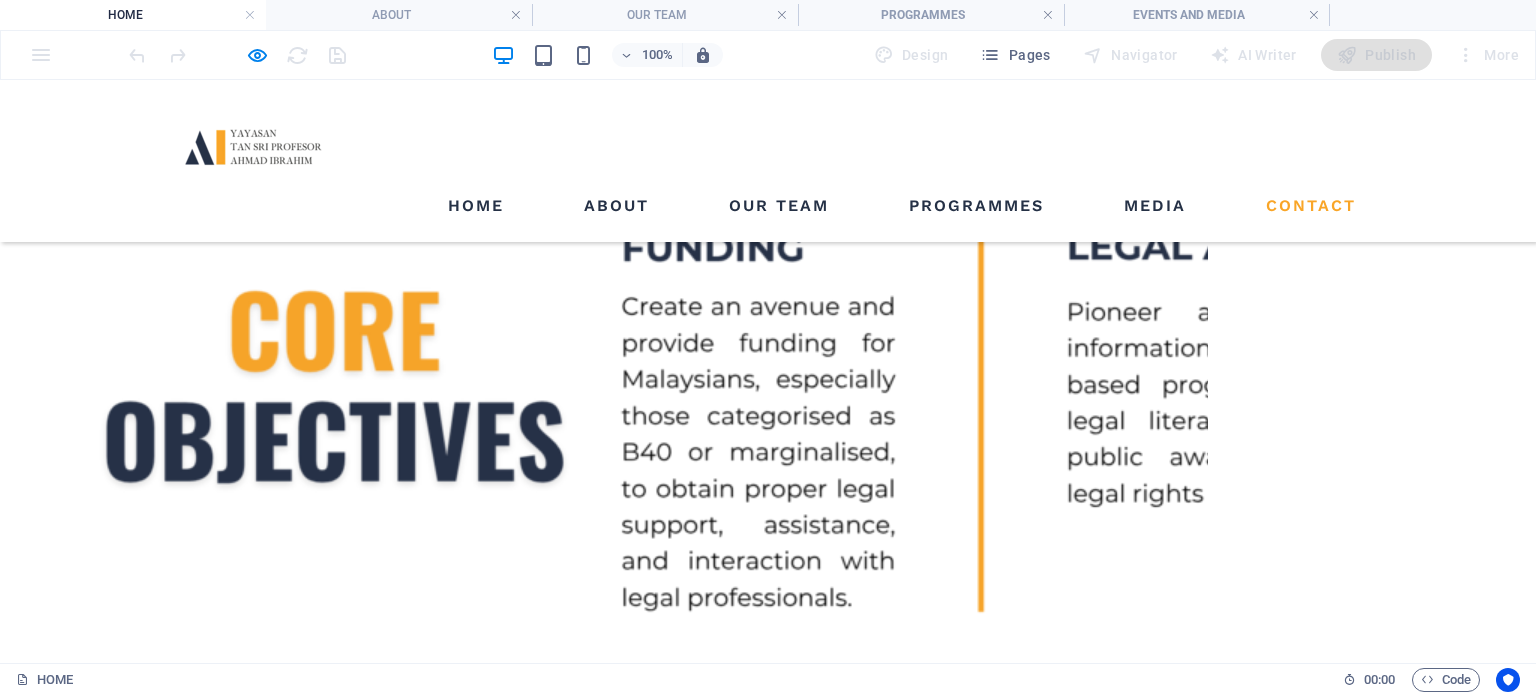 scroll, scrollTop: 1761, scrollLeft: 0, axis: vertical 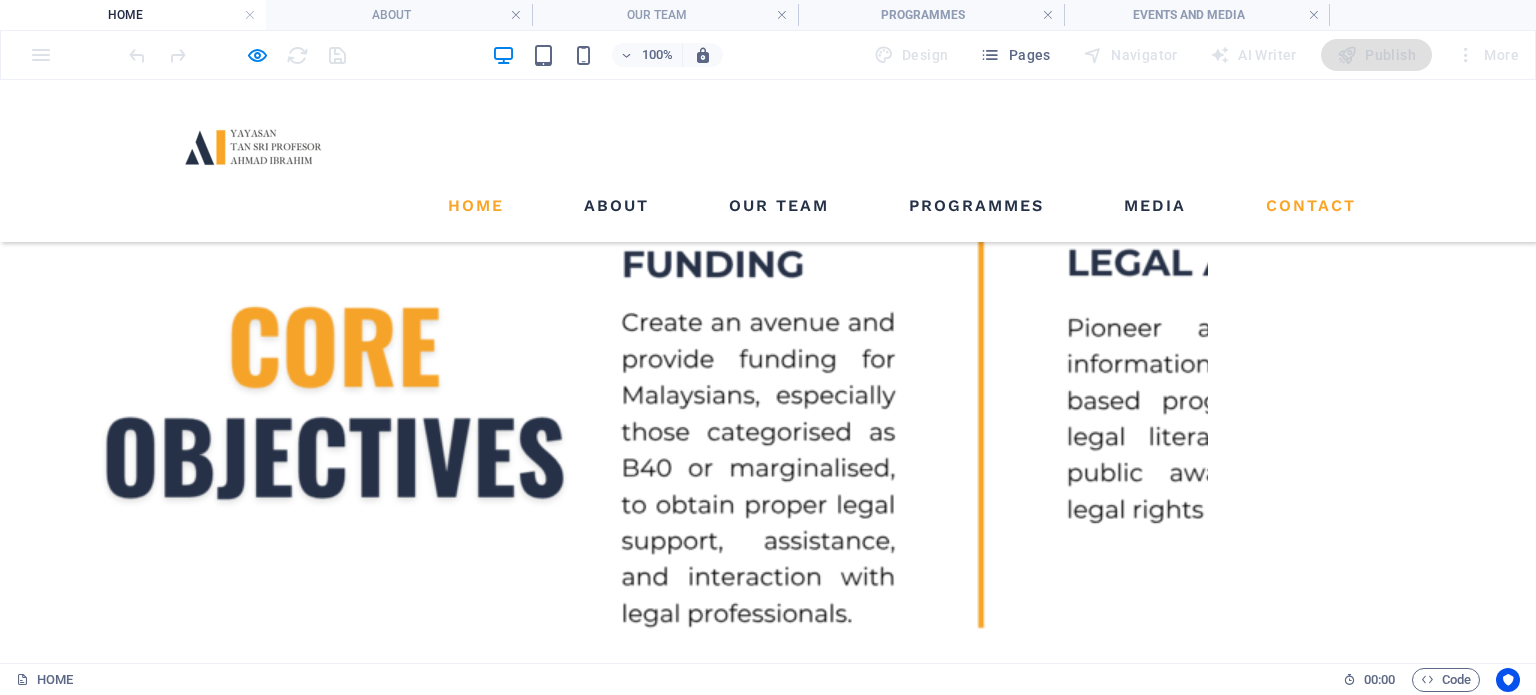 click on "Home" at bounding box center (476, 206) 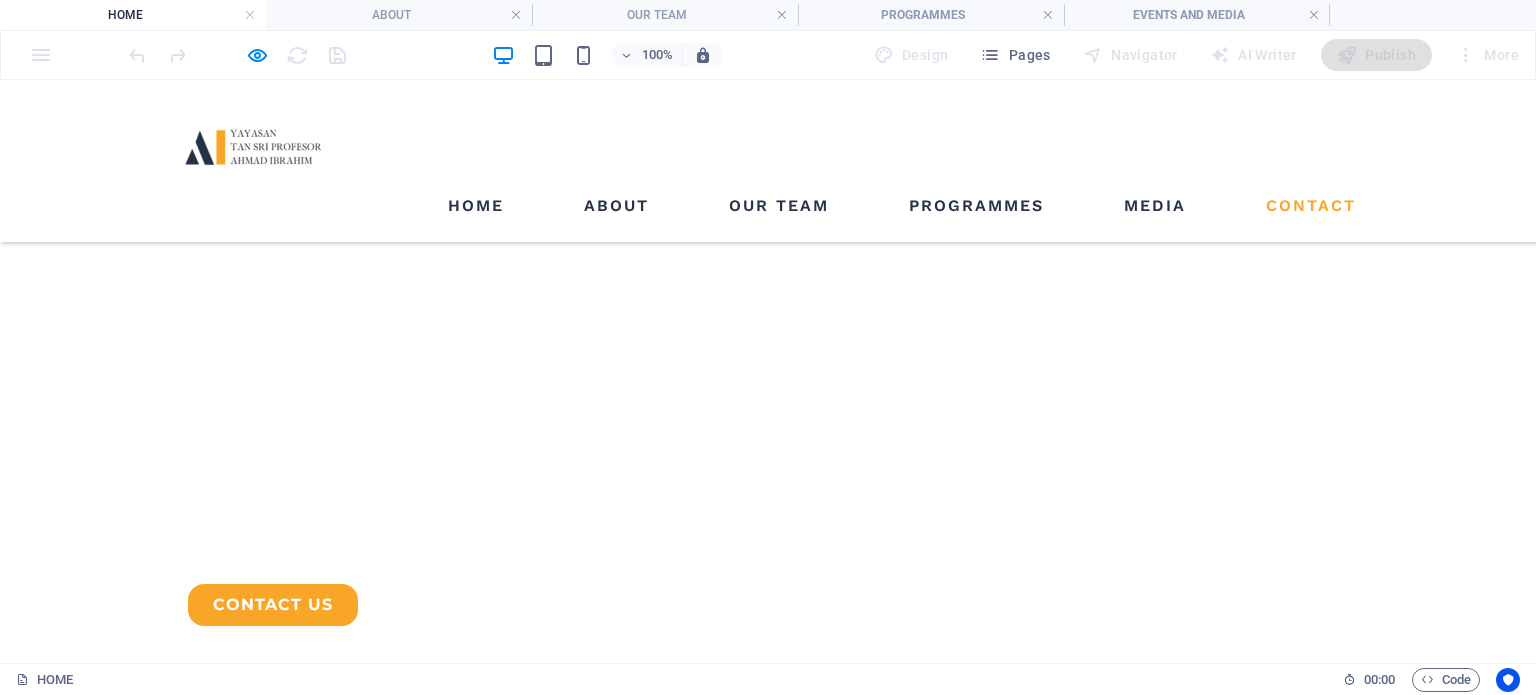 scroll, scrollTop: 463, scrollLeft: 0, axis: vertical 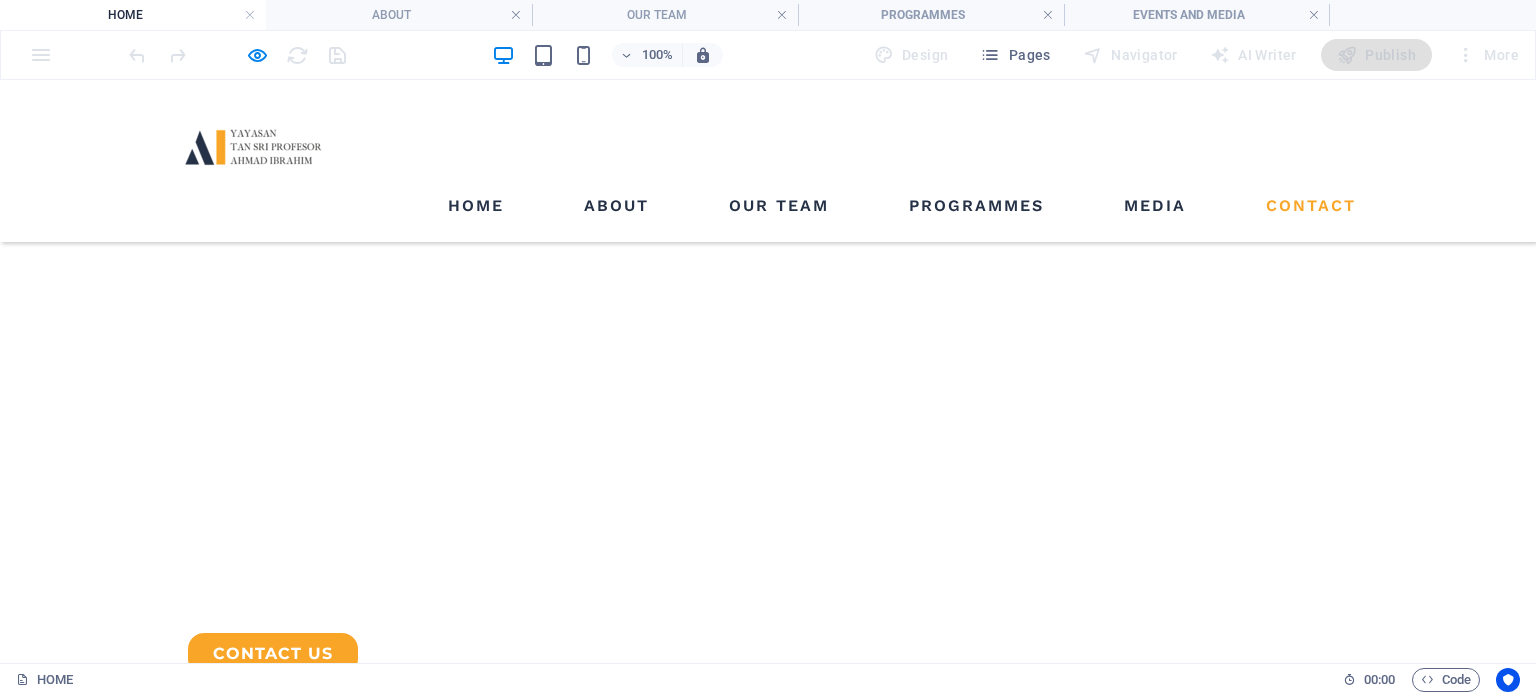 click at bounding box center (252, 145) 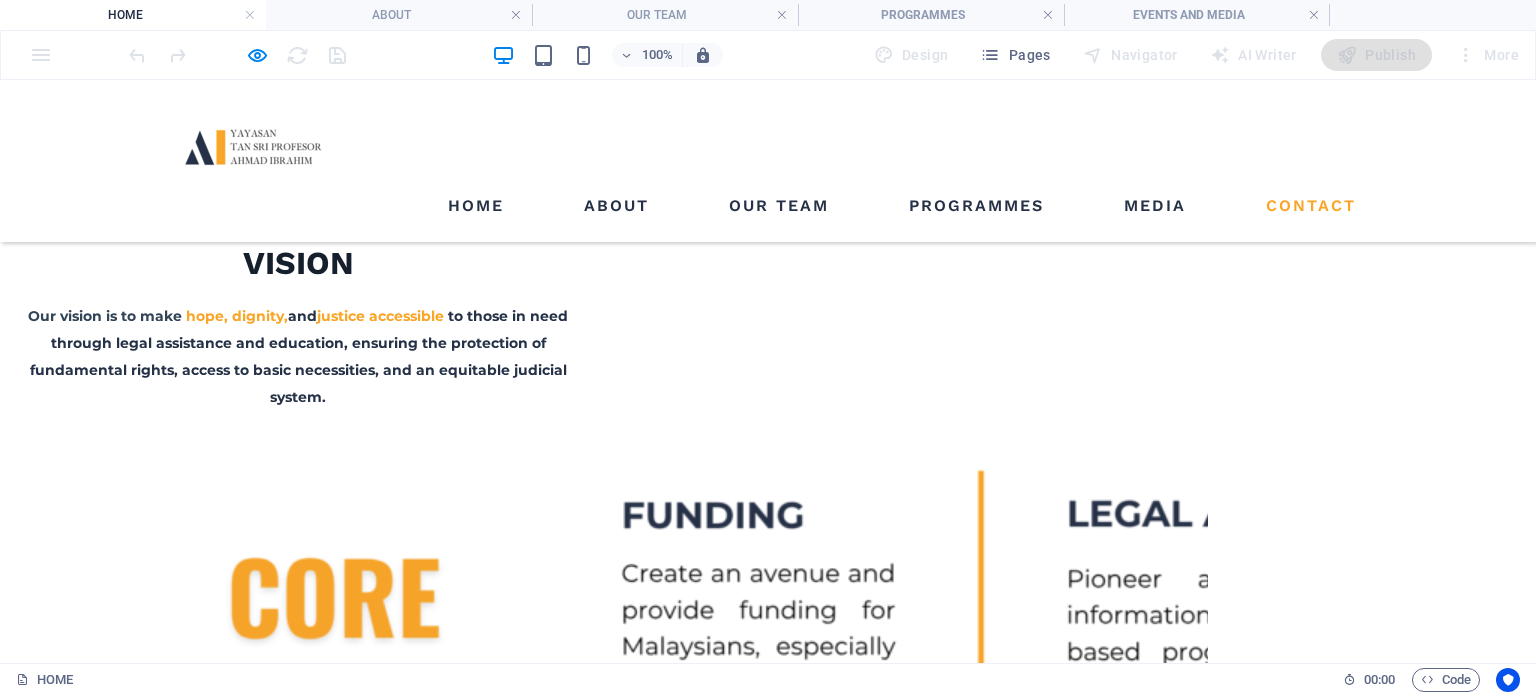 scroll, scrollTop: 1518, scrollLeft: 0, axis: vertical 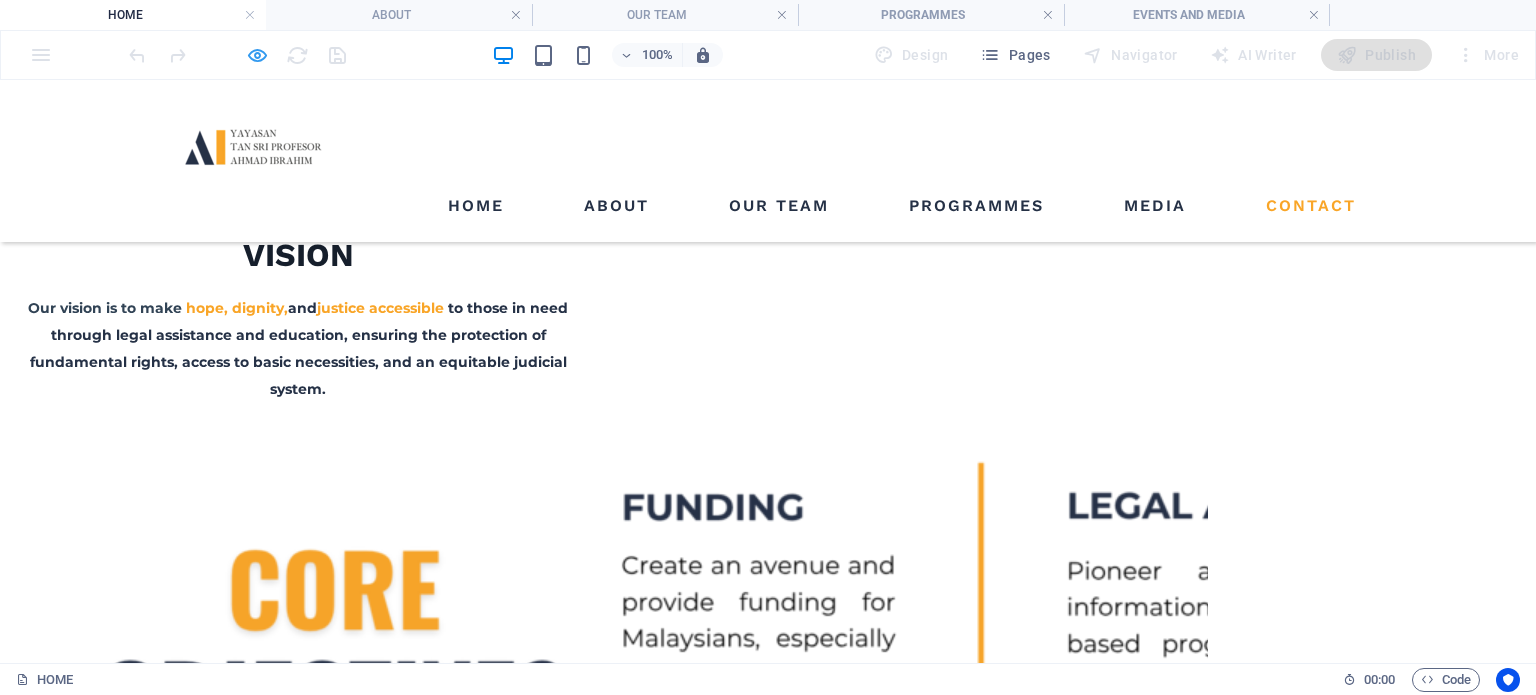 click at bounding box center (257, 55) 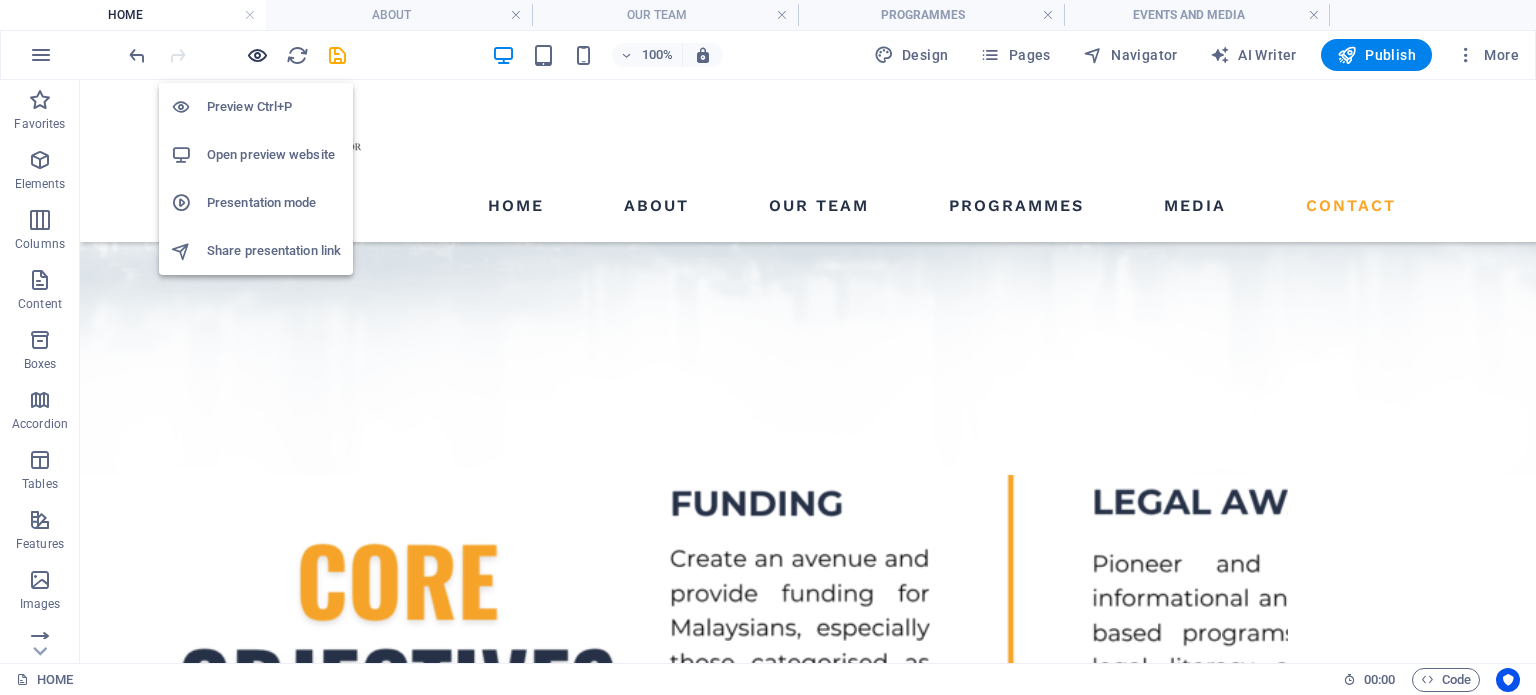 scroll, scrollTop: 1671, scrollLeft: 0, axis: vertical 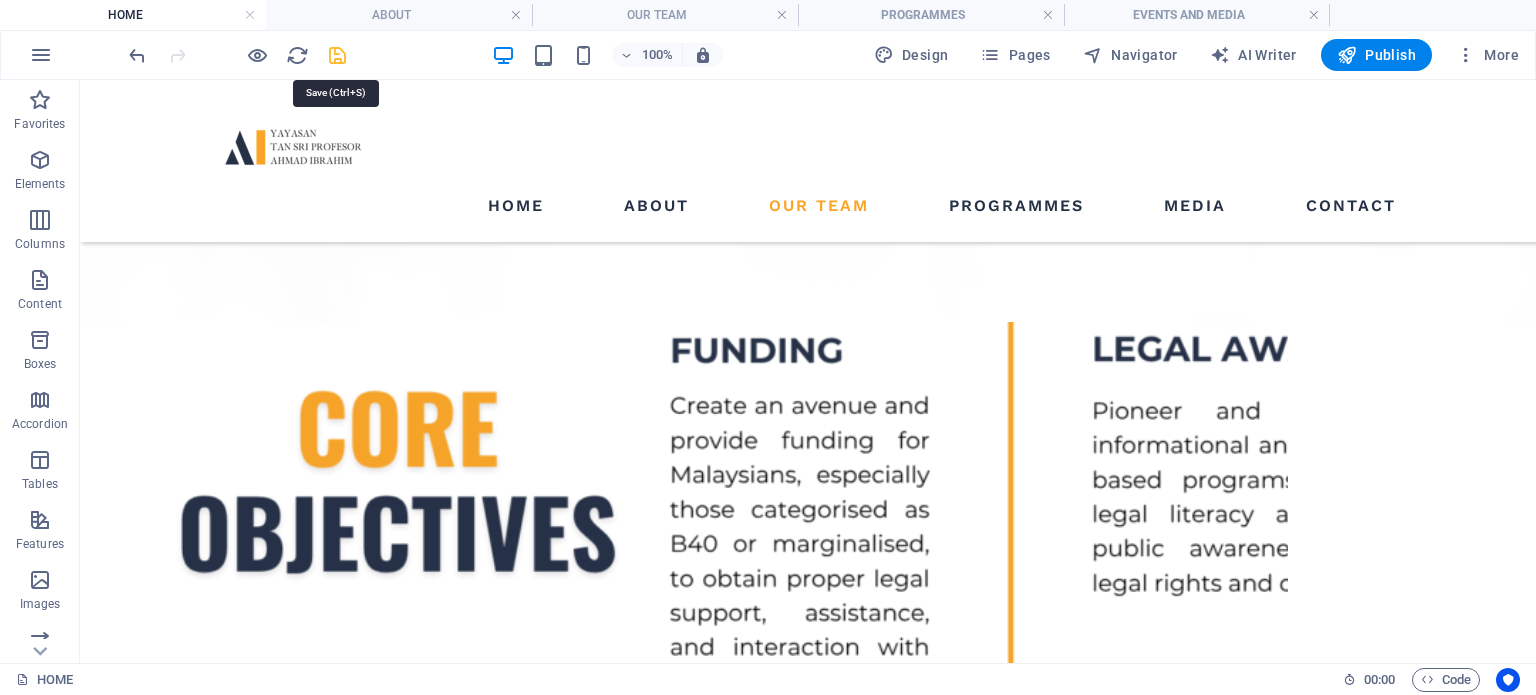 click at bounding box center [337, 55] 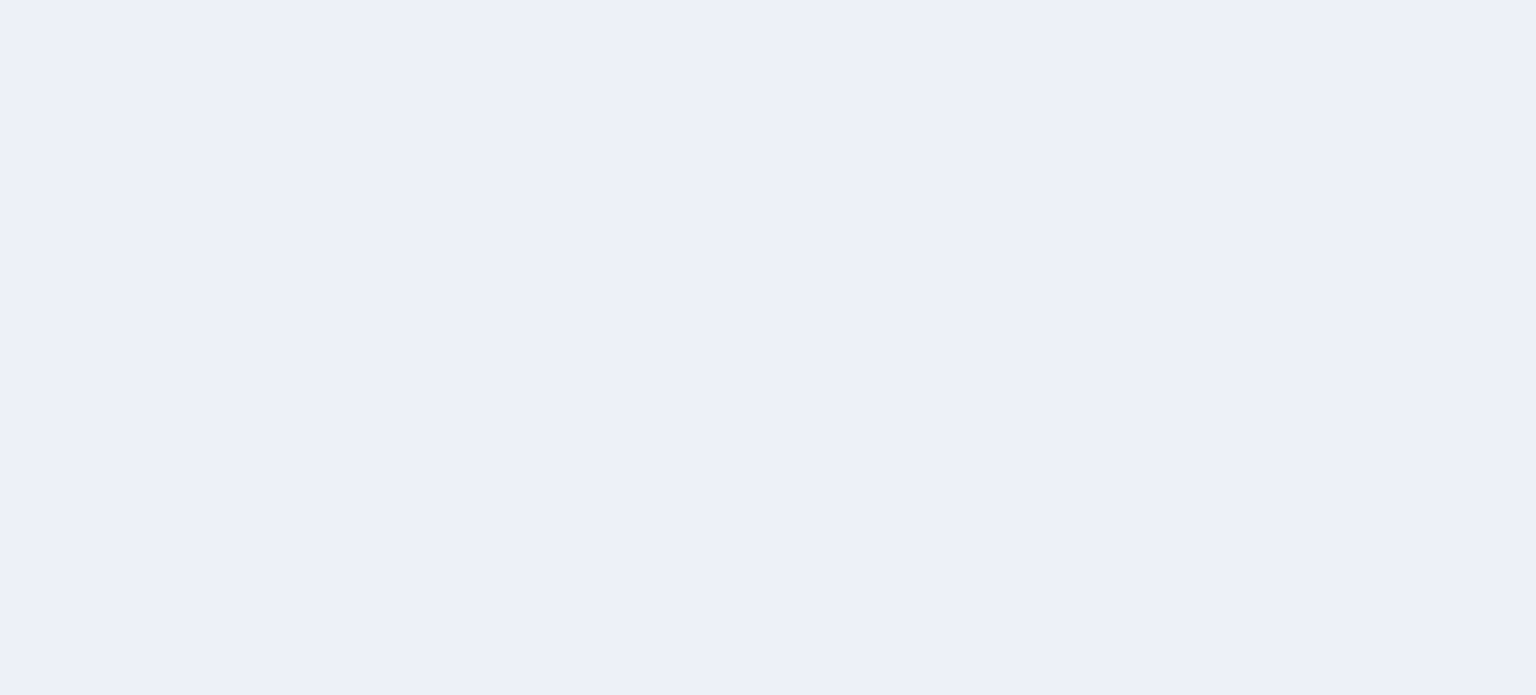scroll, scrollTop: 0, scrollLeft: 0, axis: both 